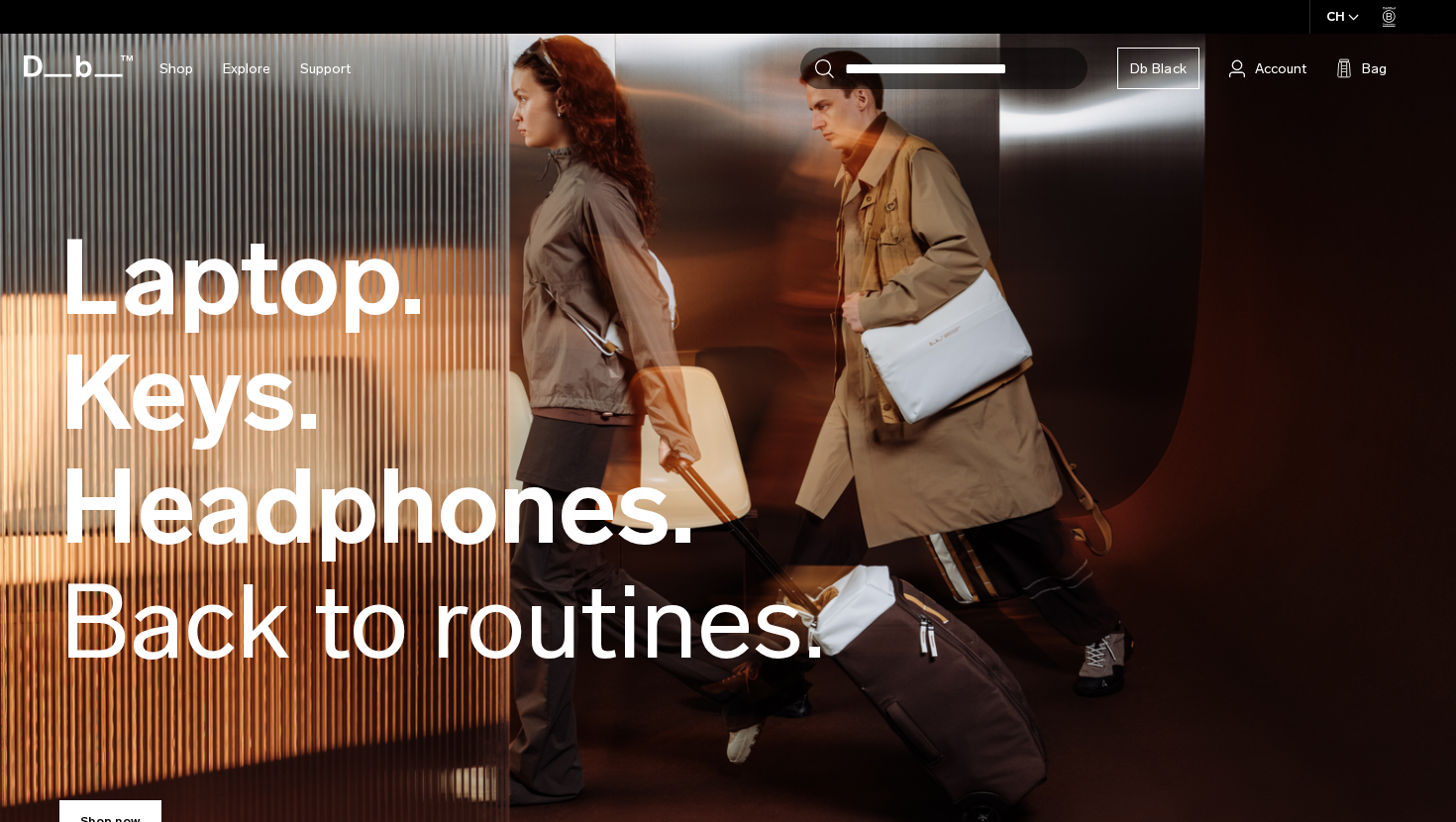 scroll, scrollTop: 0, scrollLeft: 0, axis: both 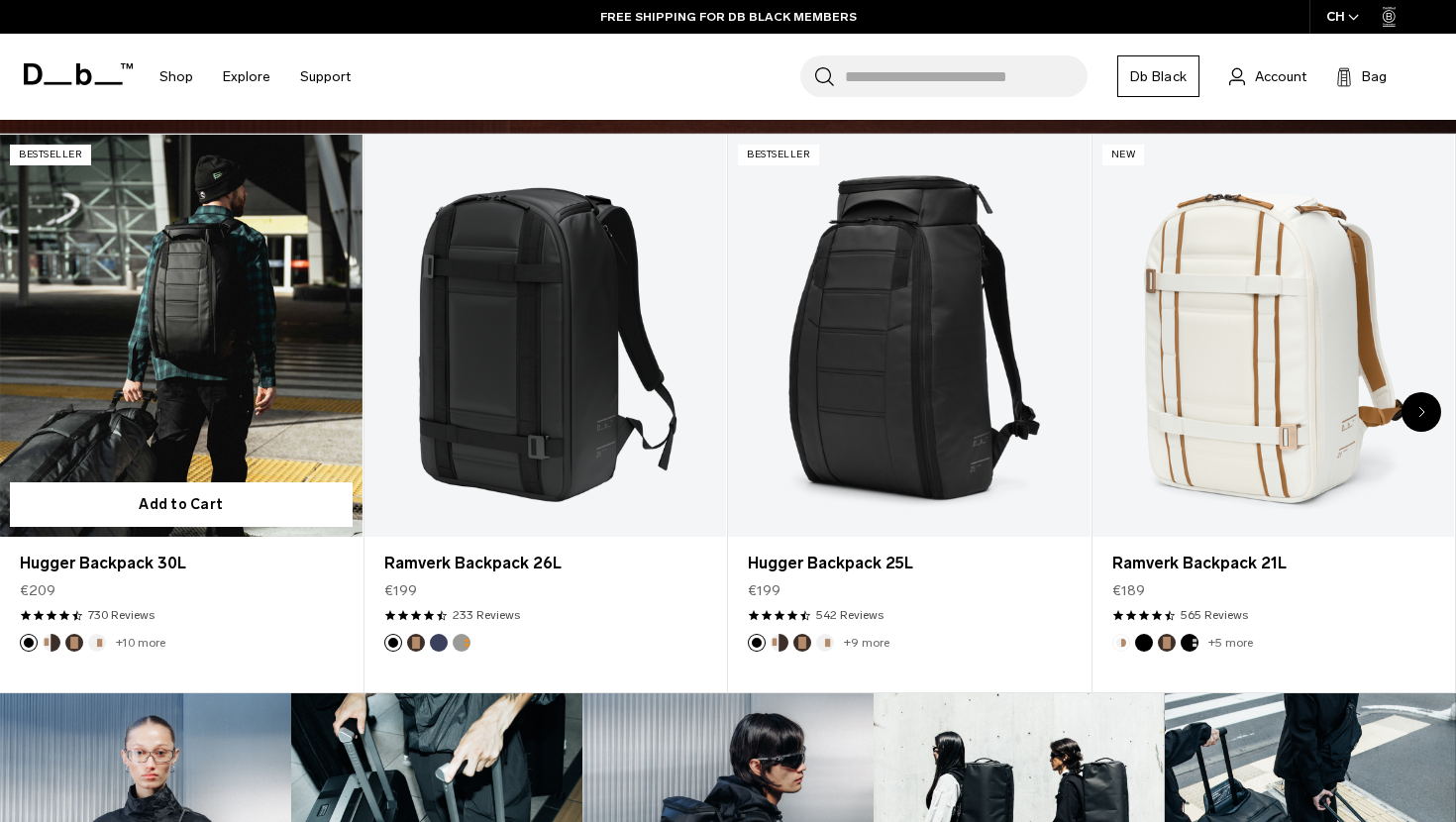 click at bounding box center [52, 643] 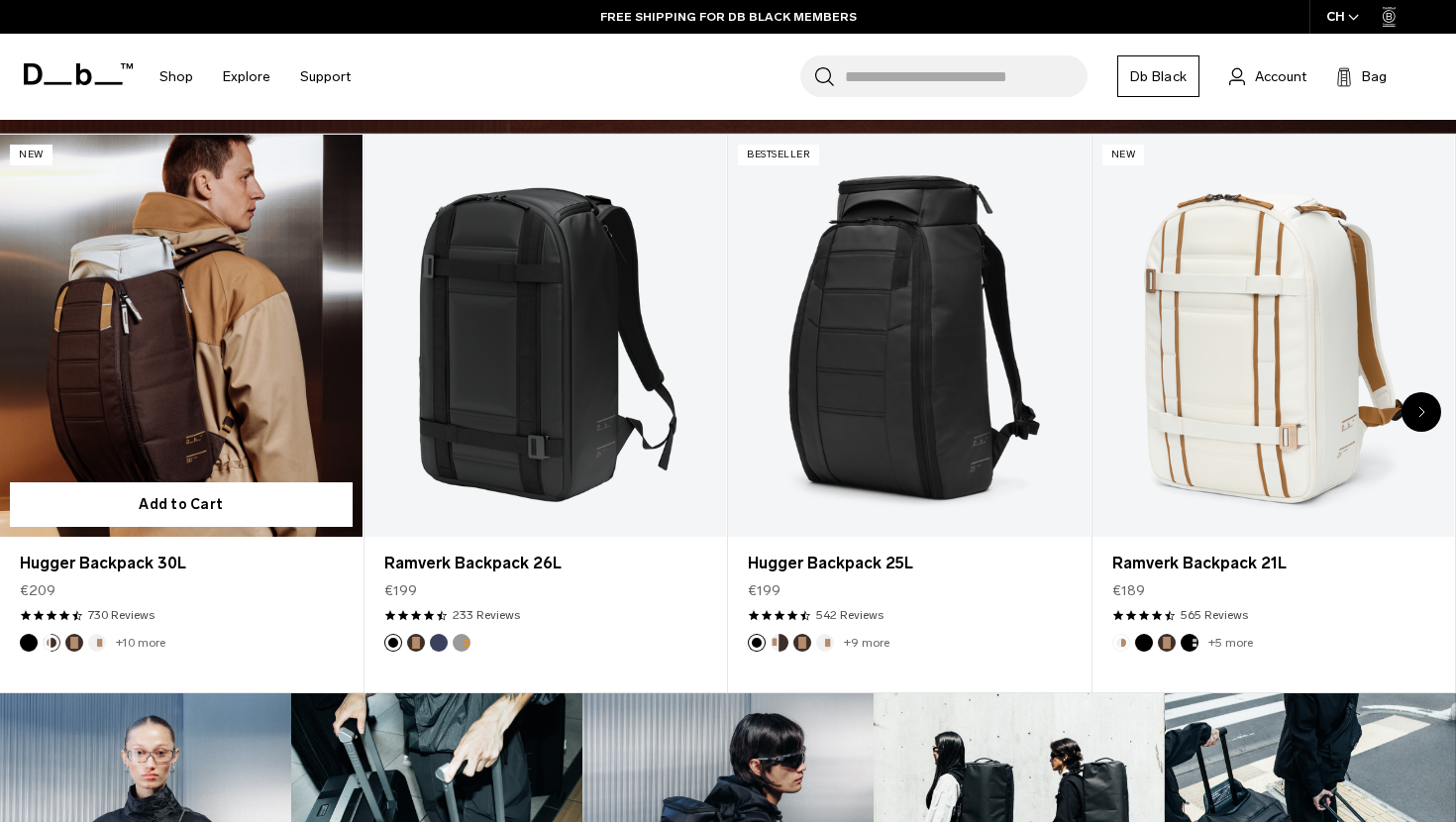 click at bounding box center [74, 643] 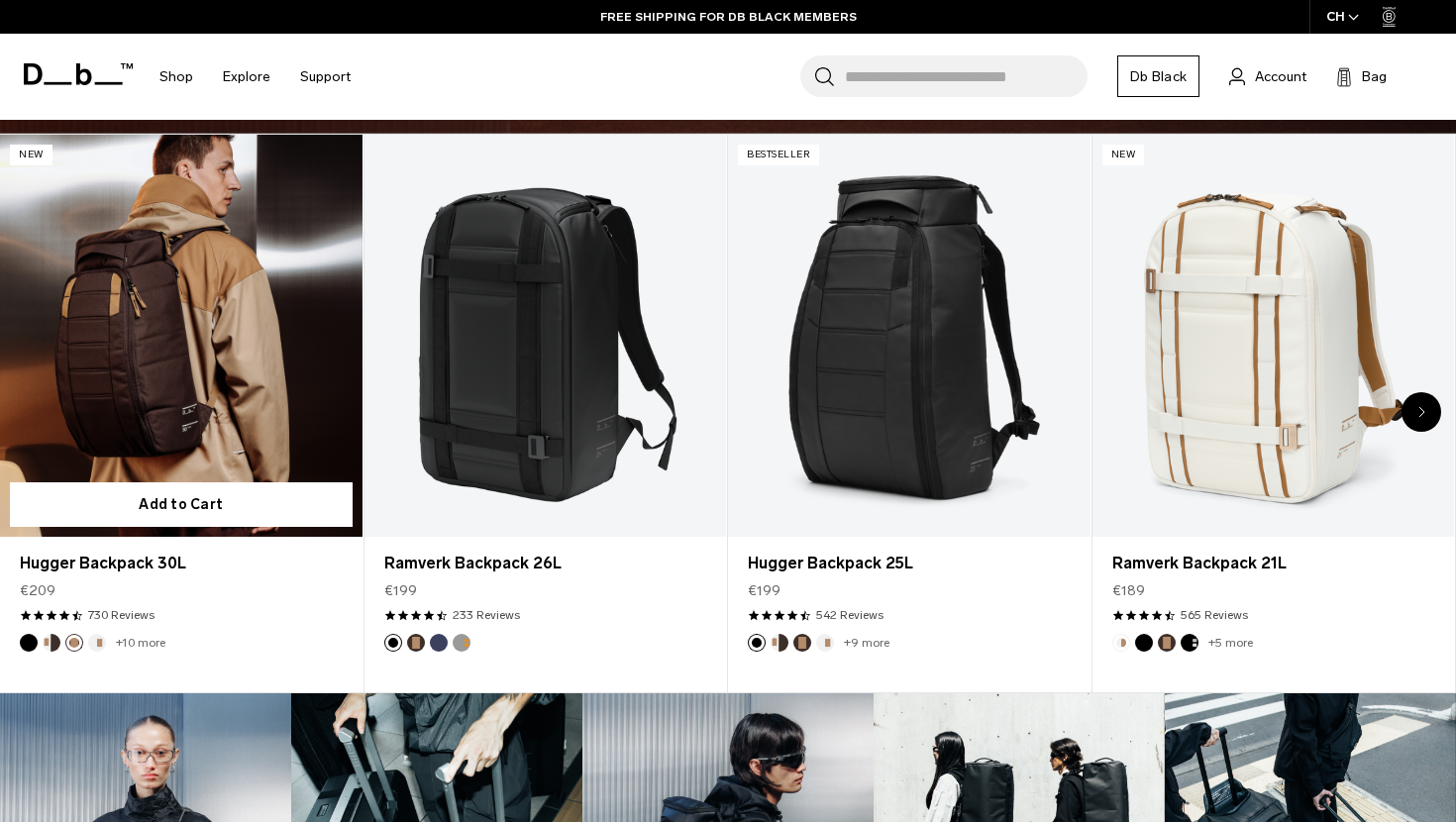 click at bounding box center (97, 643) 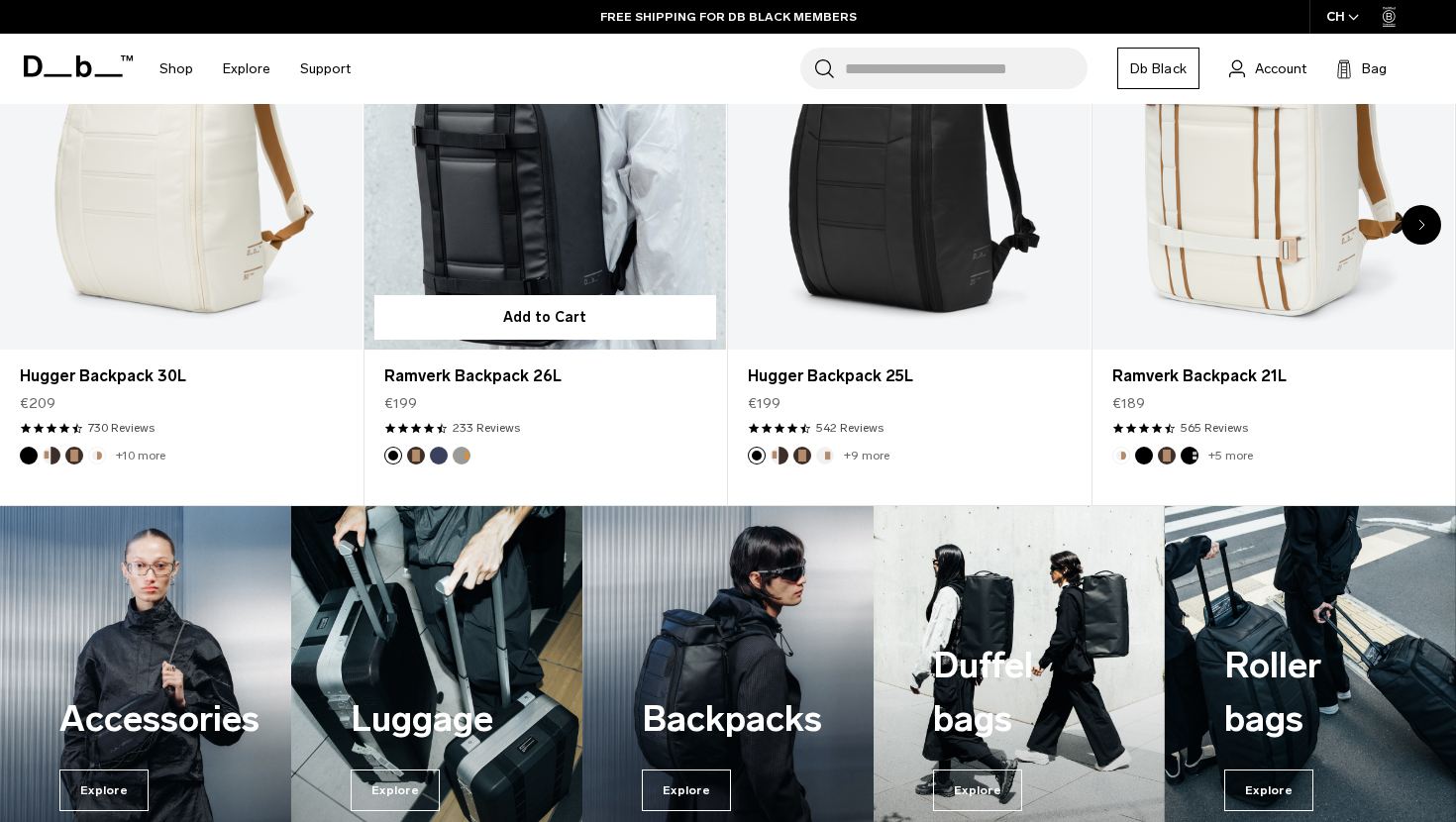 scroll, scrollTop: 1266, scrollLeft: 0, axis: vertical 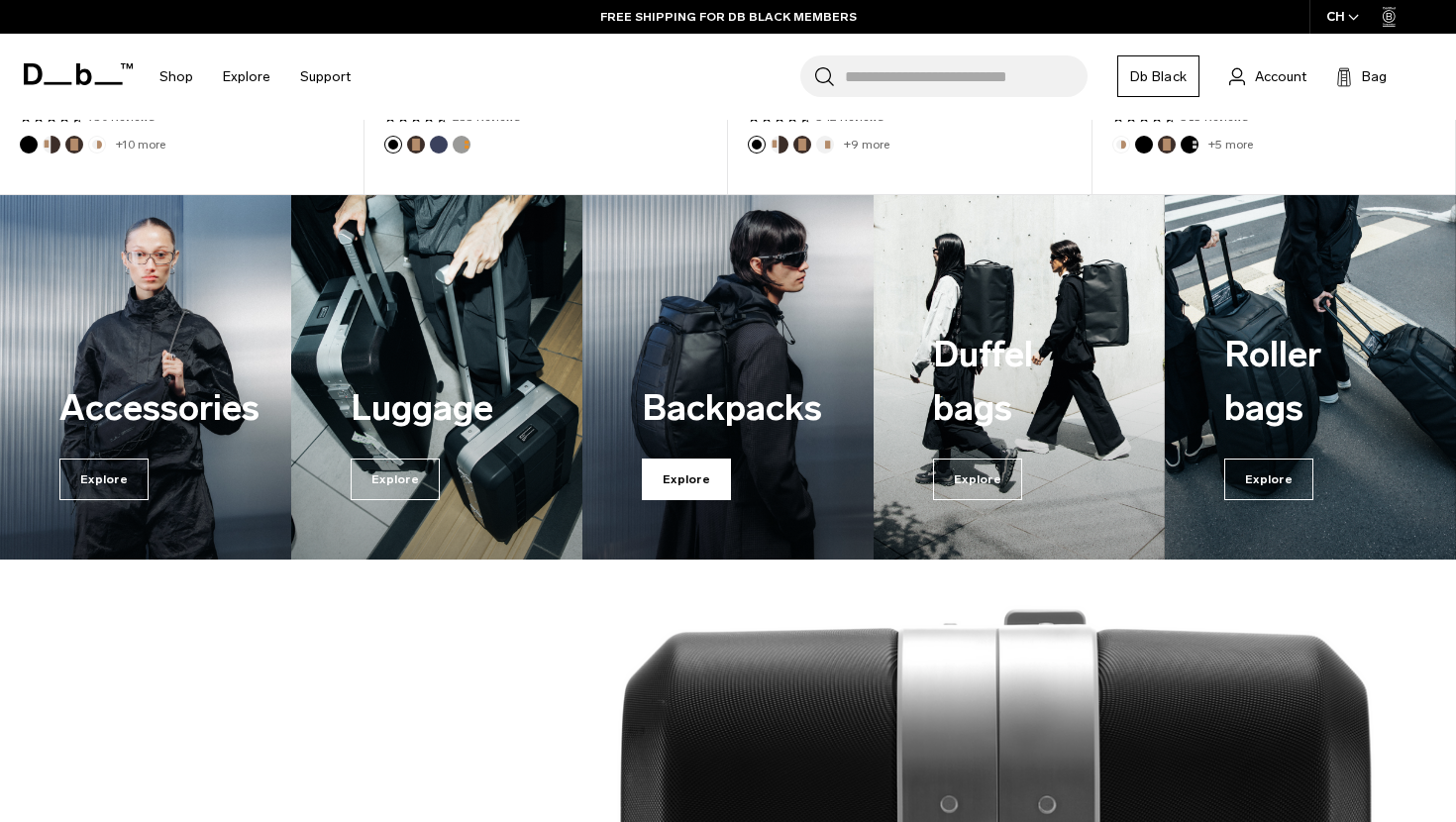 click on "Explore" at bounding box center (686, 479) 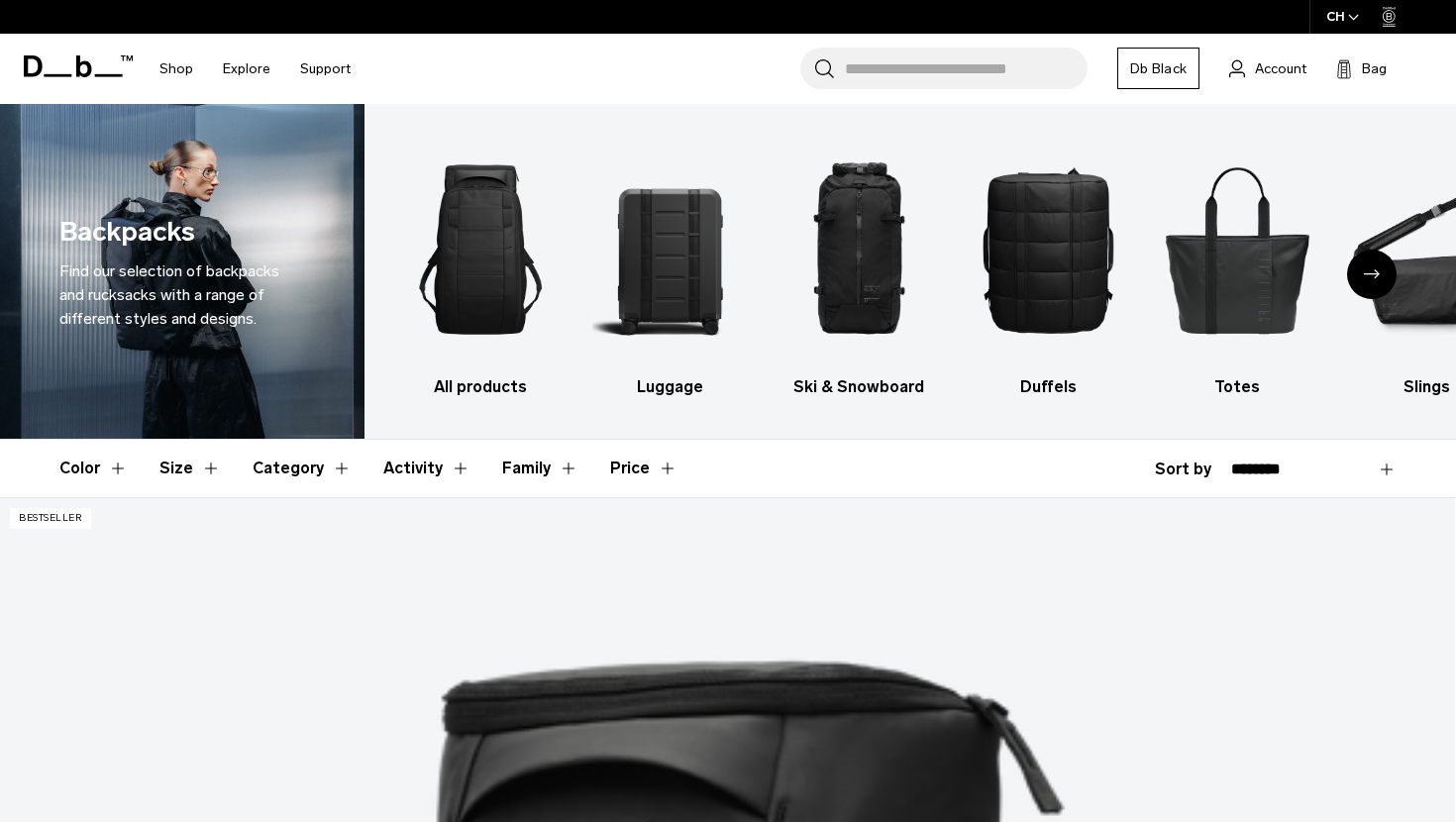 scroll, scrollTop: 0, scrollLeft: 0, axis: both 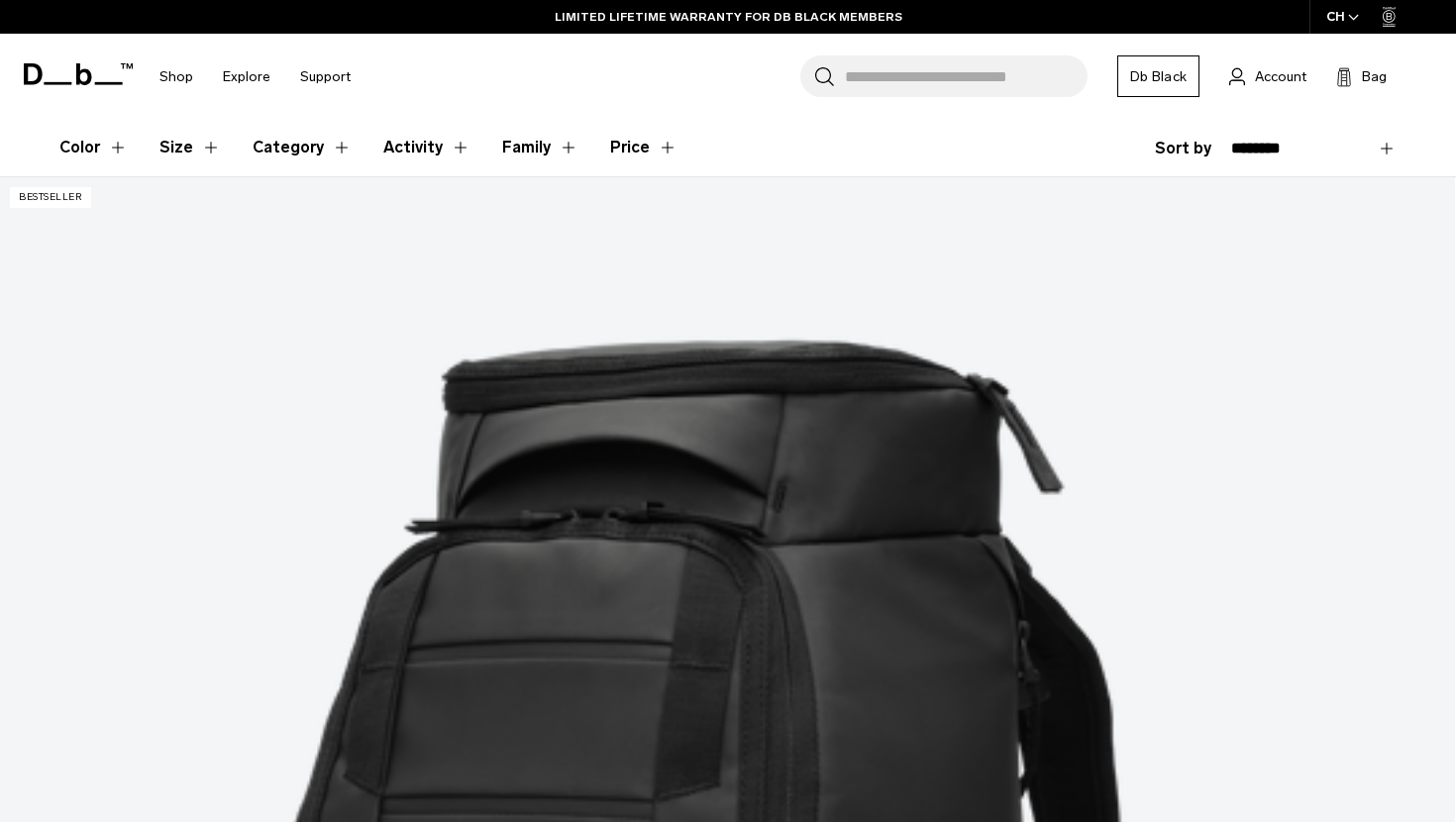 click at bounding box center (727, 4530) 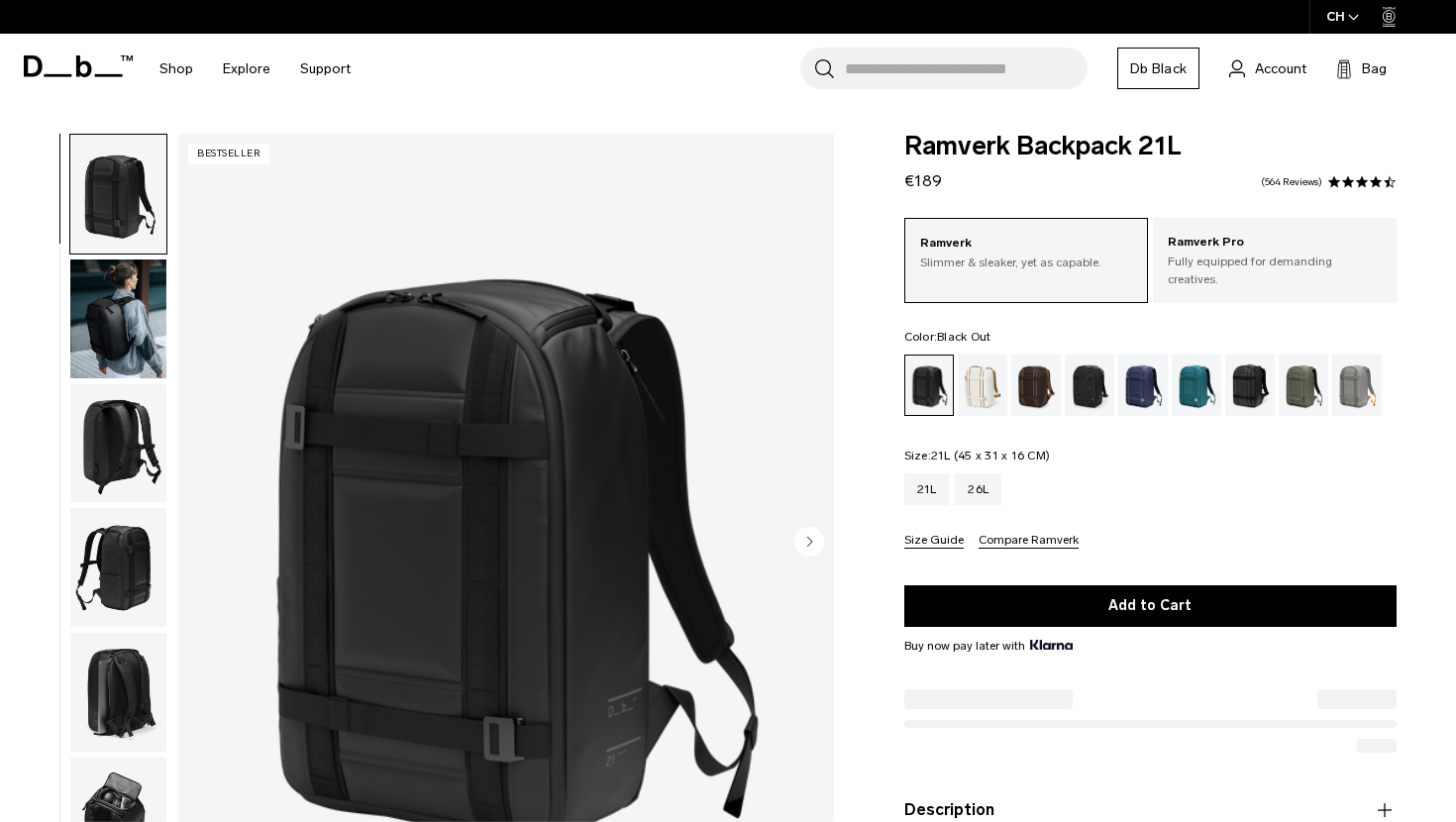 scroll, scrollTop: 63, scrollLeft: 0, axis: vertical 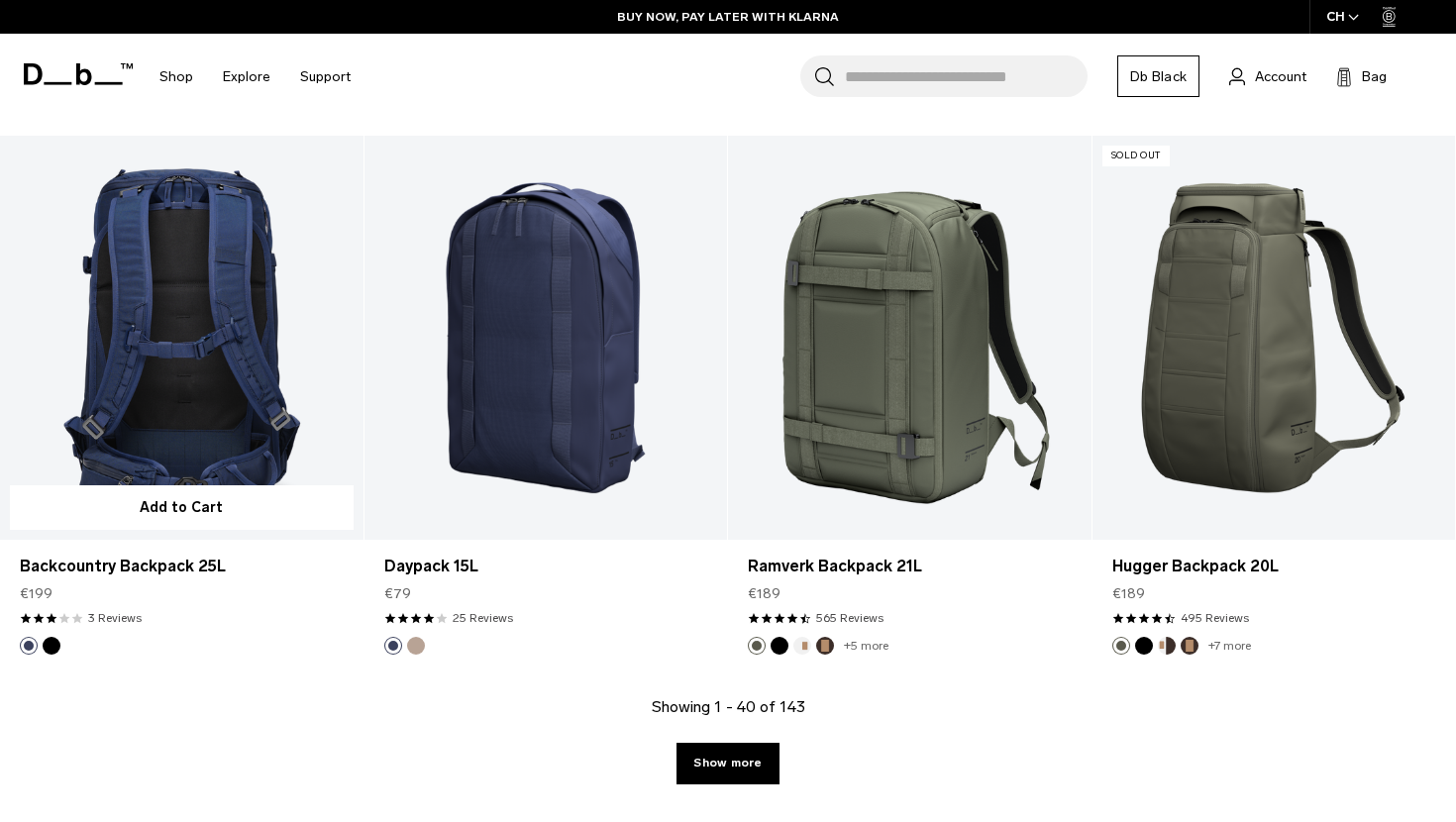 click at bounding box center (52, 646) 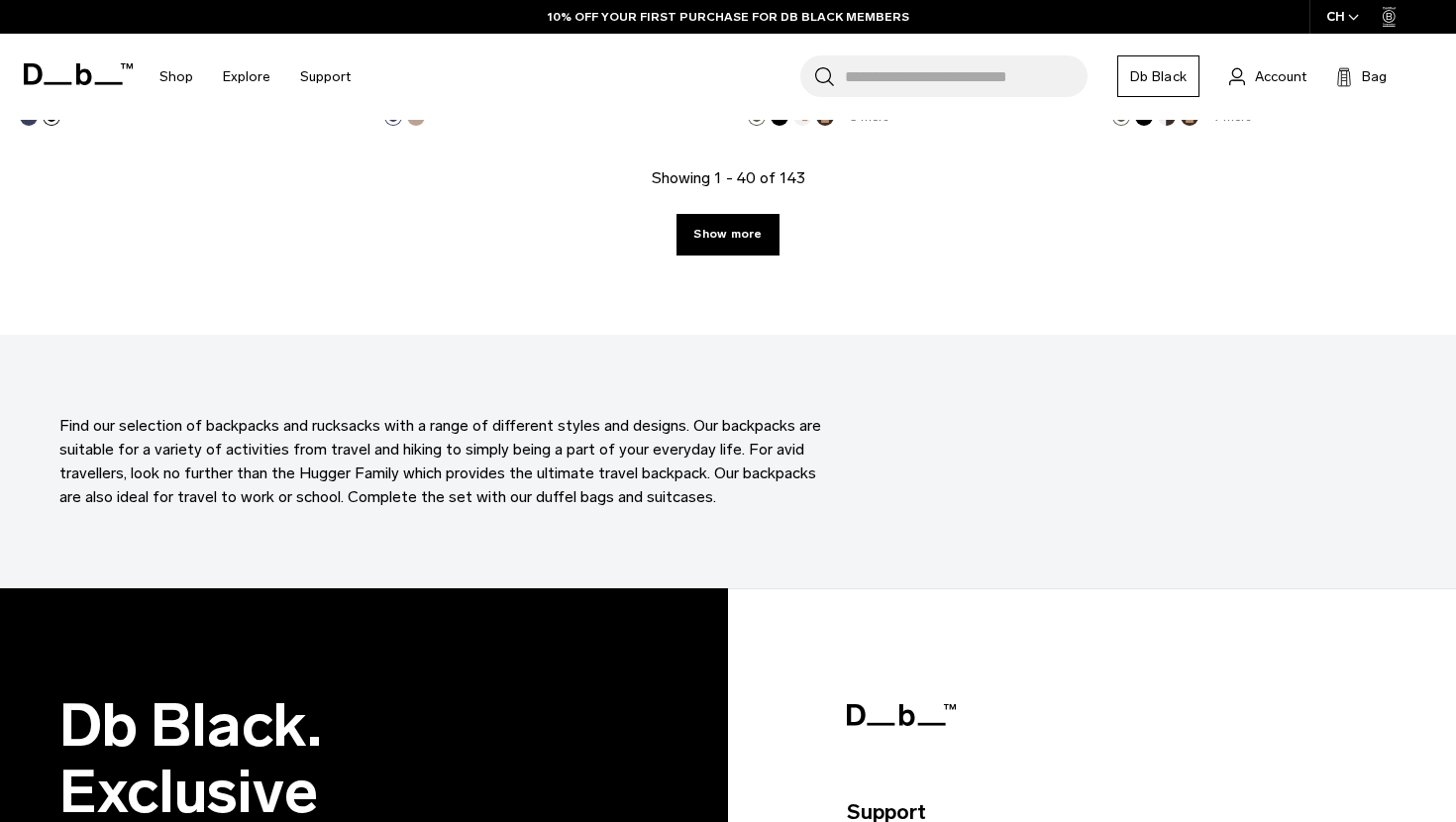 scroll, scrollTop: 5993, scrollLeft: 0, axis: vertical 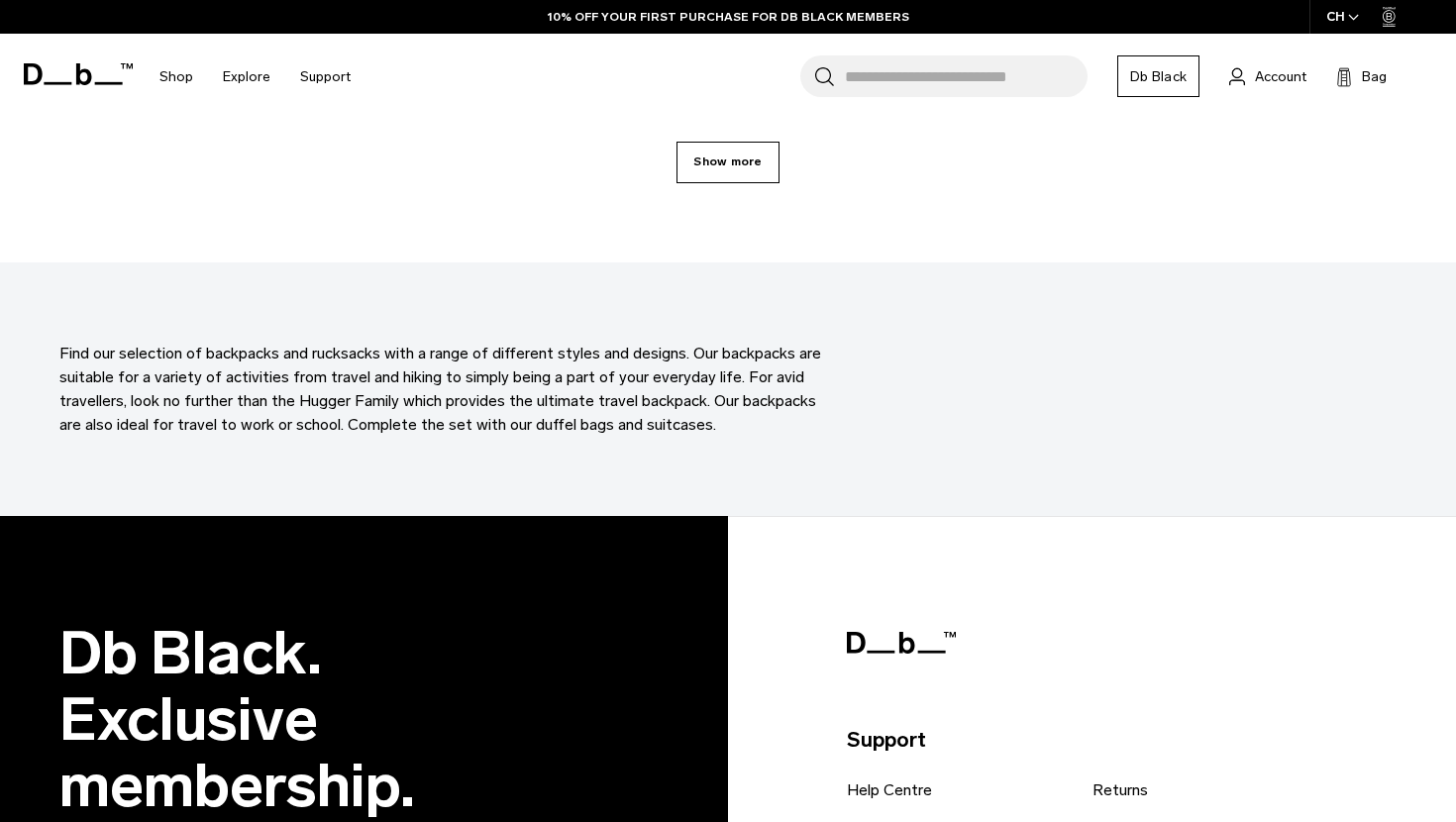 click on "Show more" at bounding box center (727, 162) 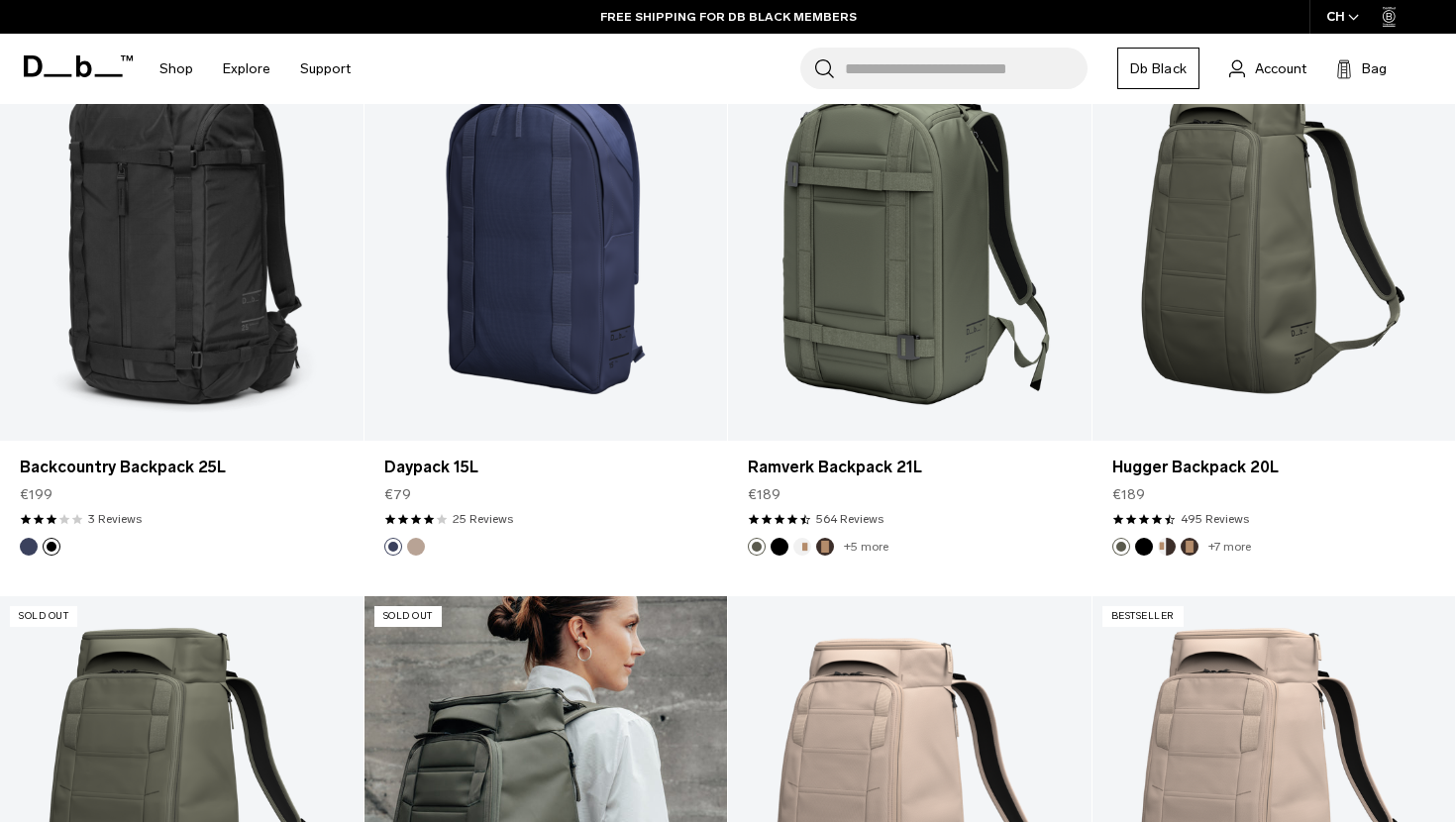 scroll, scrollTop: 5450, scrollLeft: 0, axis: vertical 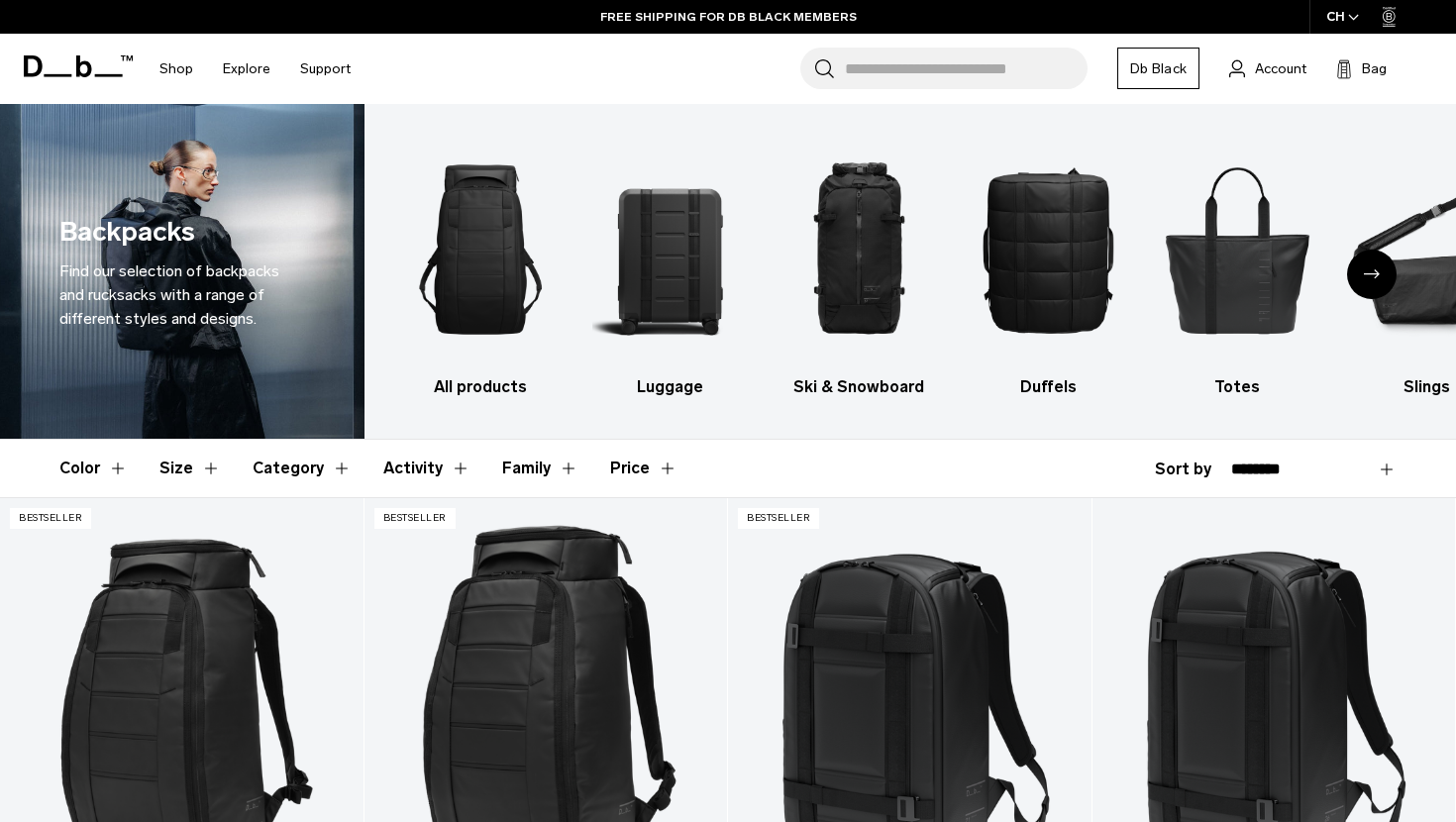 click 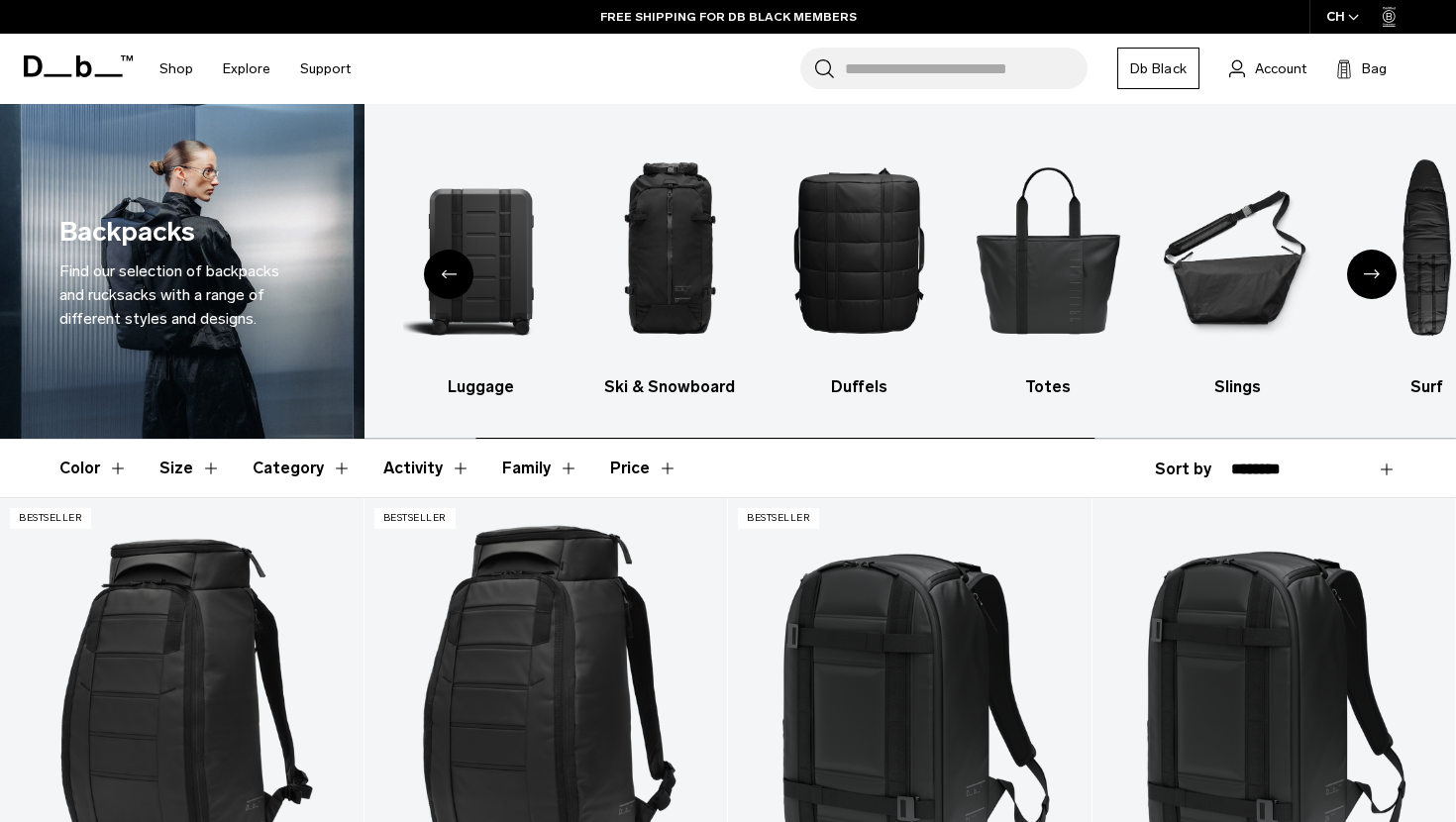 click 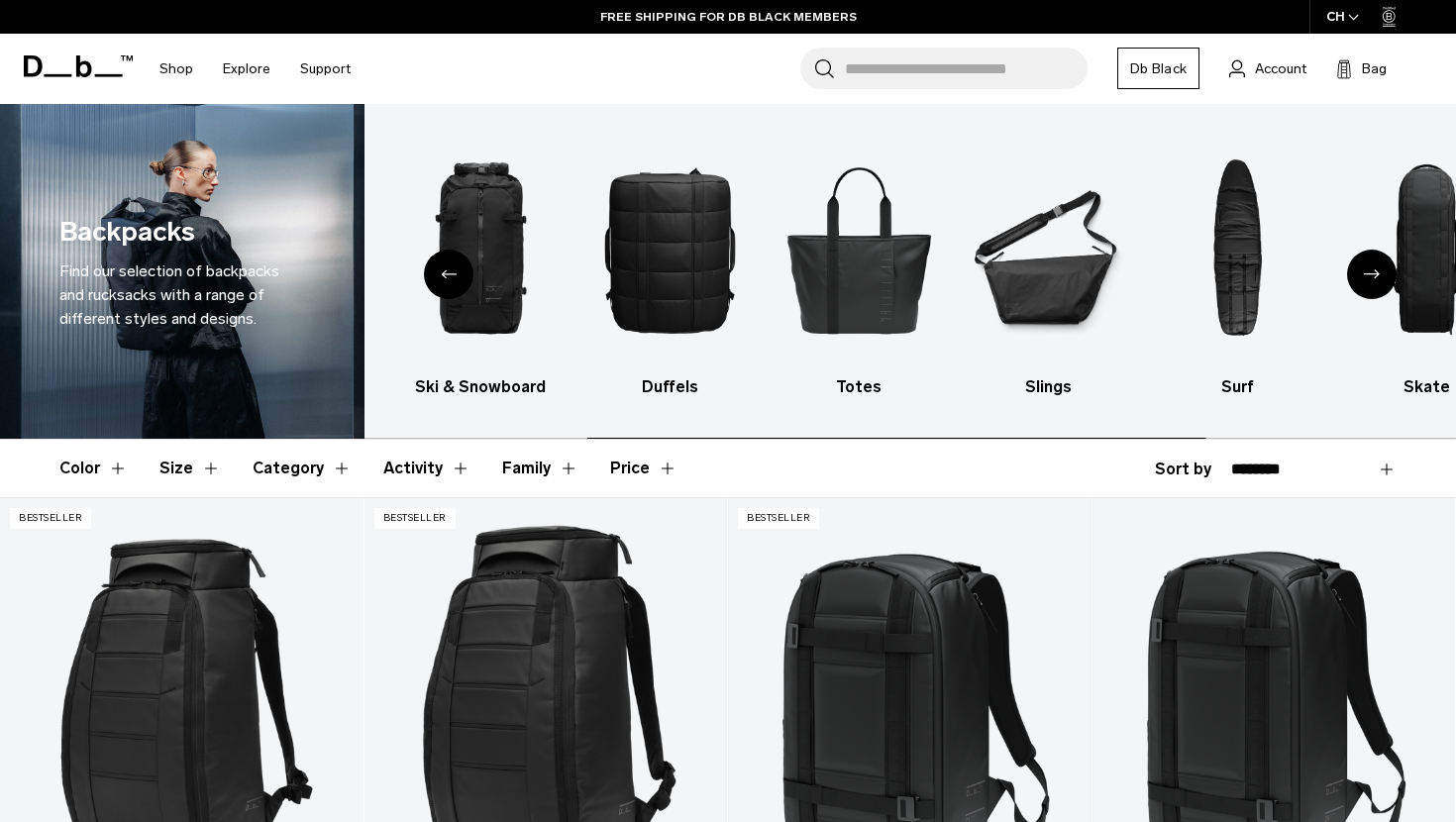 click 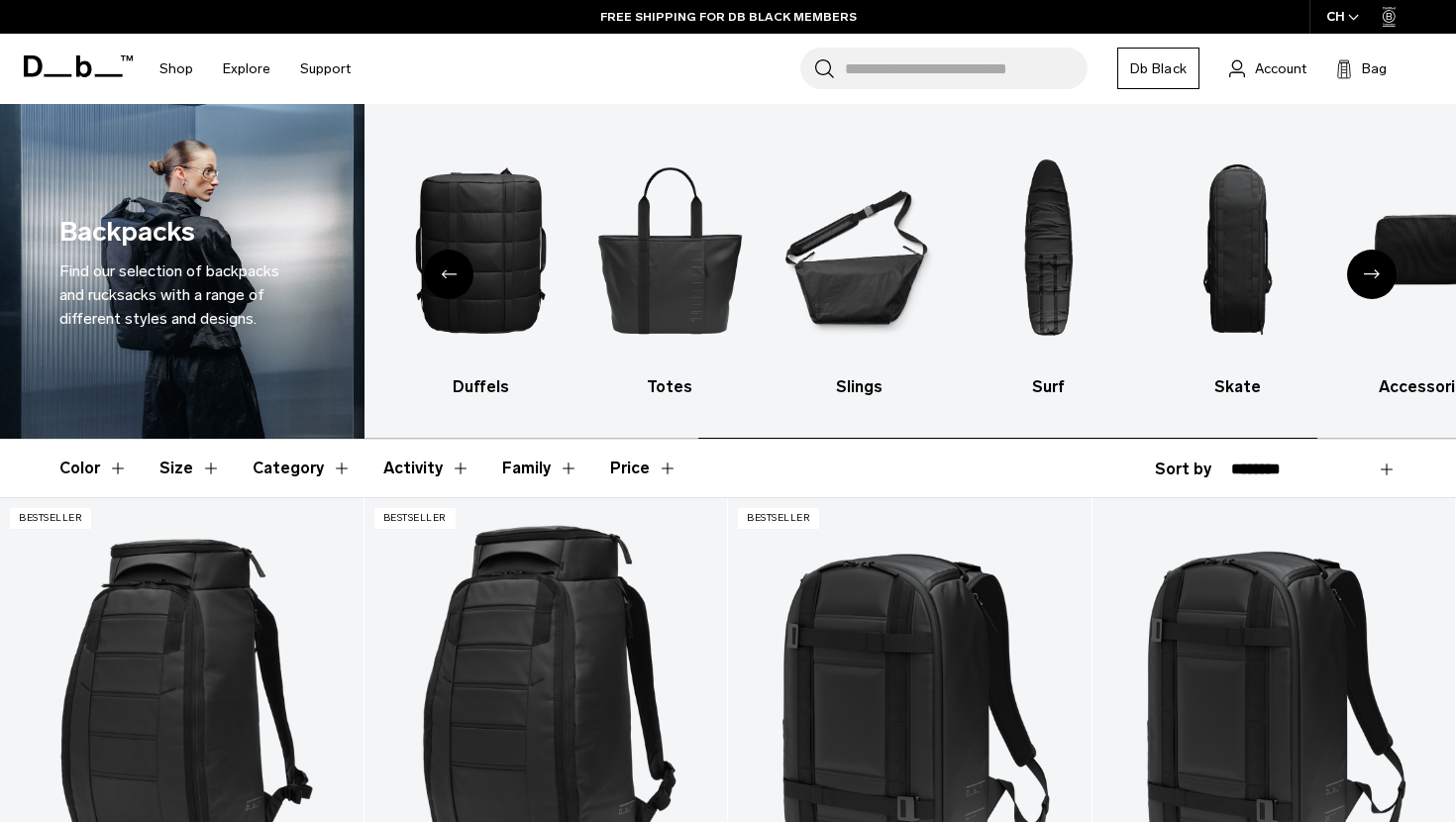 click 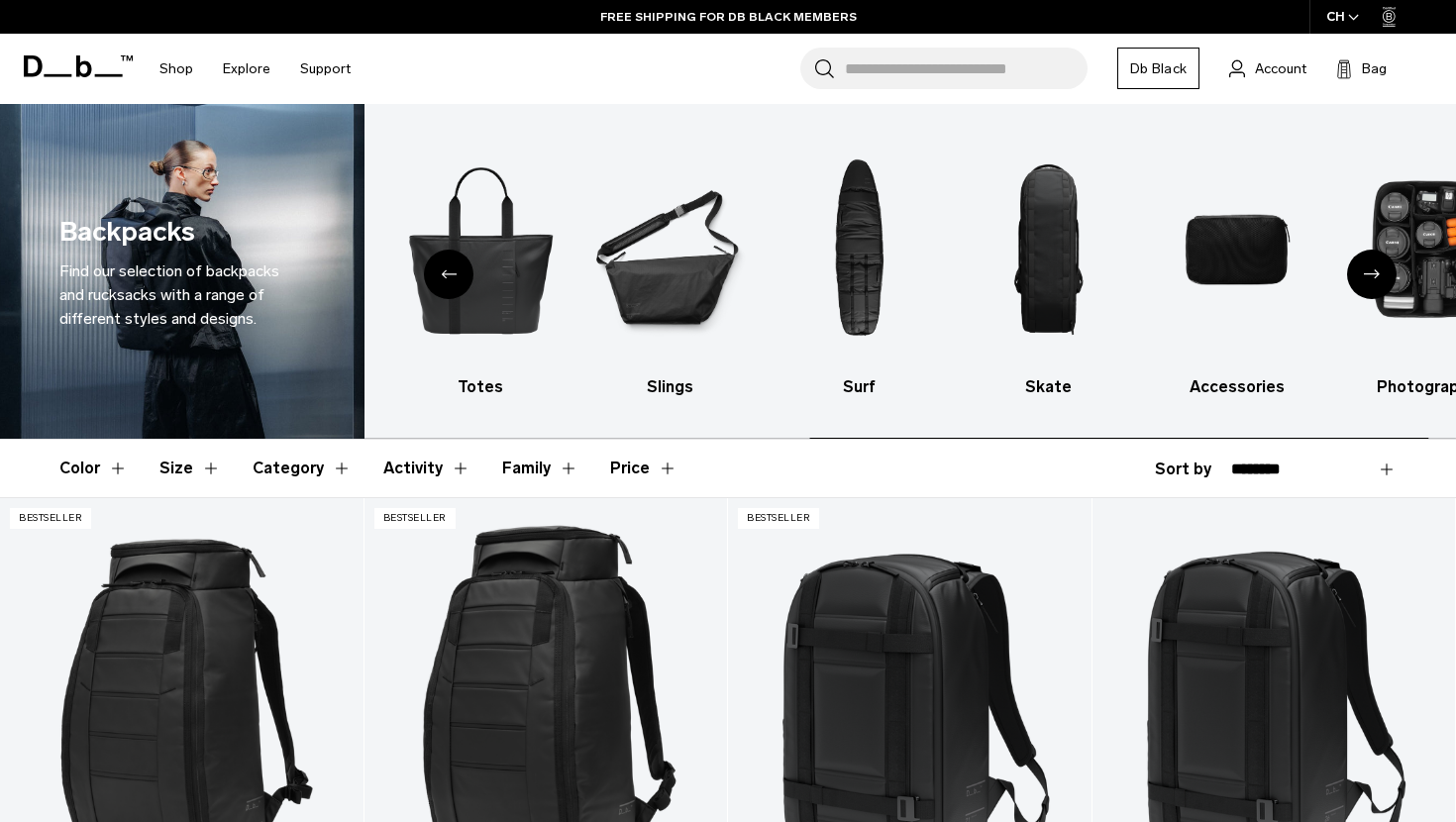 click 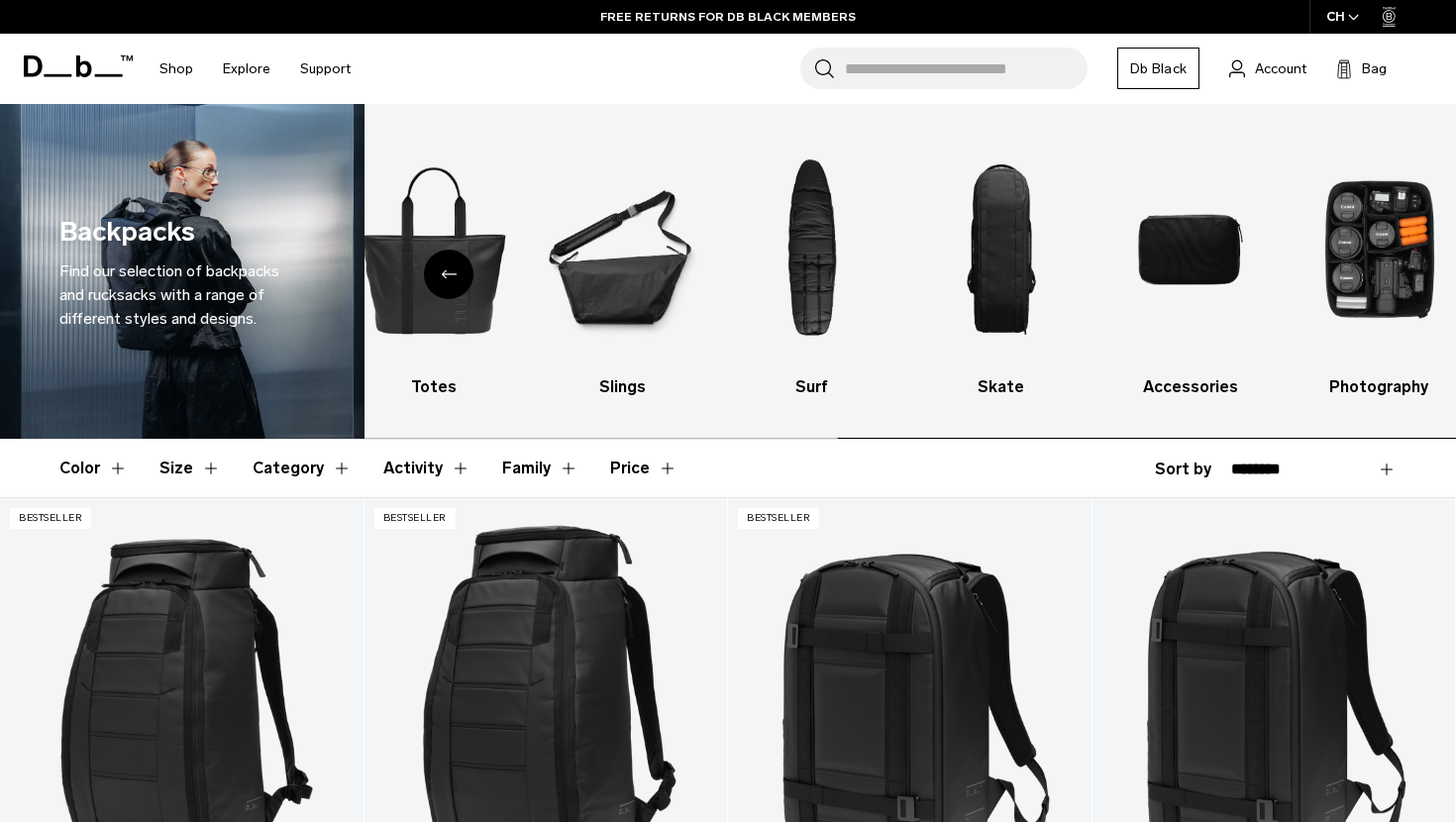 click at bounding box center (1380, 250) 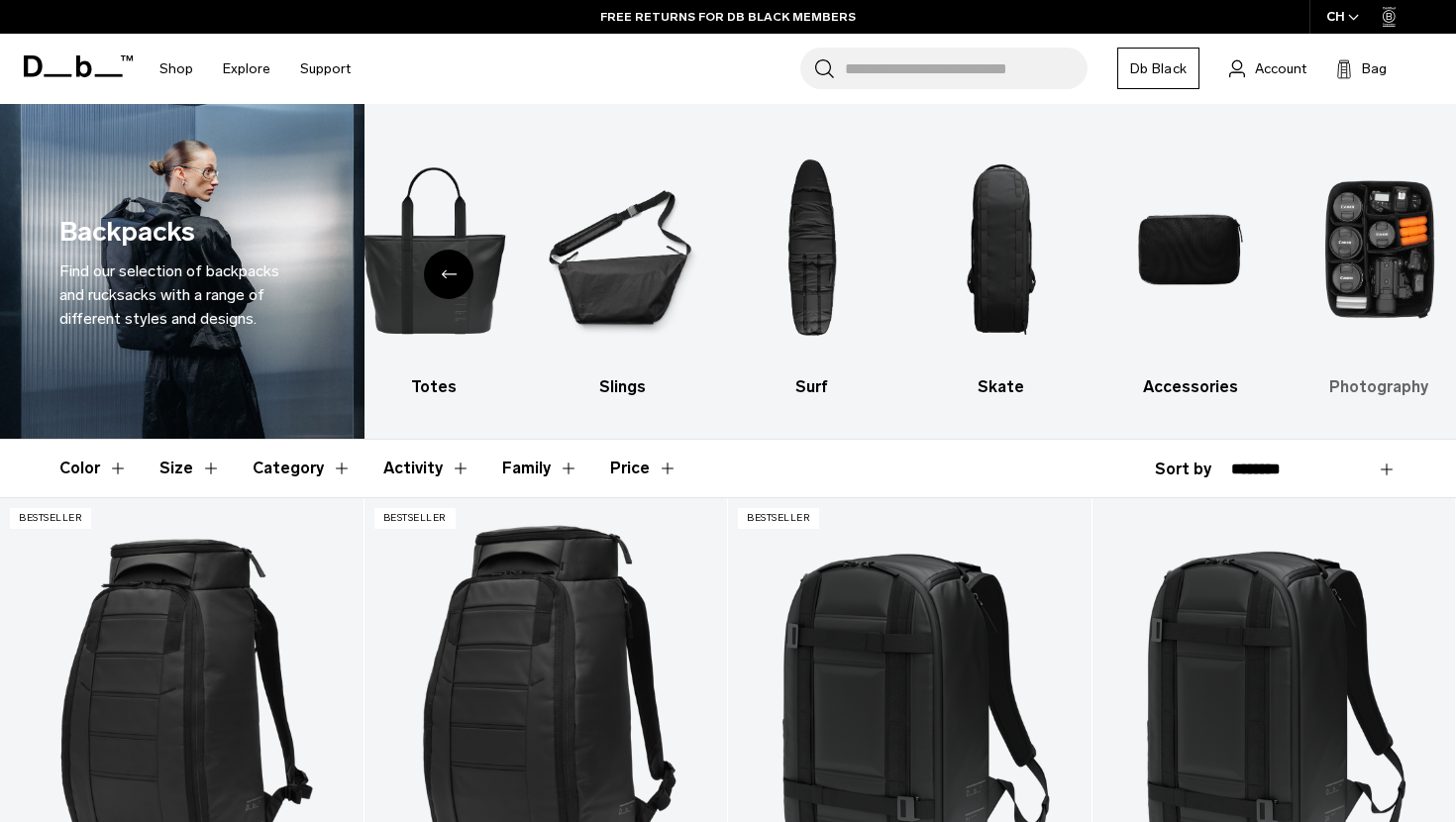 click at bounding box center [1380, 250] 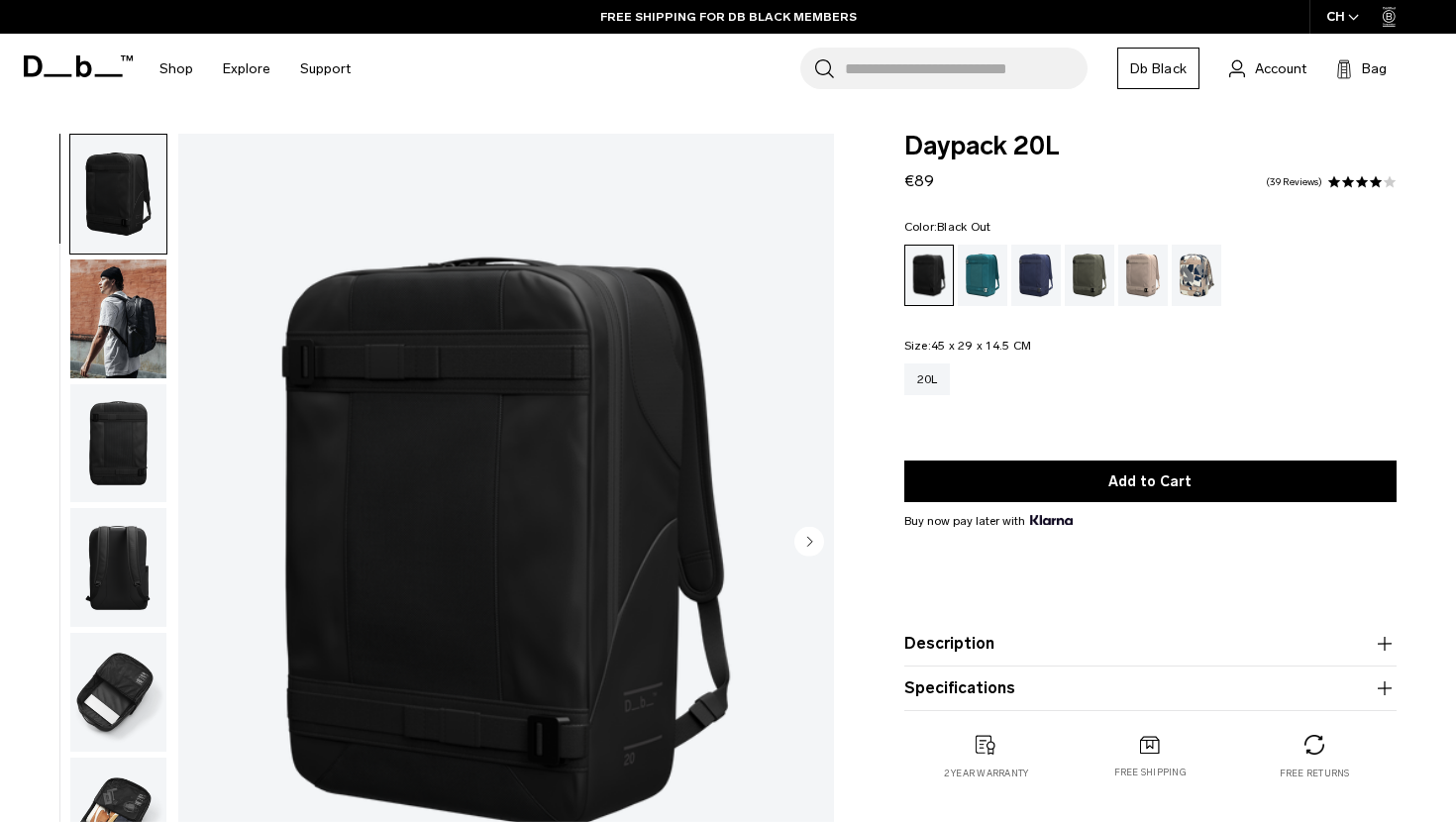 scroll, scrollTop: 0, scrollLeft: 0, axis: both 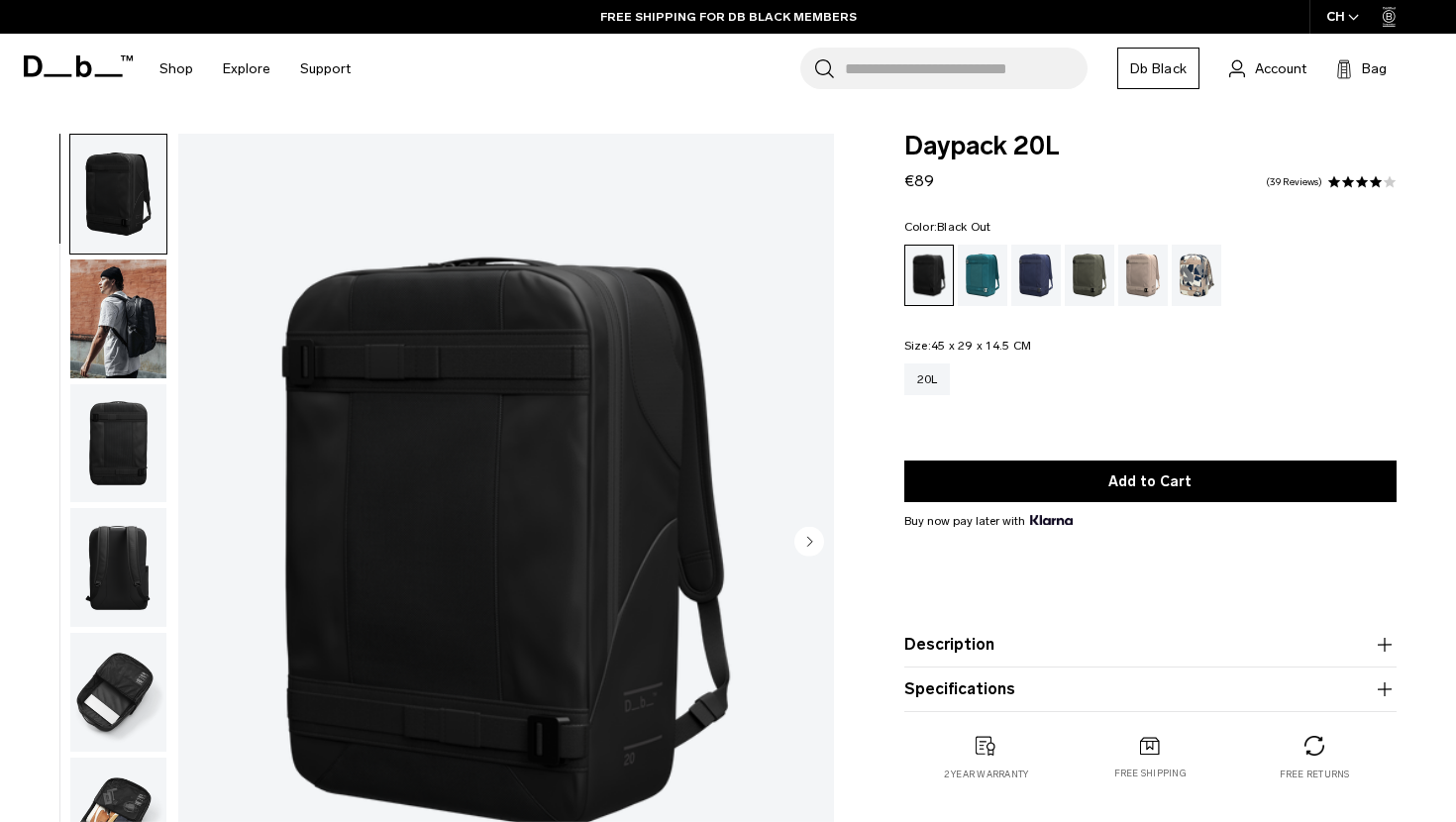 click 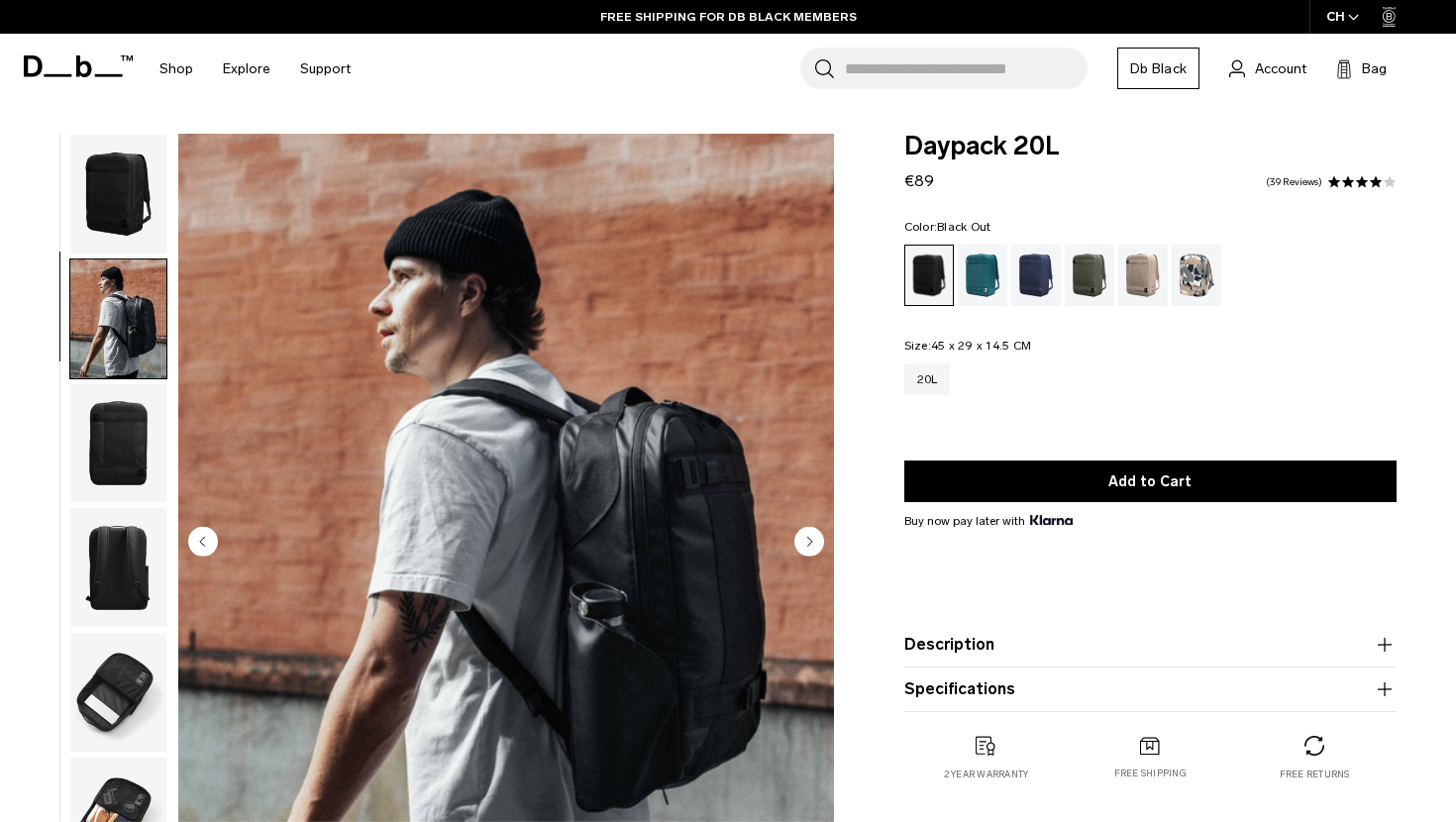 scroll, scrollTop: 49, scrollLeft: 0, axis: vertical 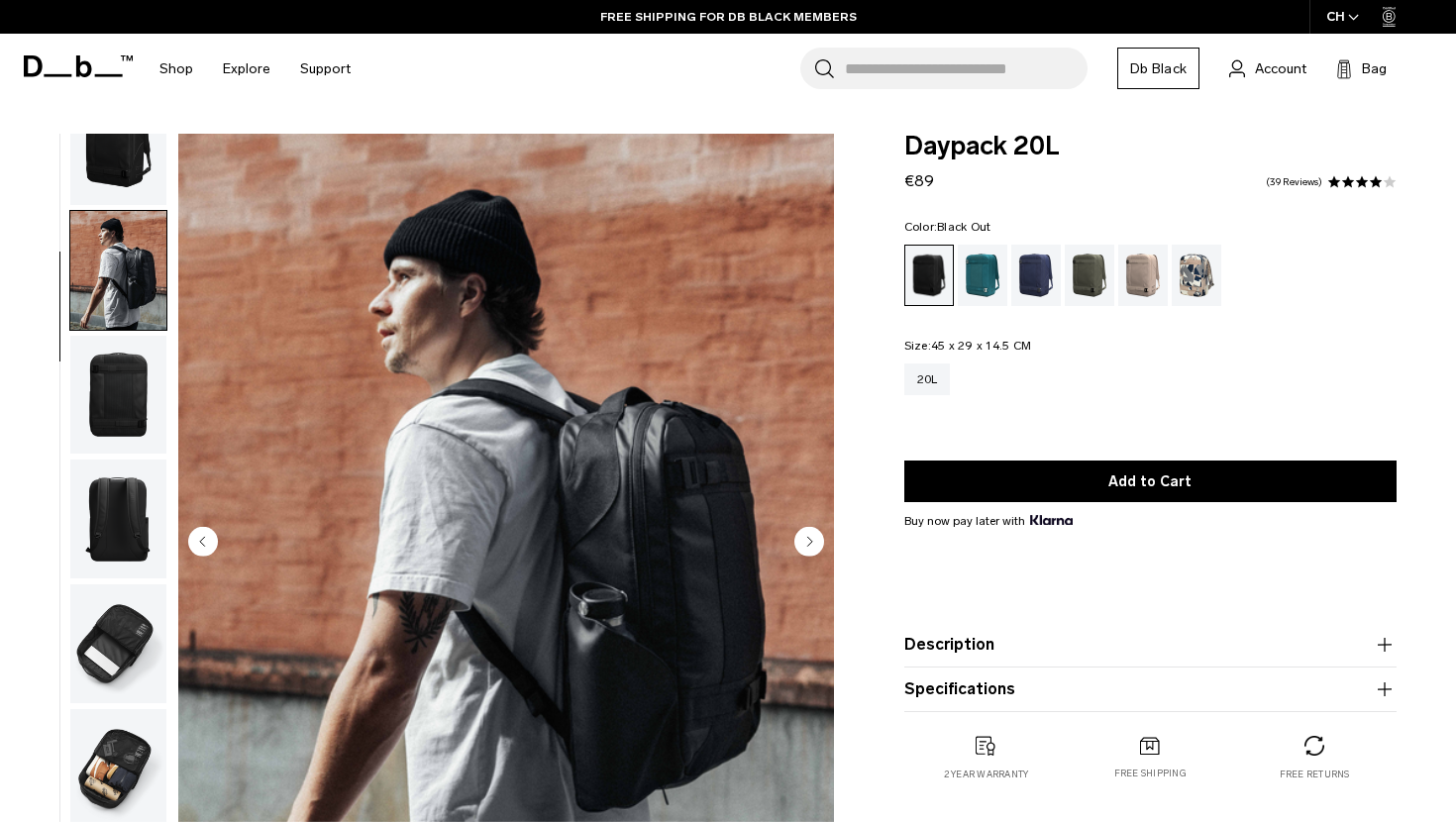 click 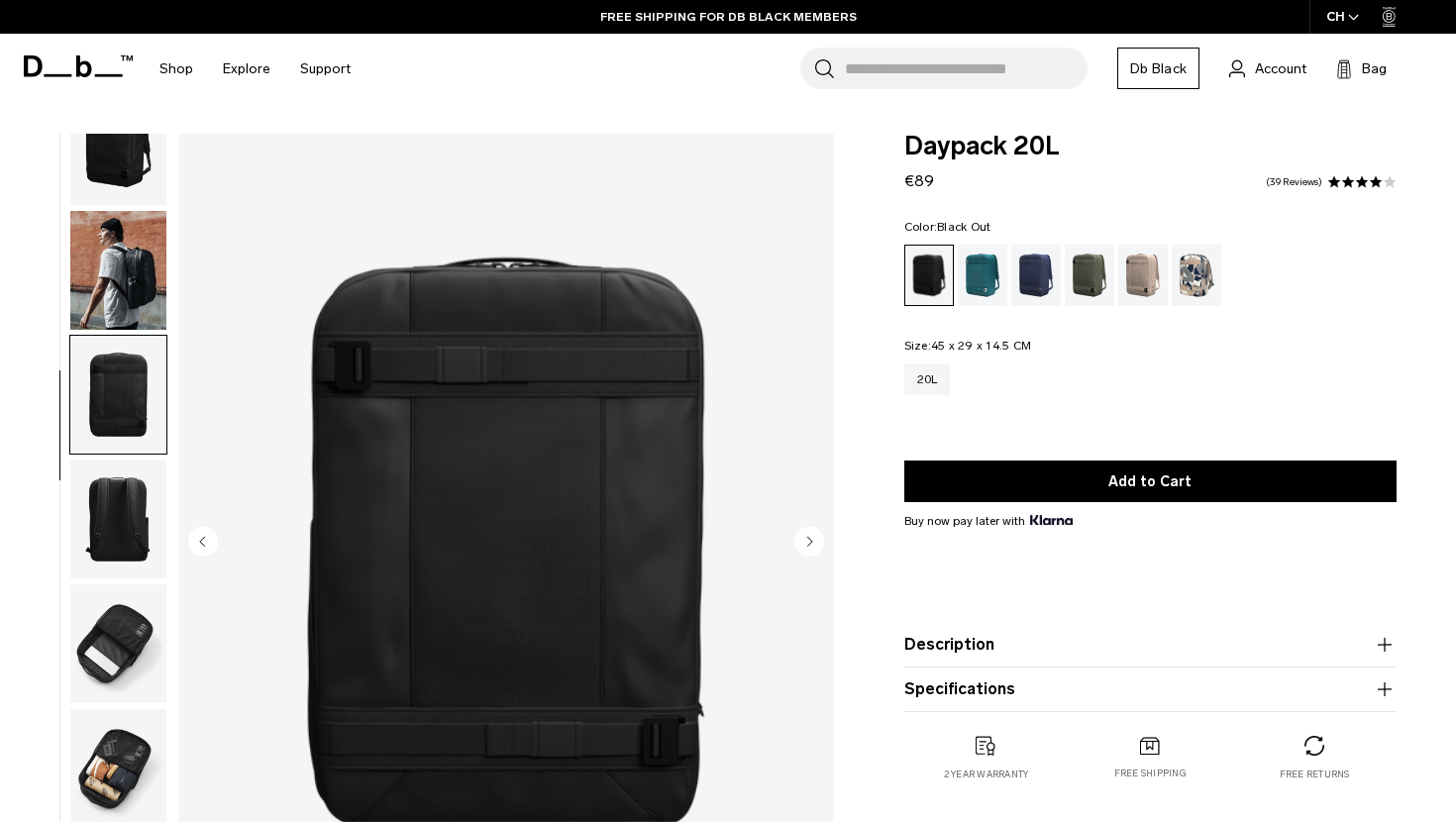 click 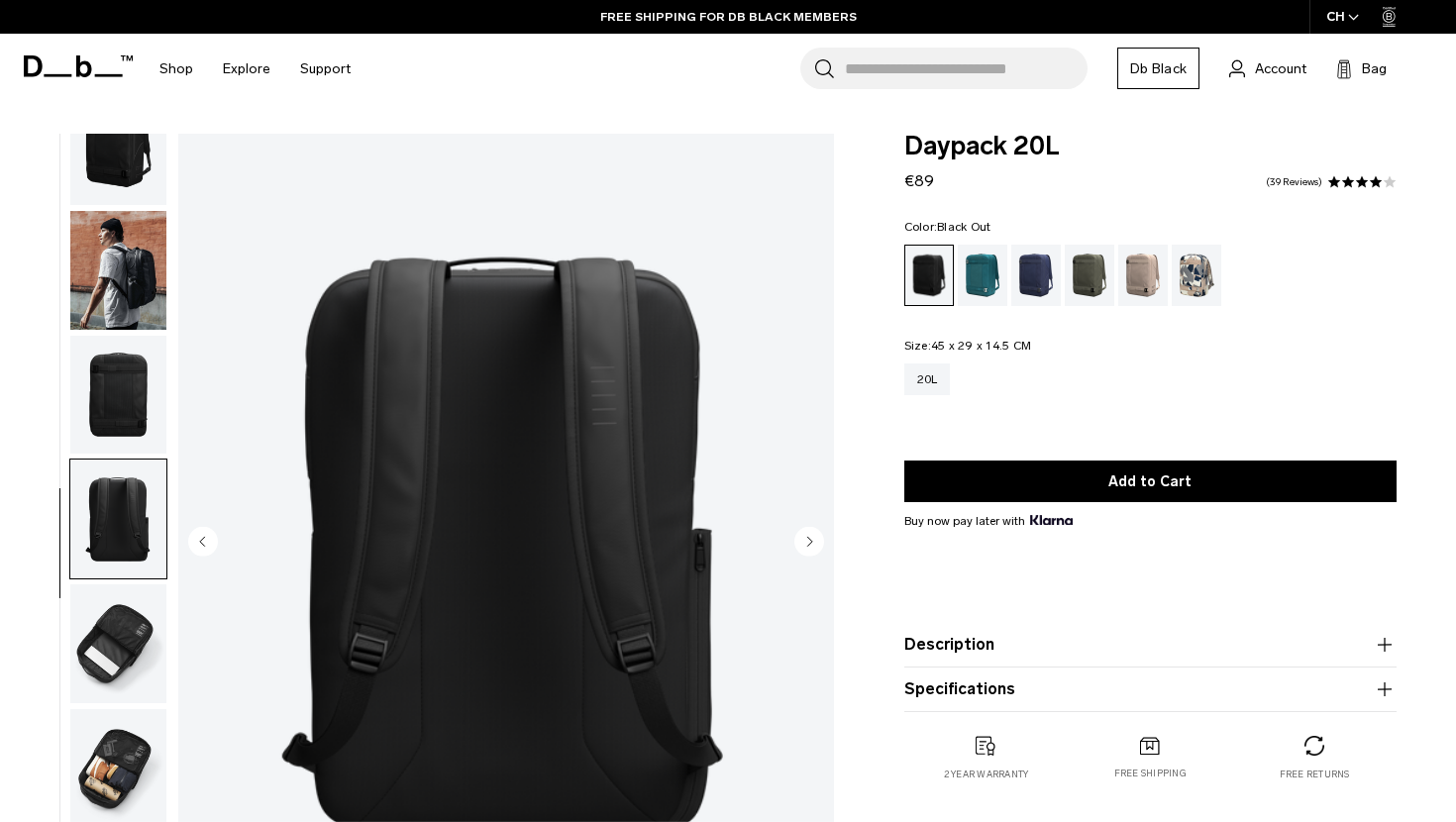 click 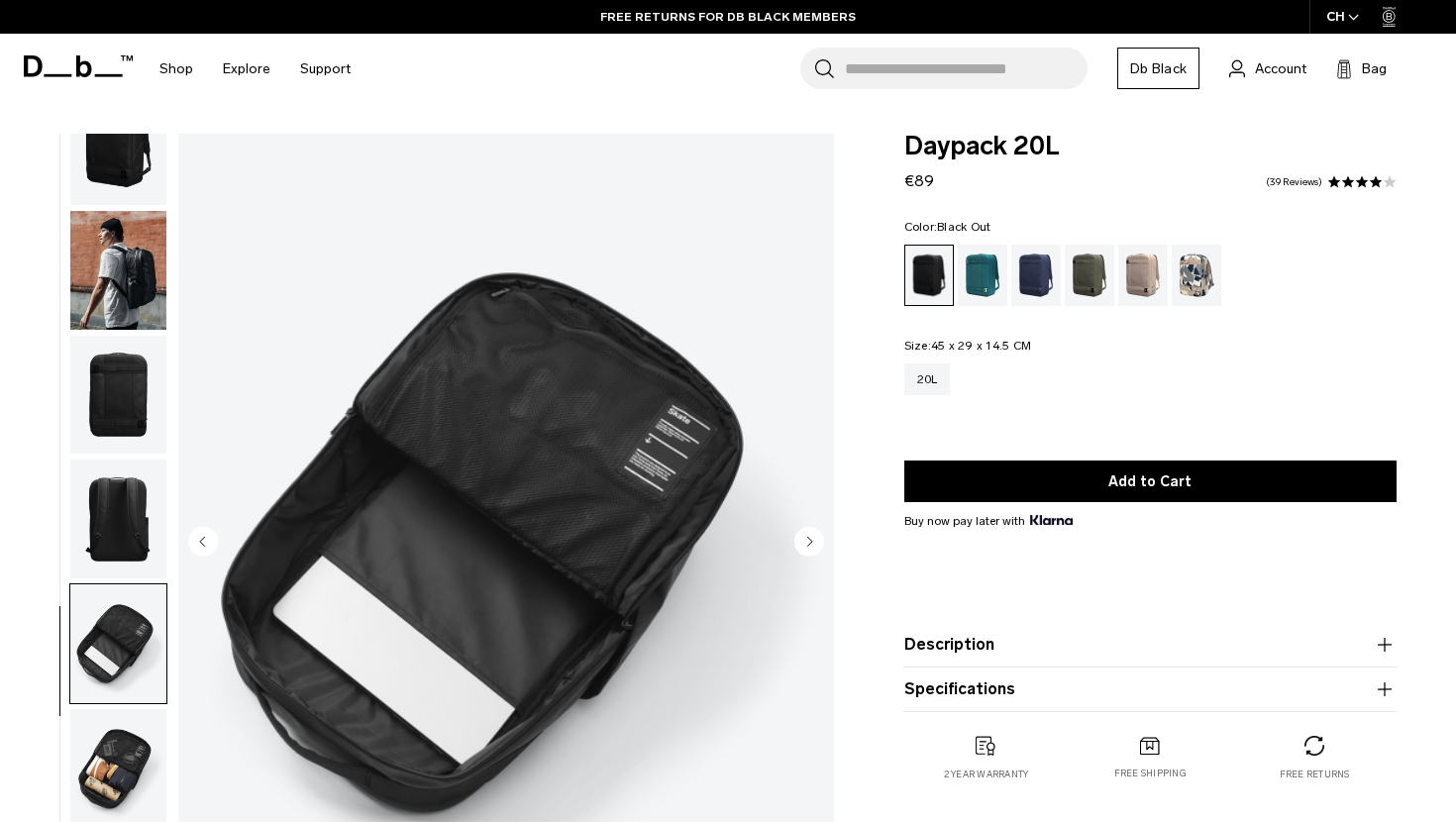 click 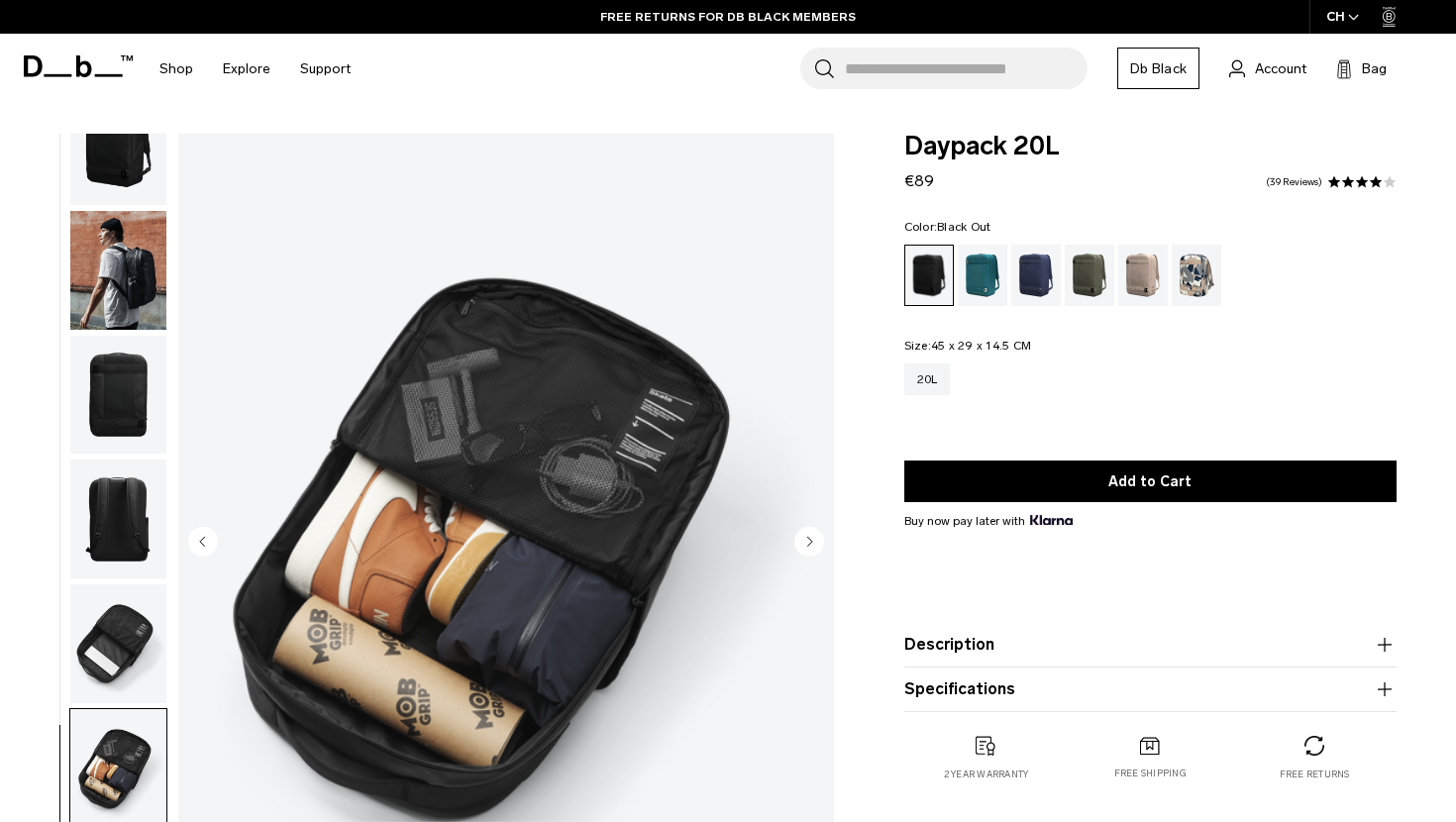 click 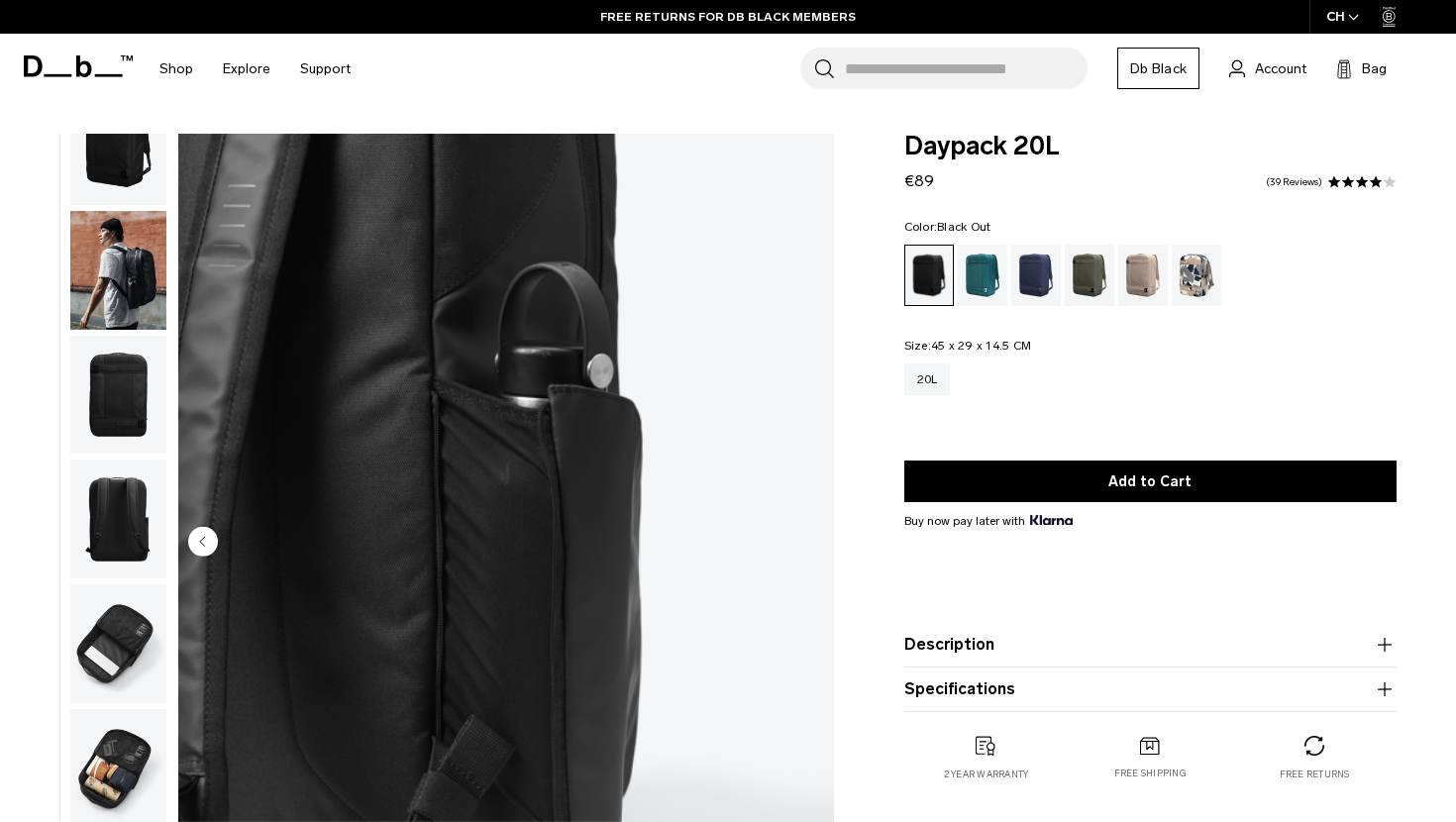 click at bounding box center (506, 543) 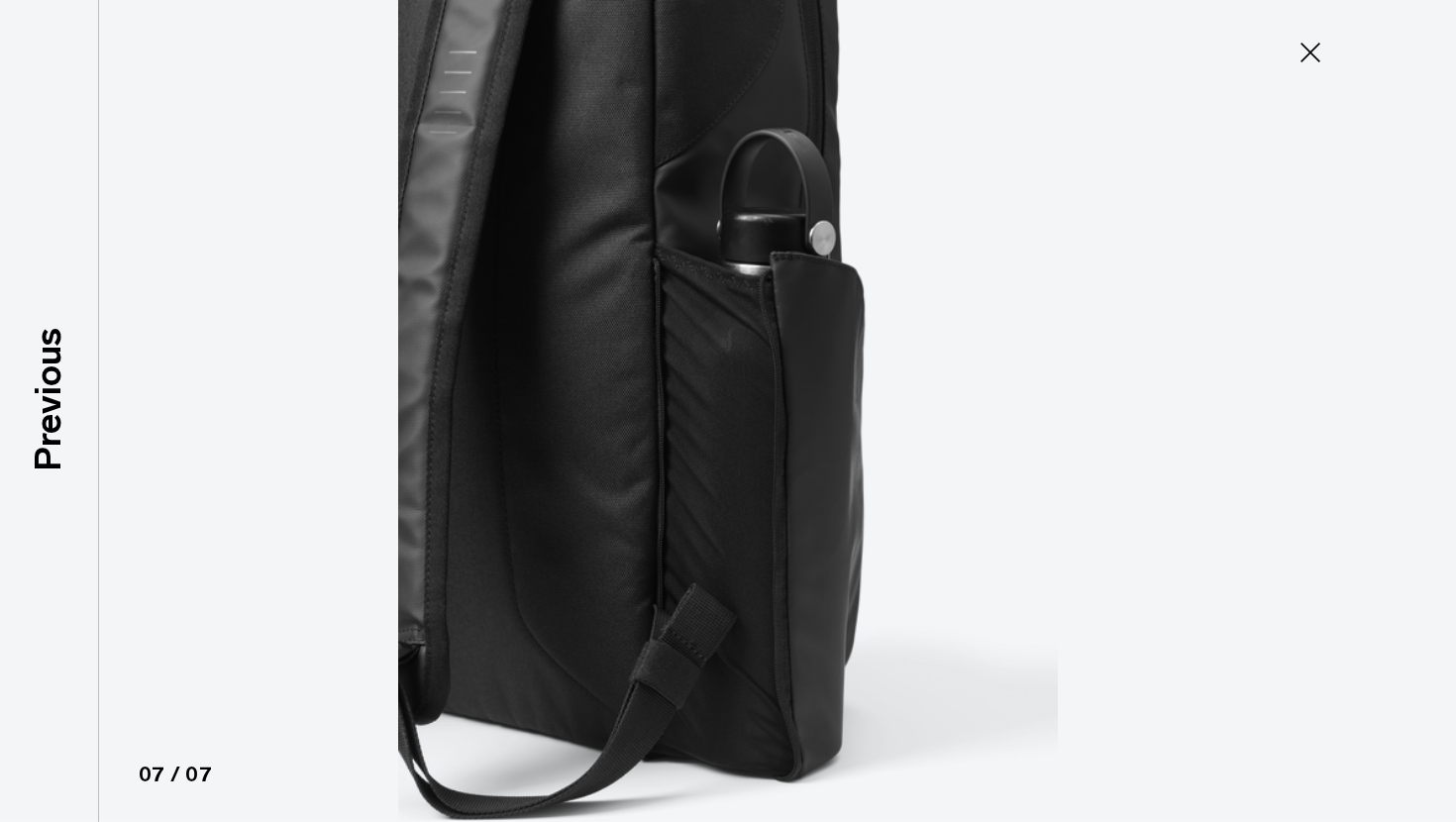 click 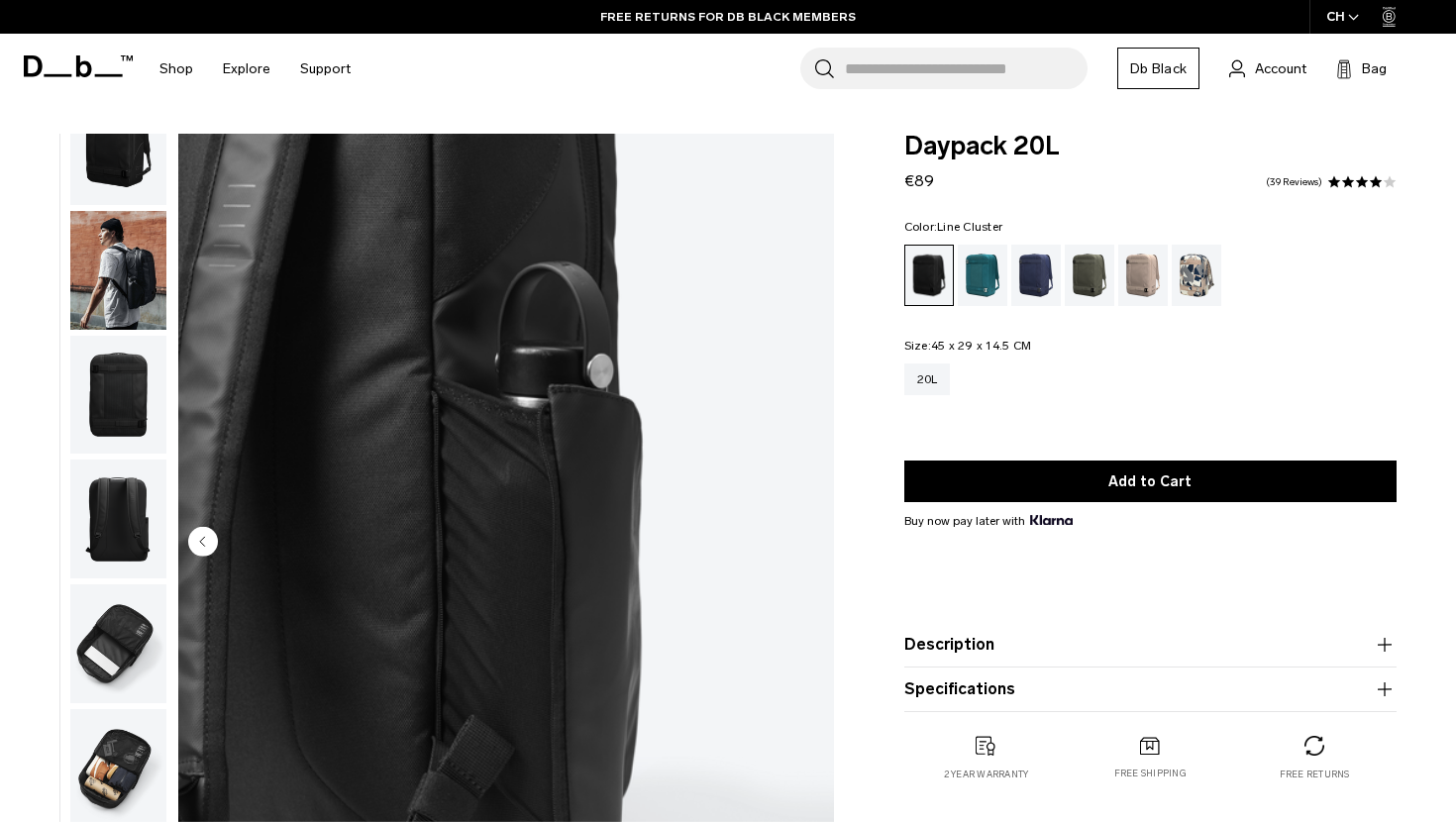 click at bounding box center [1196, 275] 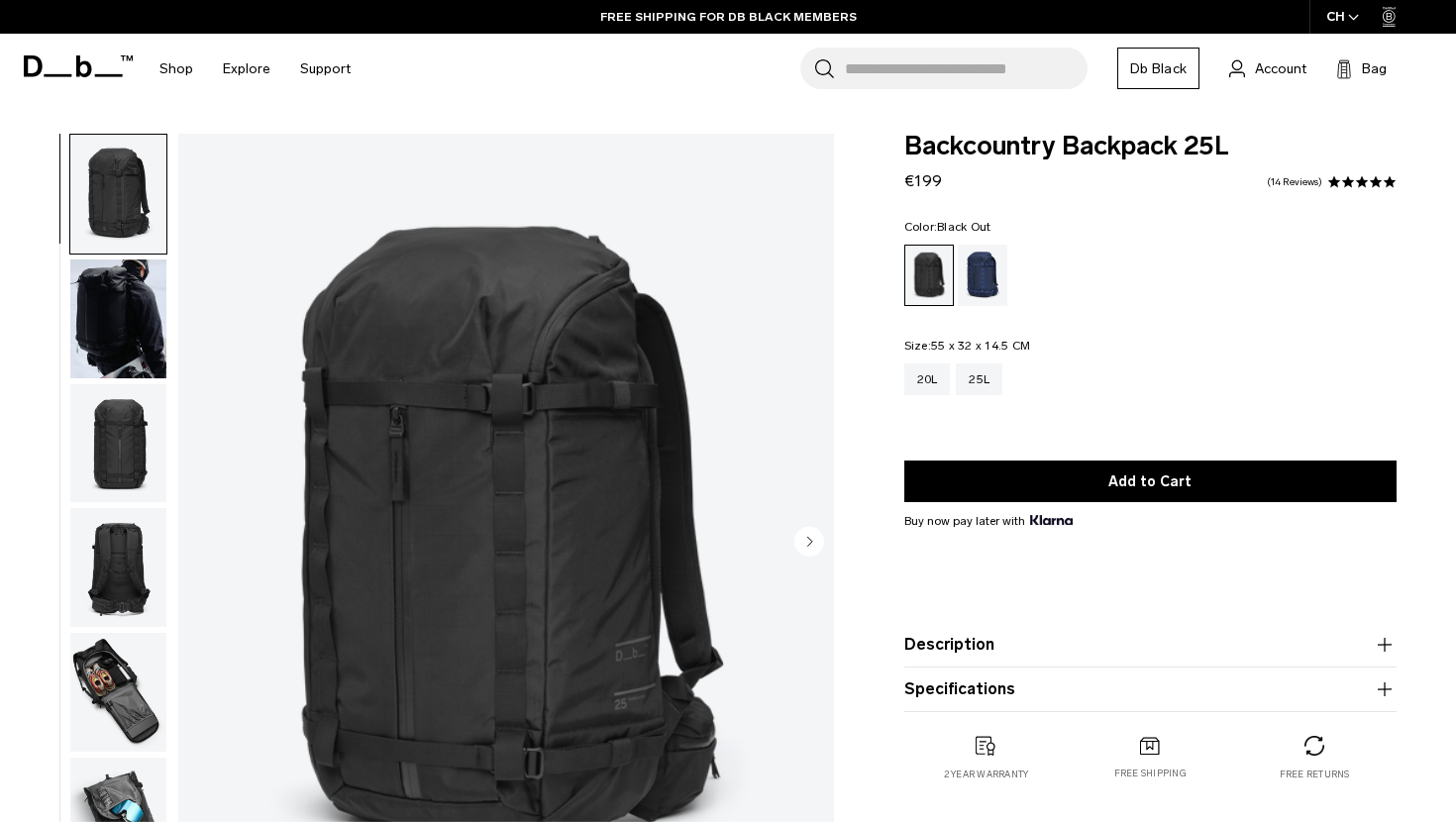 scroll, scrollTop: 0, scrollLeft: 0, axis: both 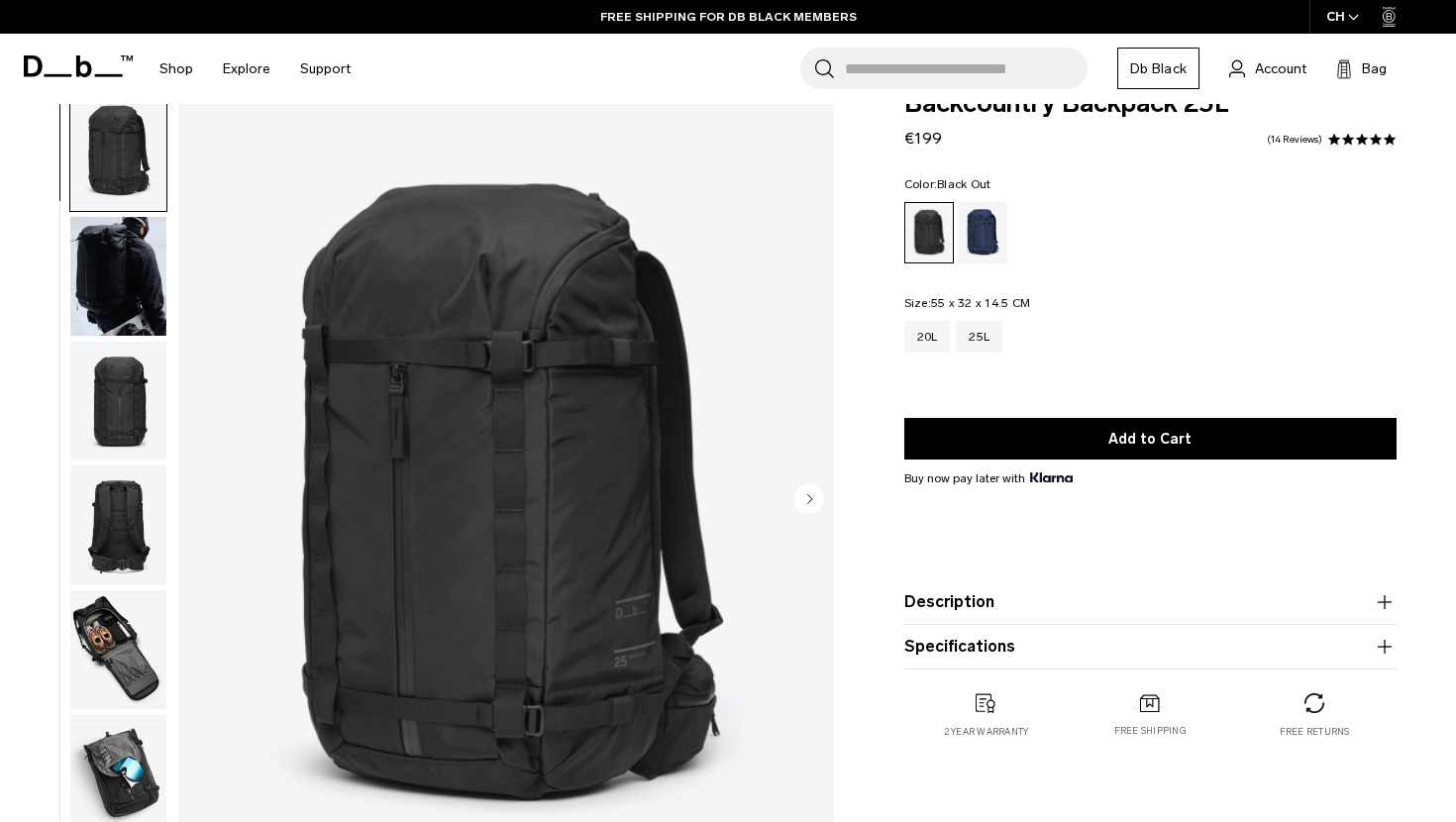 click 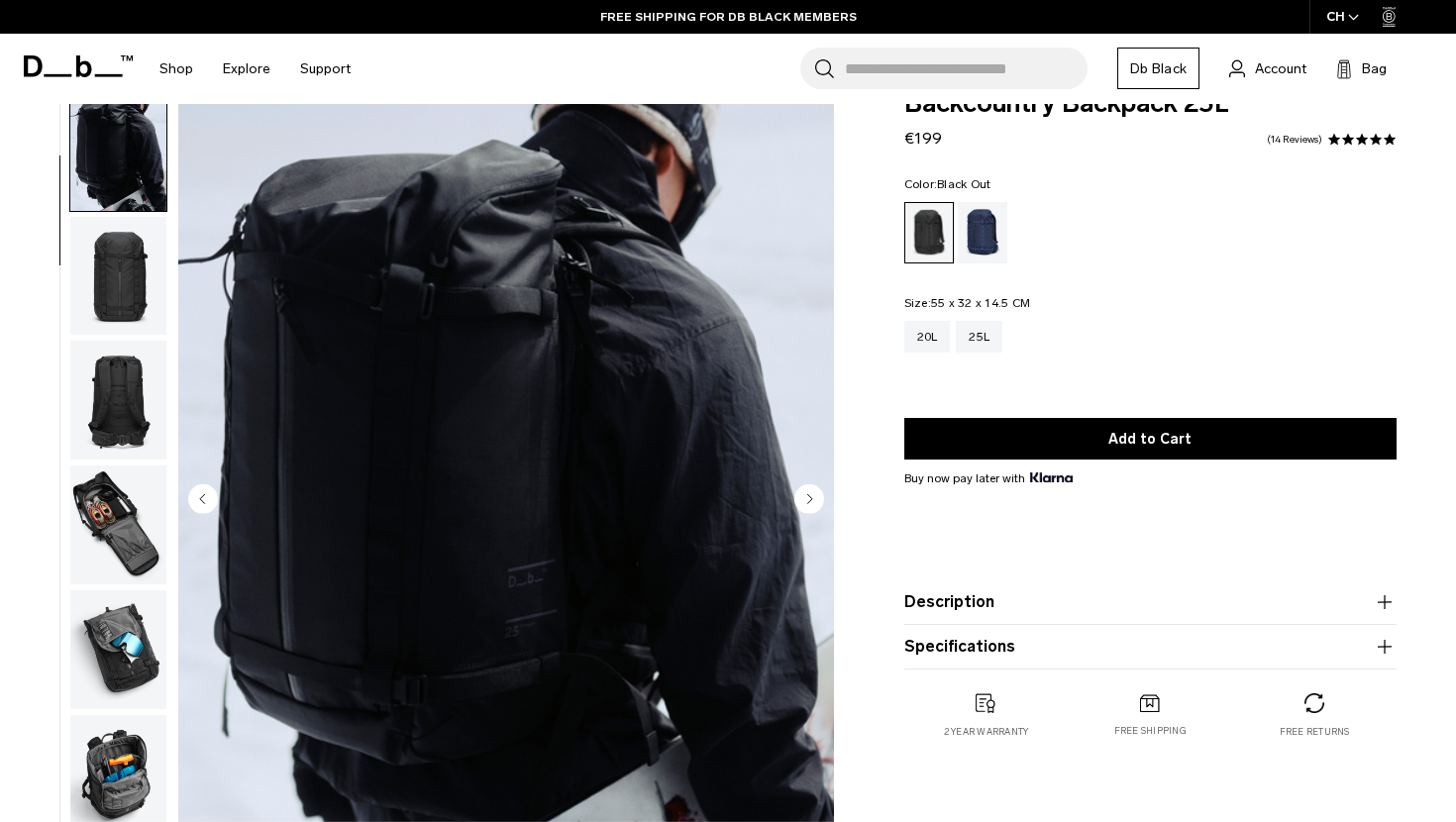 click 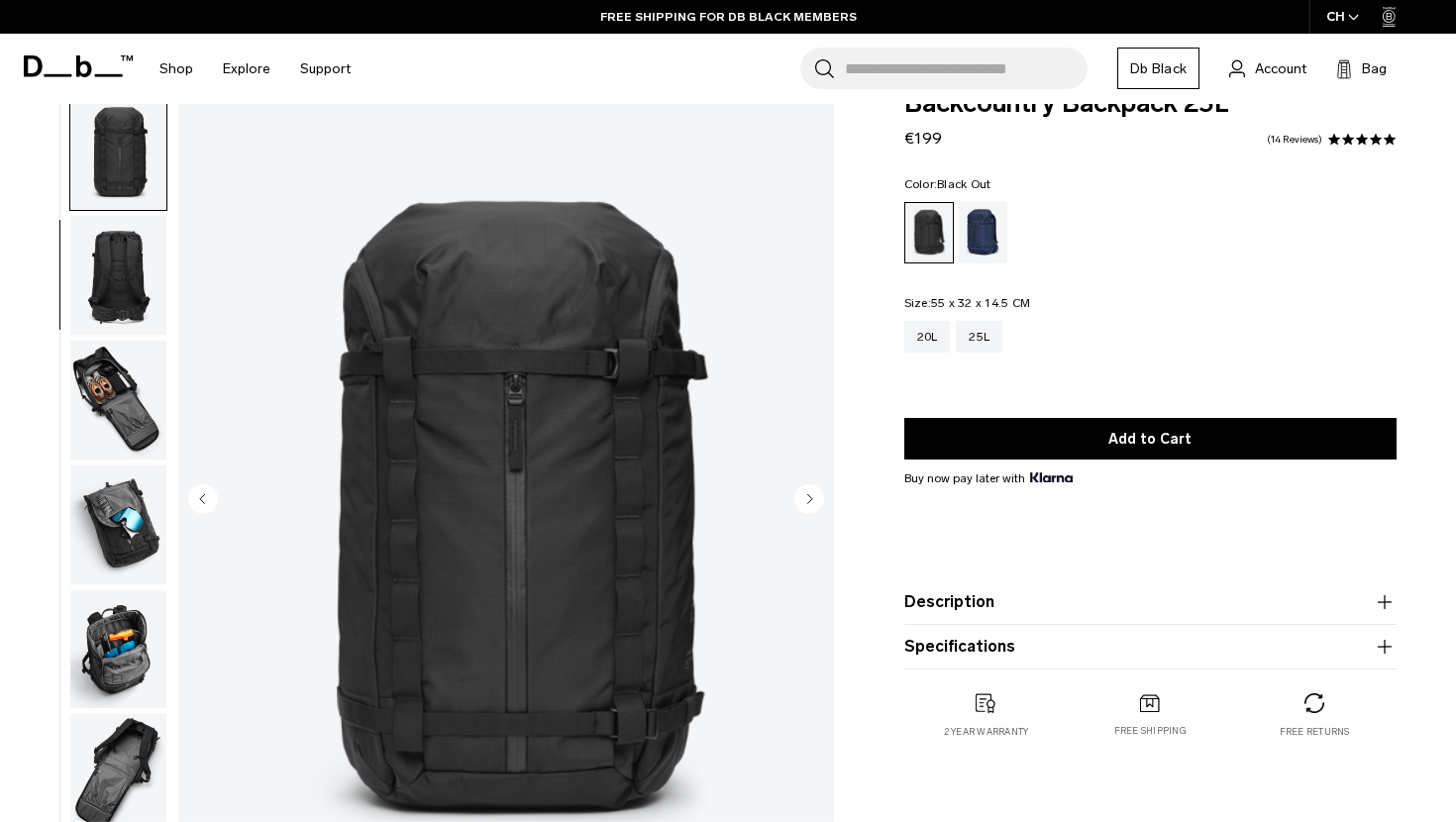 click 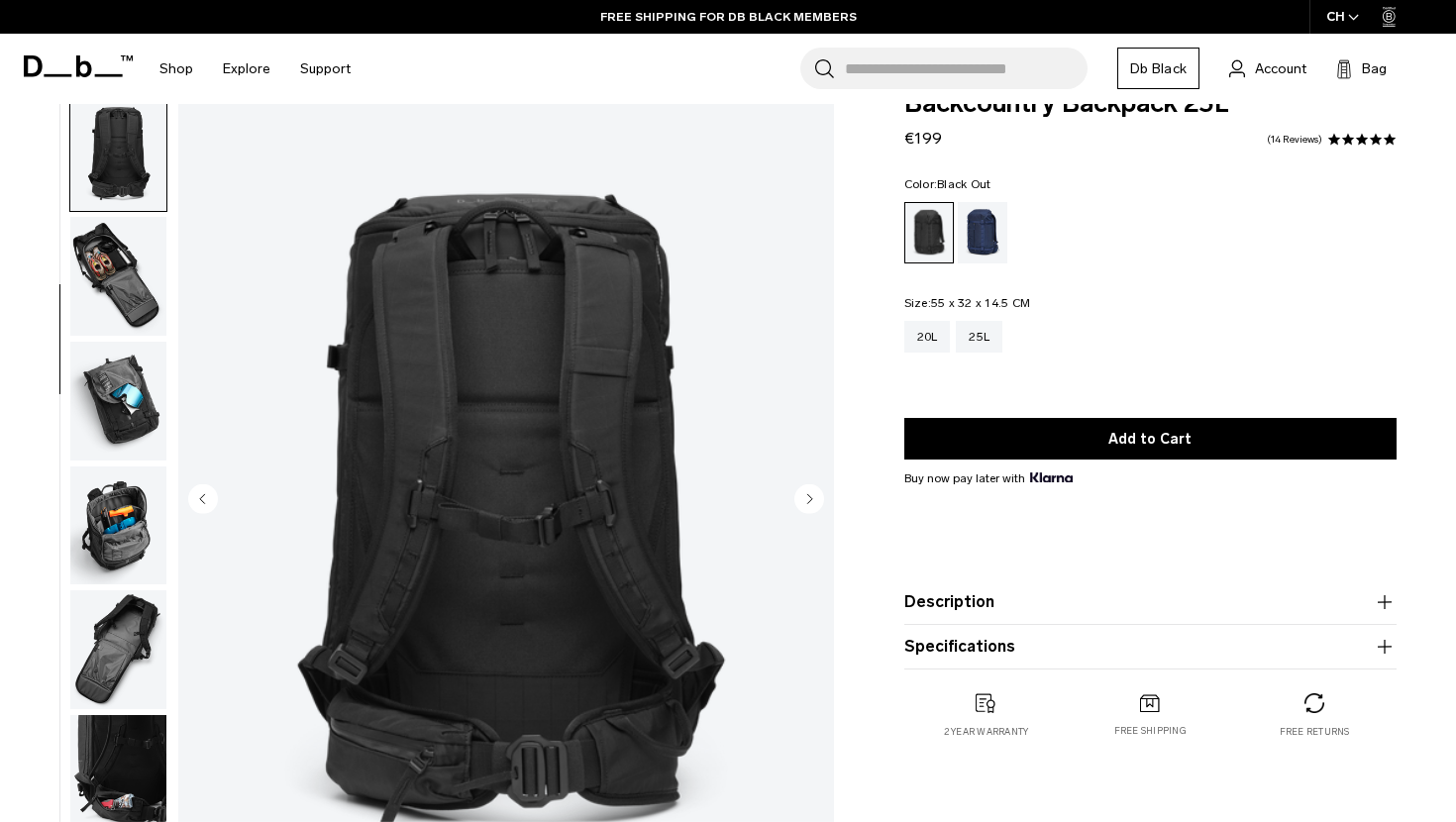click 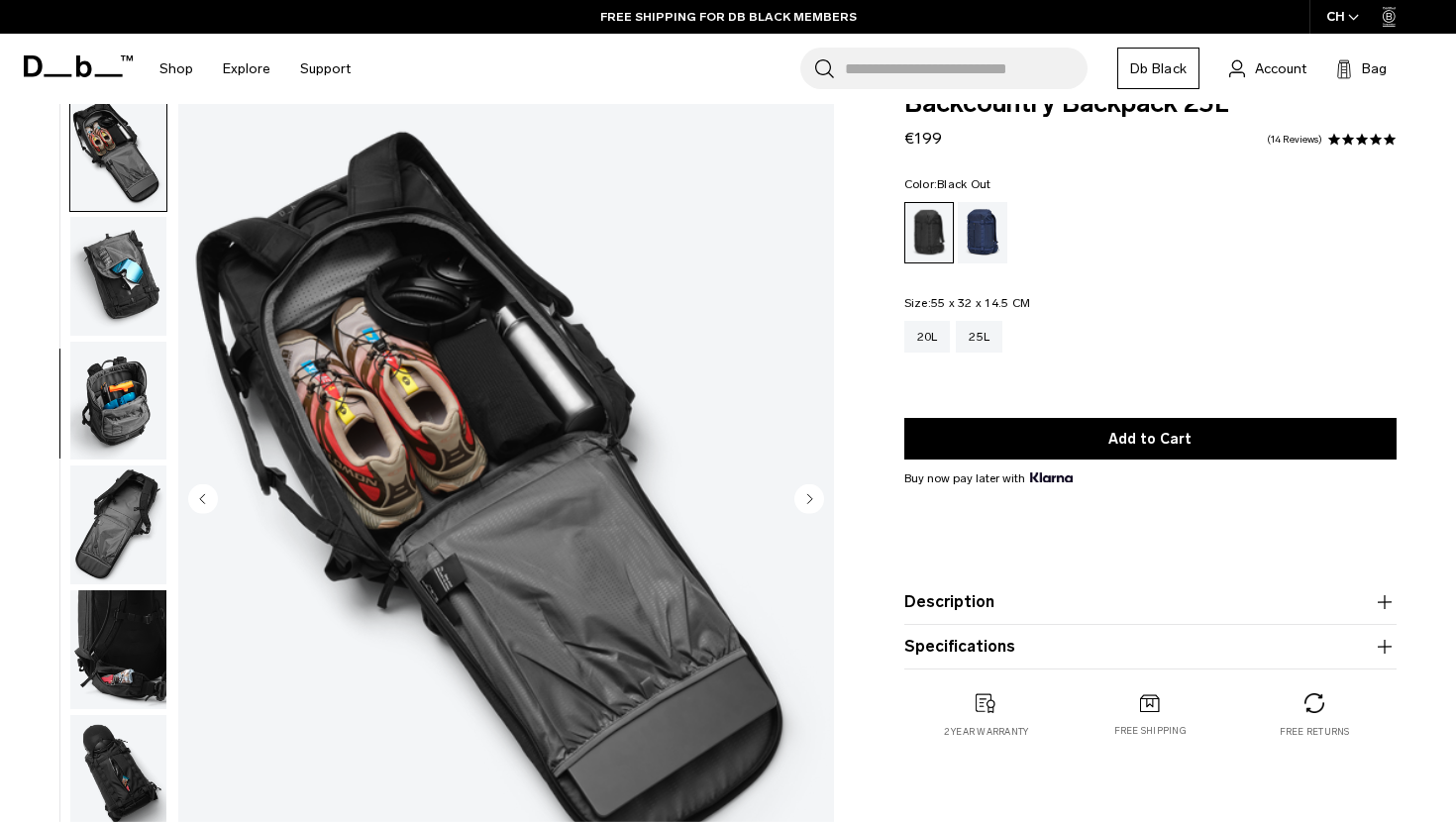 click 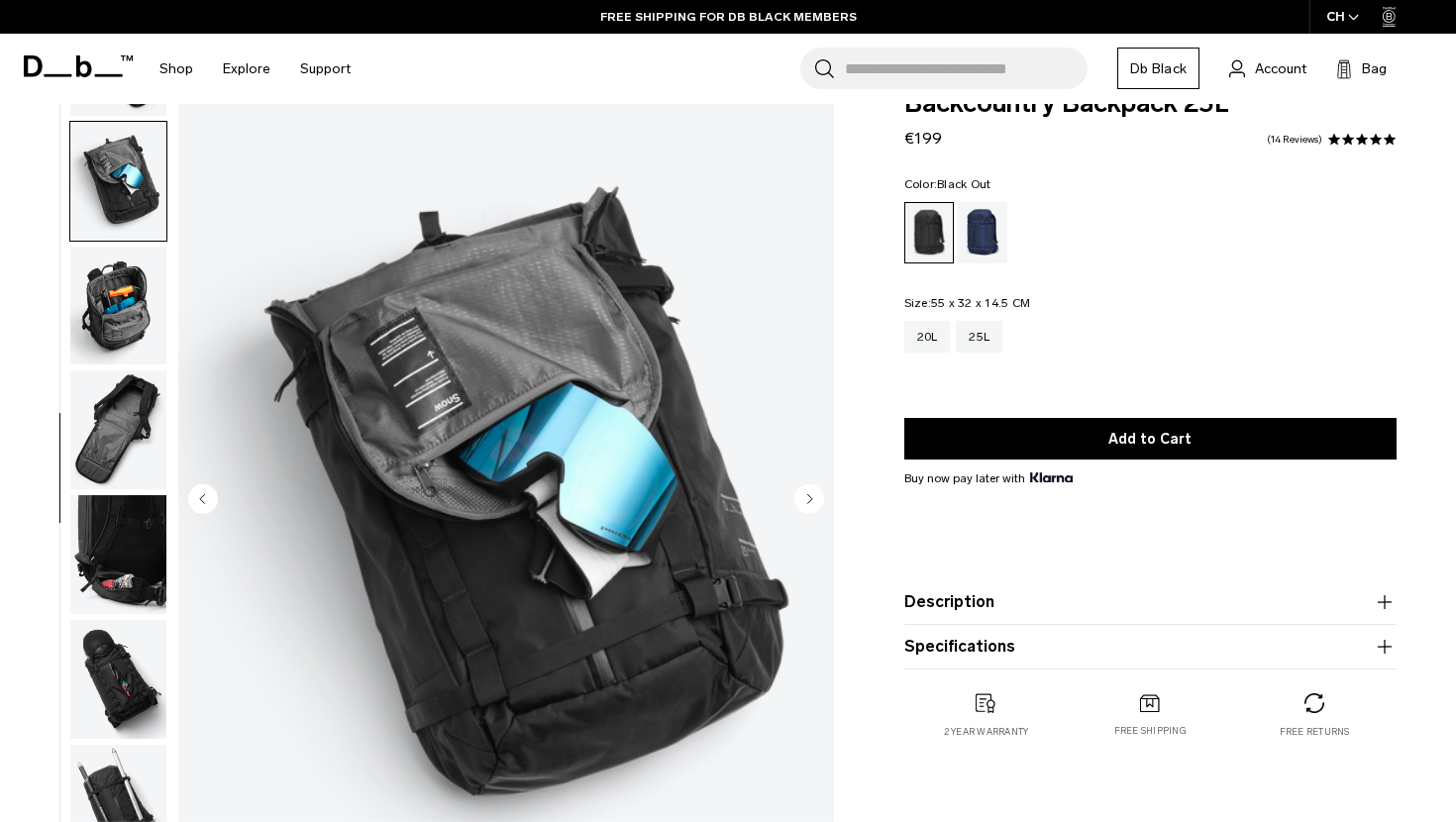 scroll, scrollTop: 623, scrollLeft: 0, axis: vertical 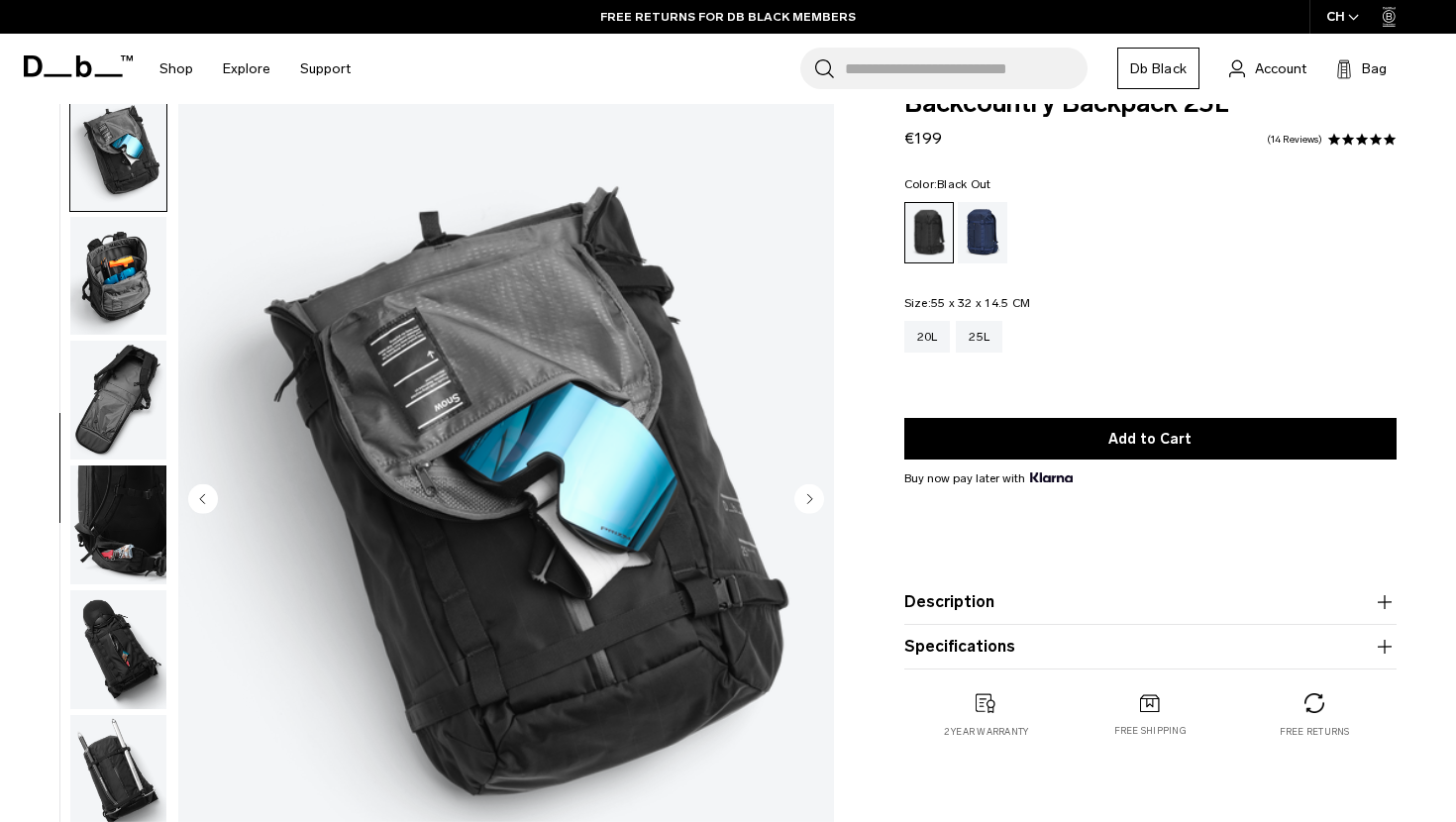 click 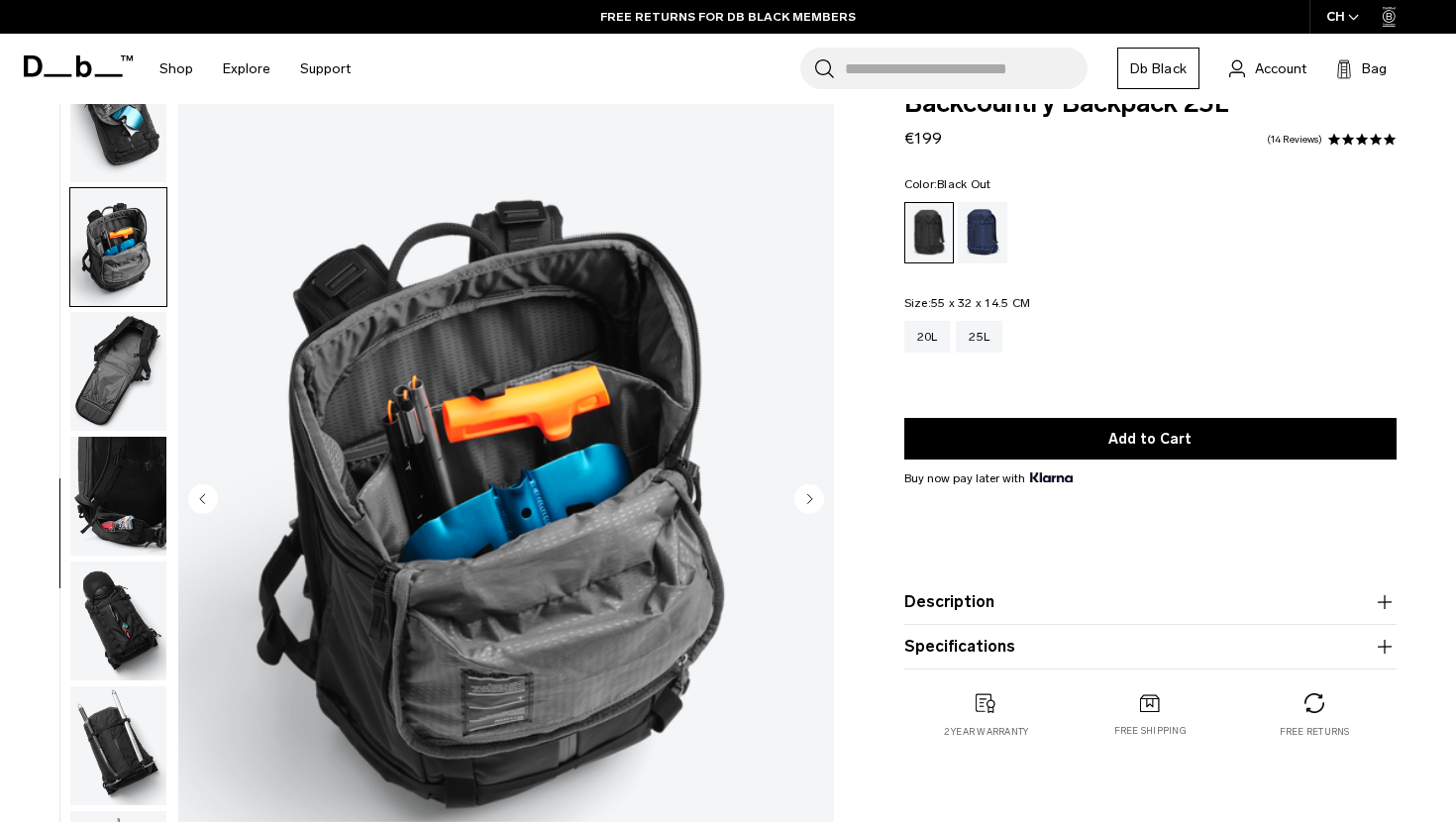 scroll, scrollTop: 671, scrollLeft: 0, axis: vertical 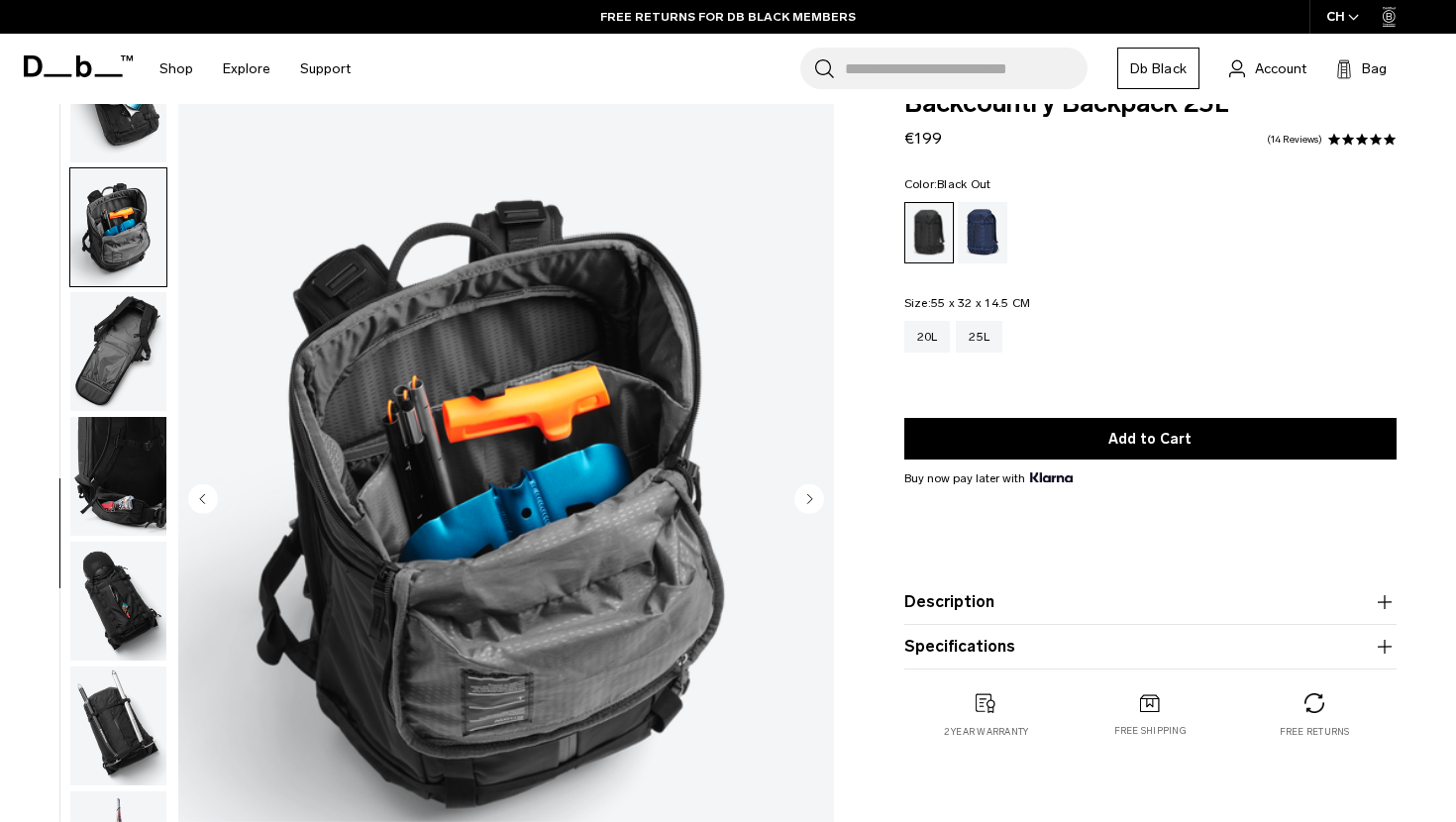 click 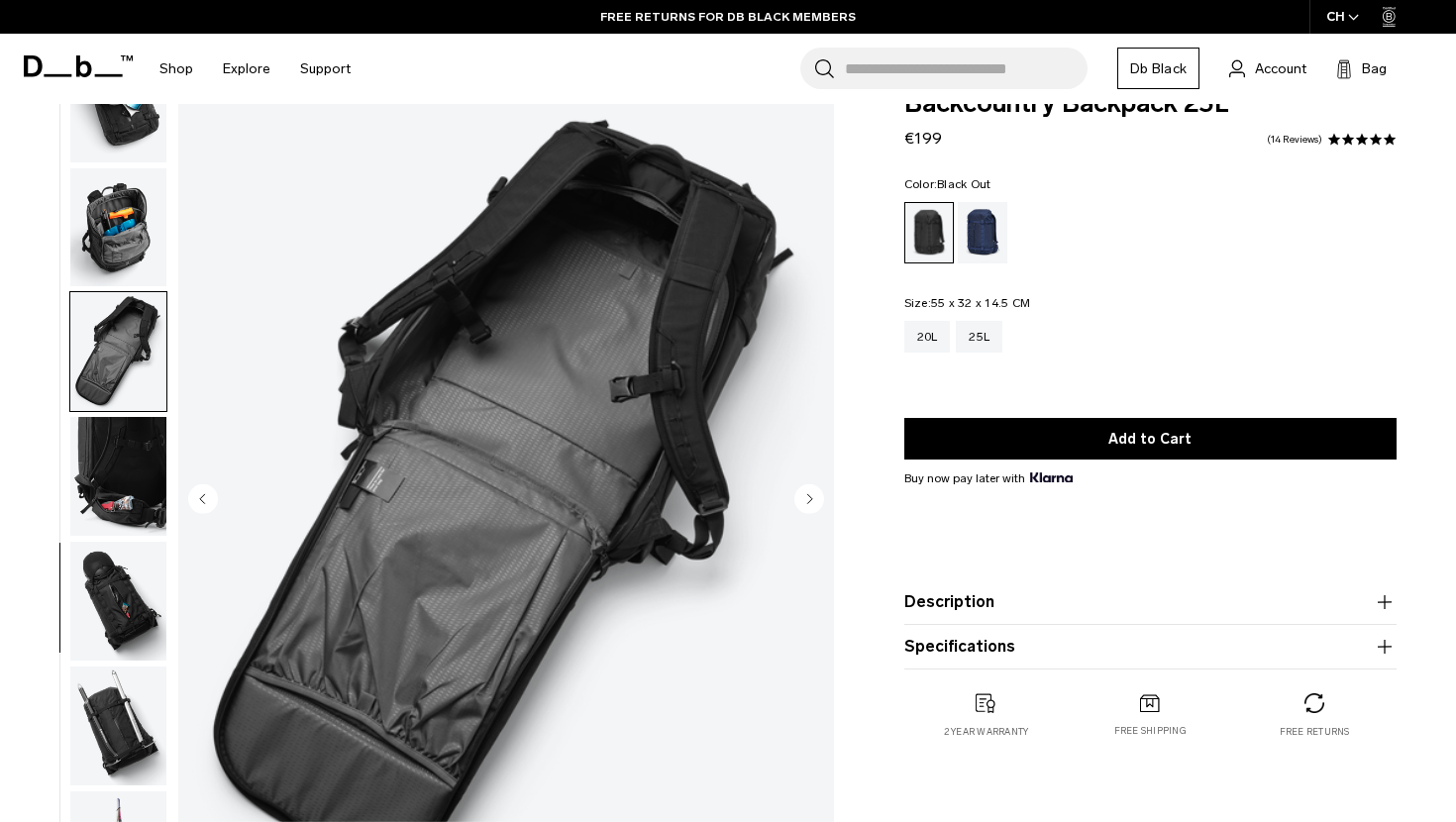 click 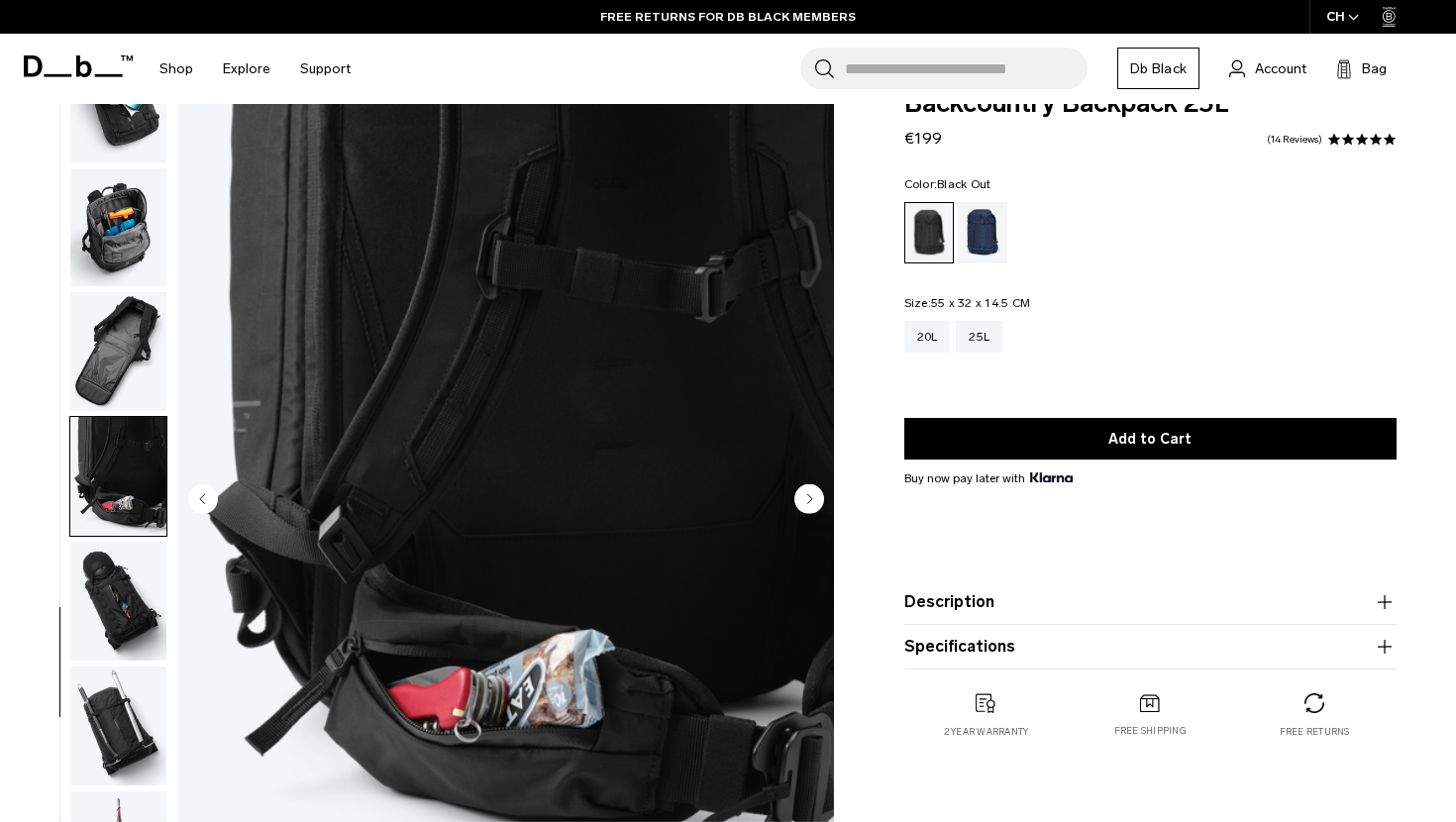 click 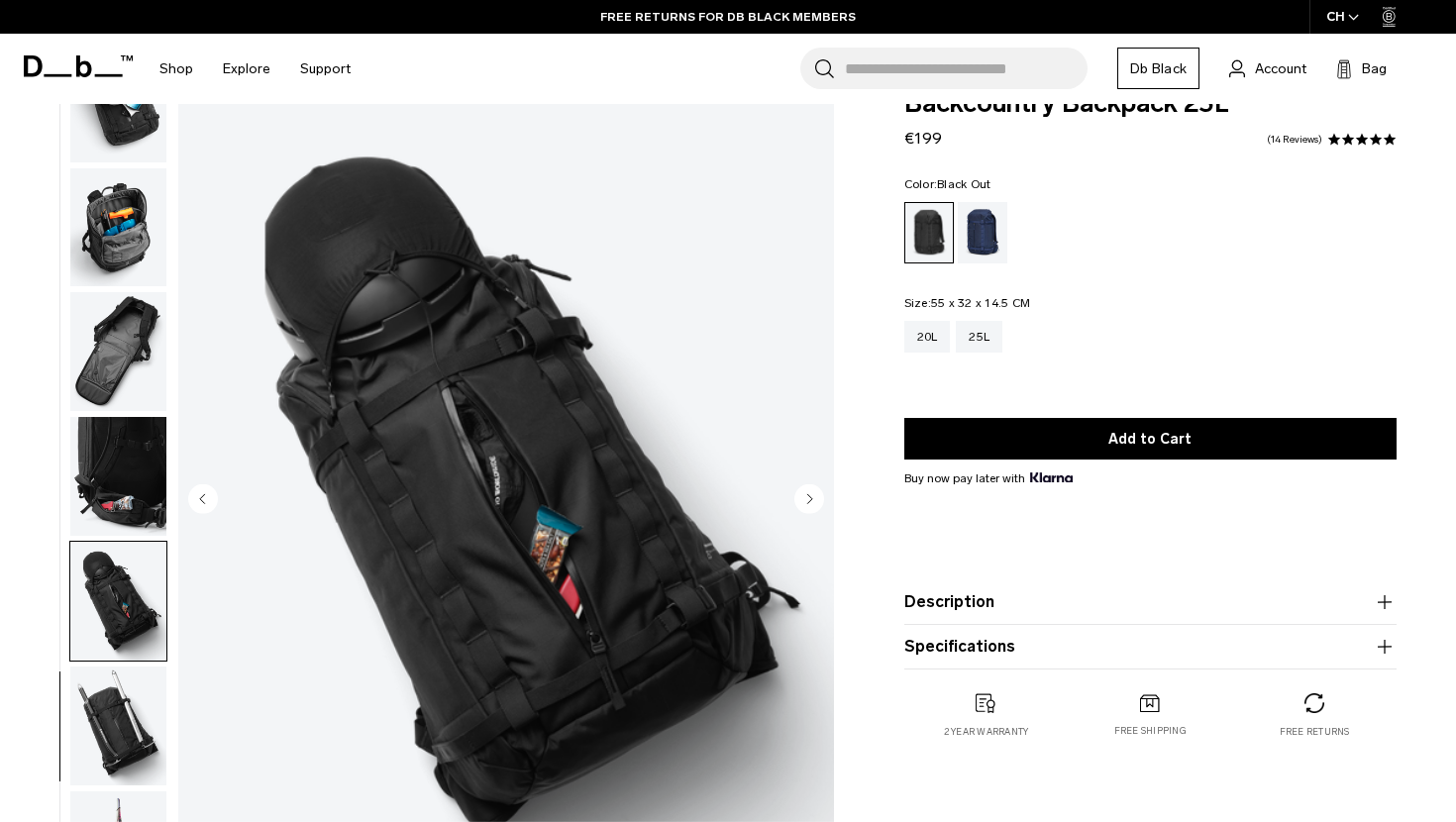 click 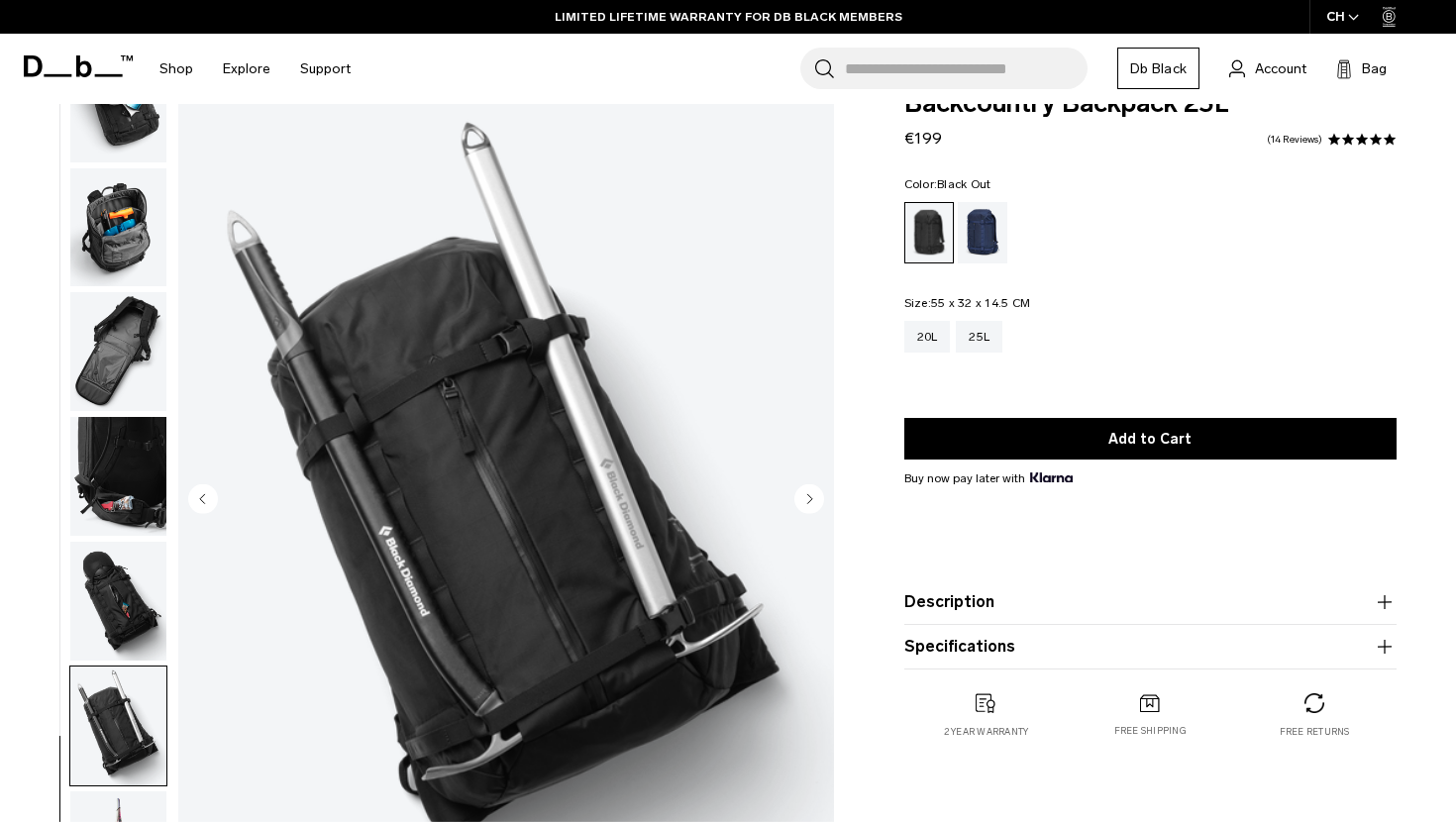 click 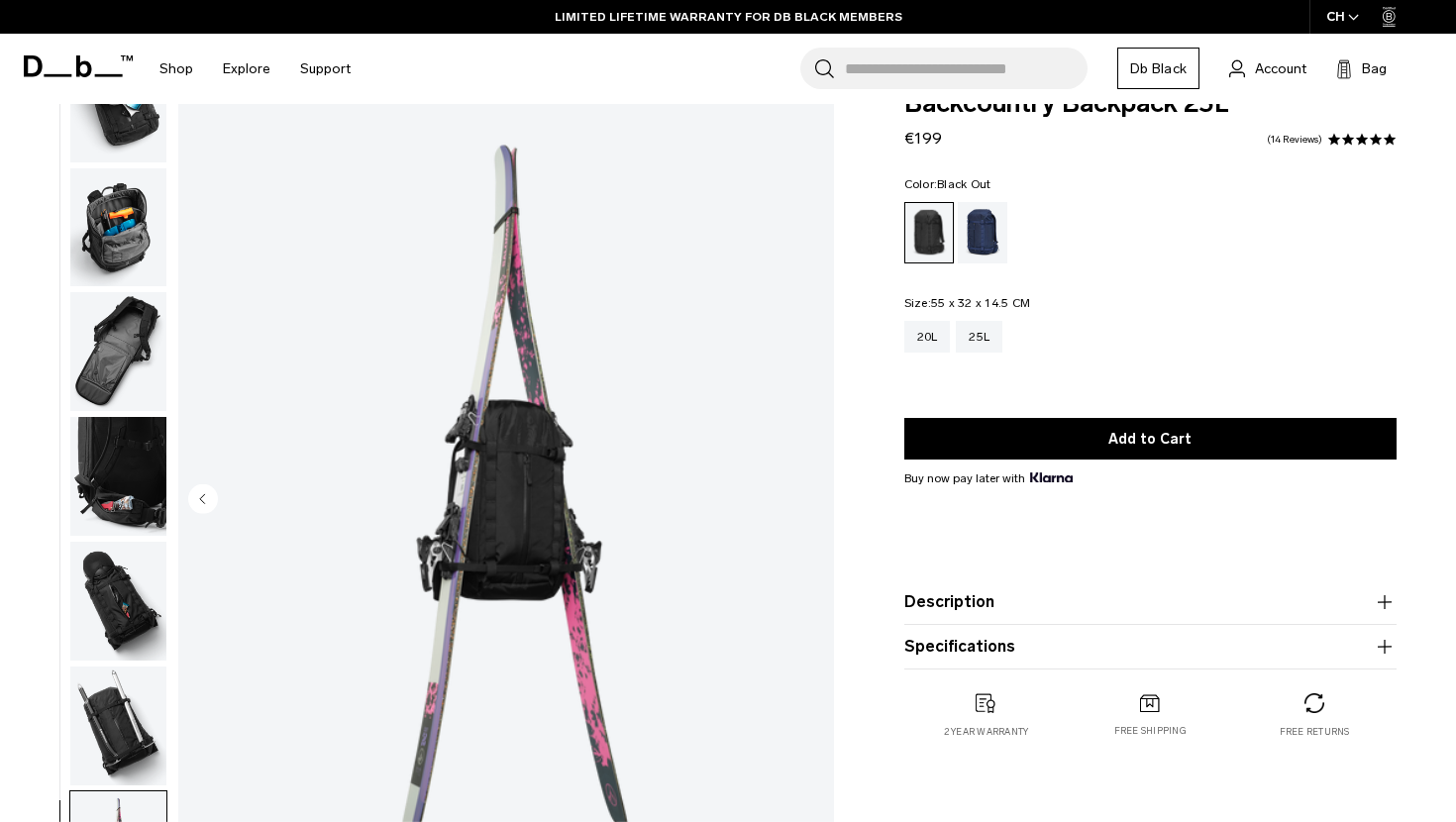click at bounding box center [506, 500] 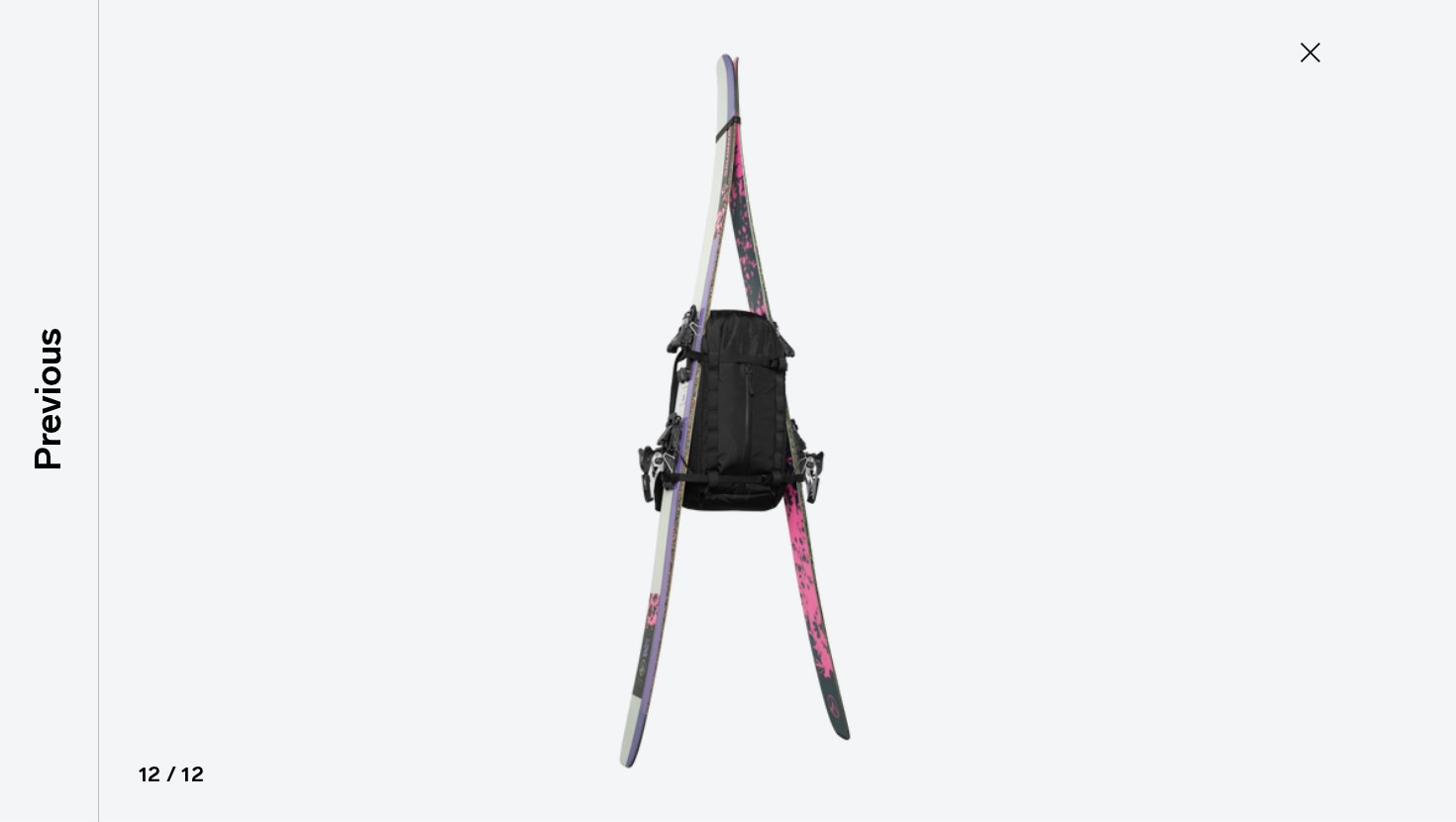 click at bounding box center (728, 411) 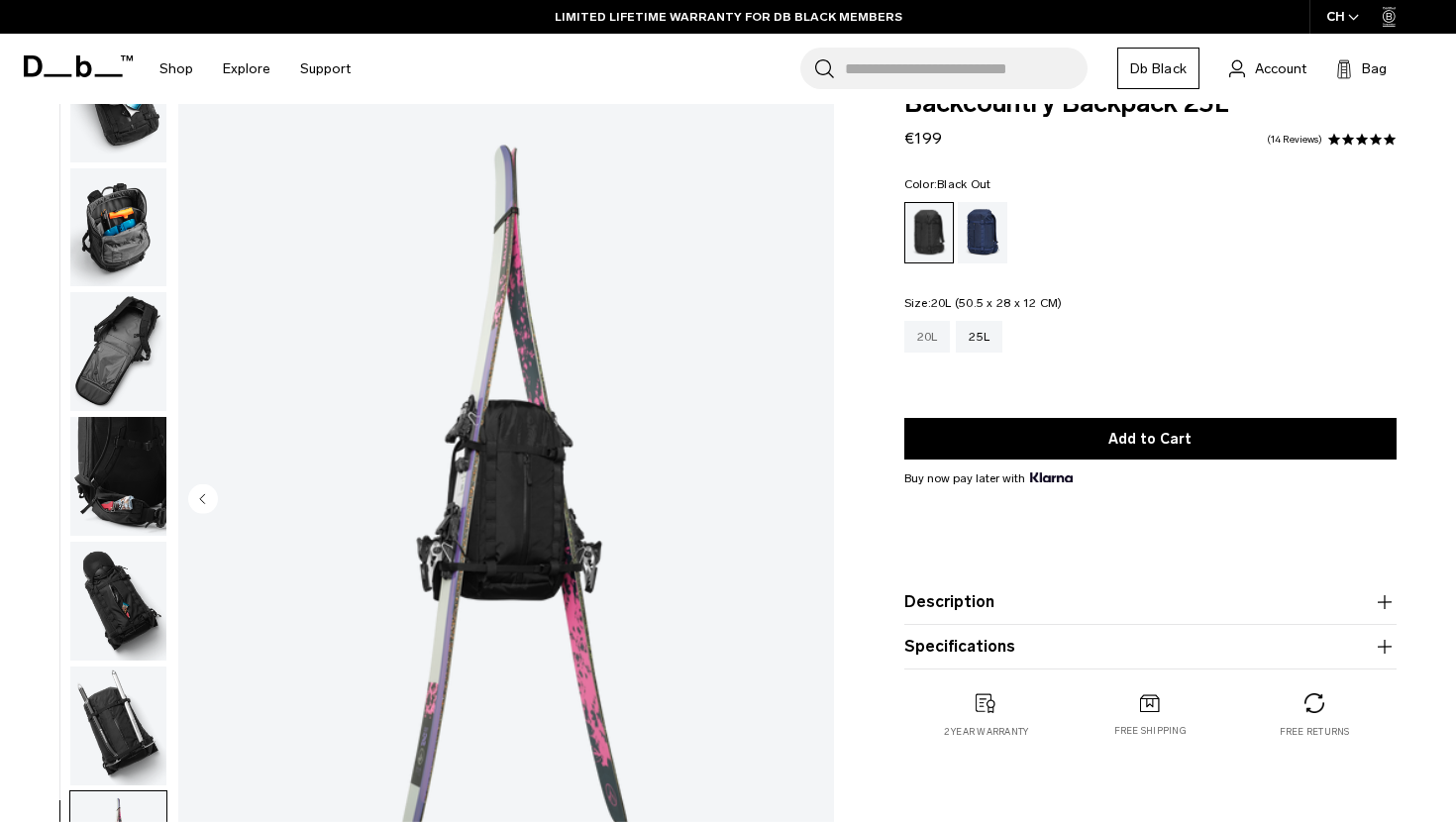 click on "20L" at bounding box center (927, 337) 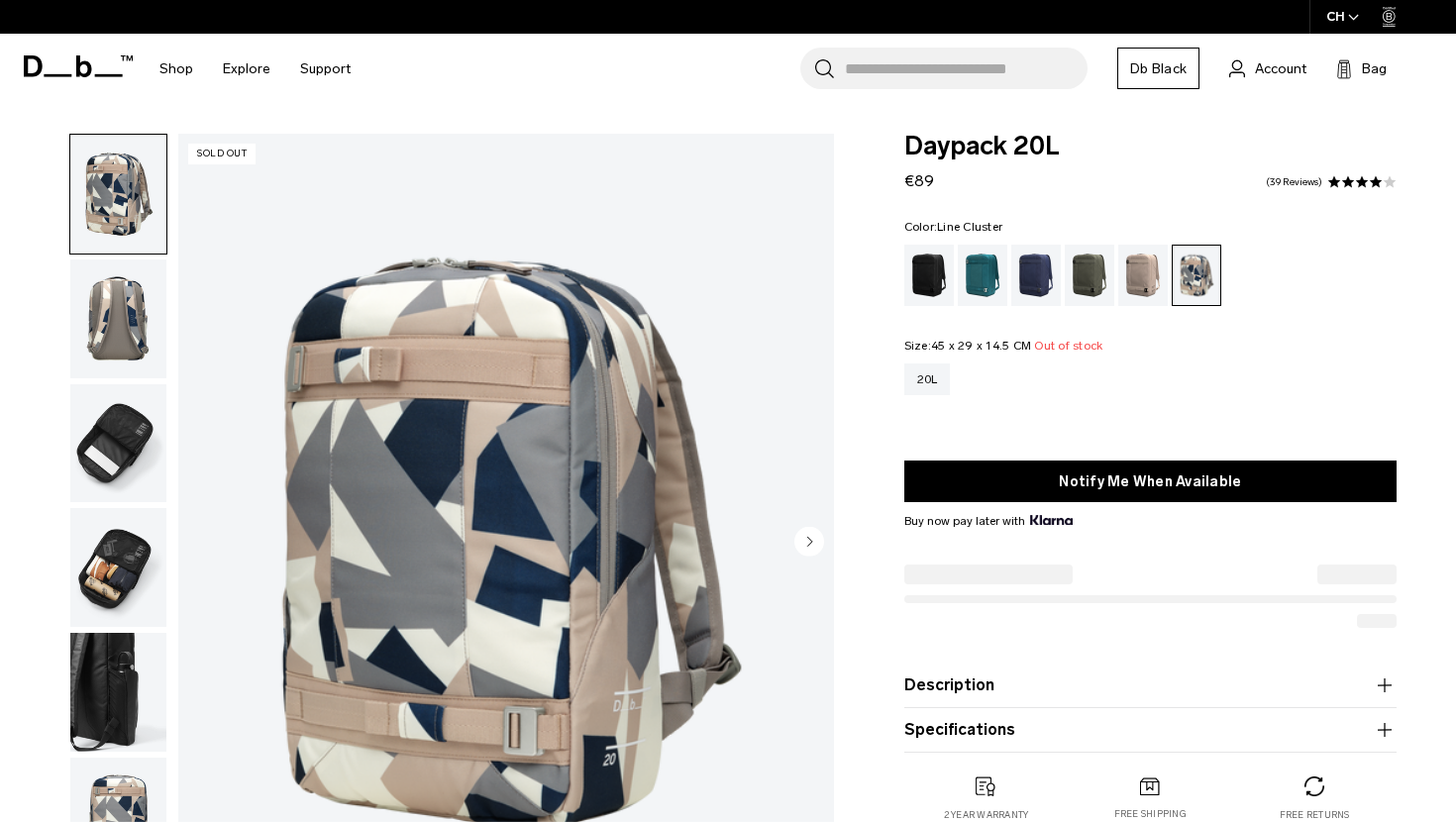 scroll, scrollTop: 0, scrollLeft: 0, axis: both 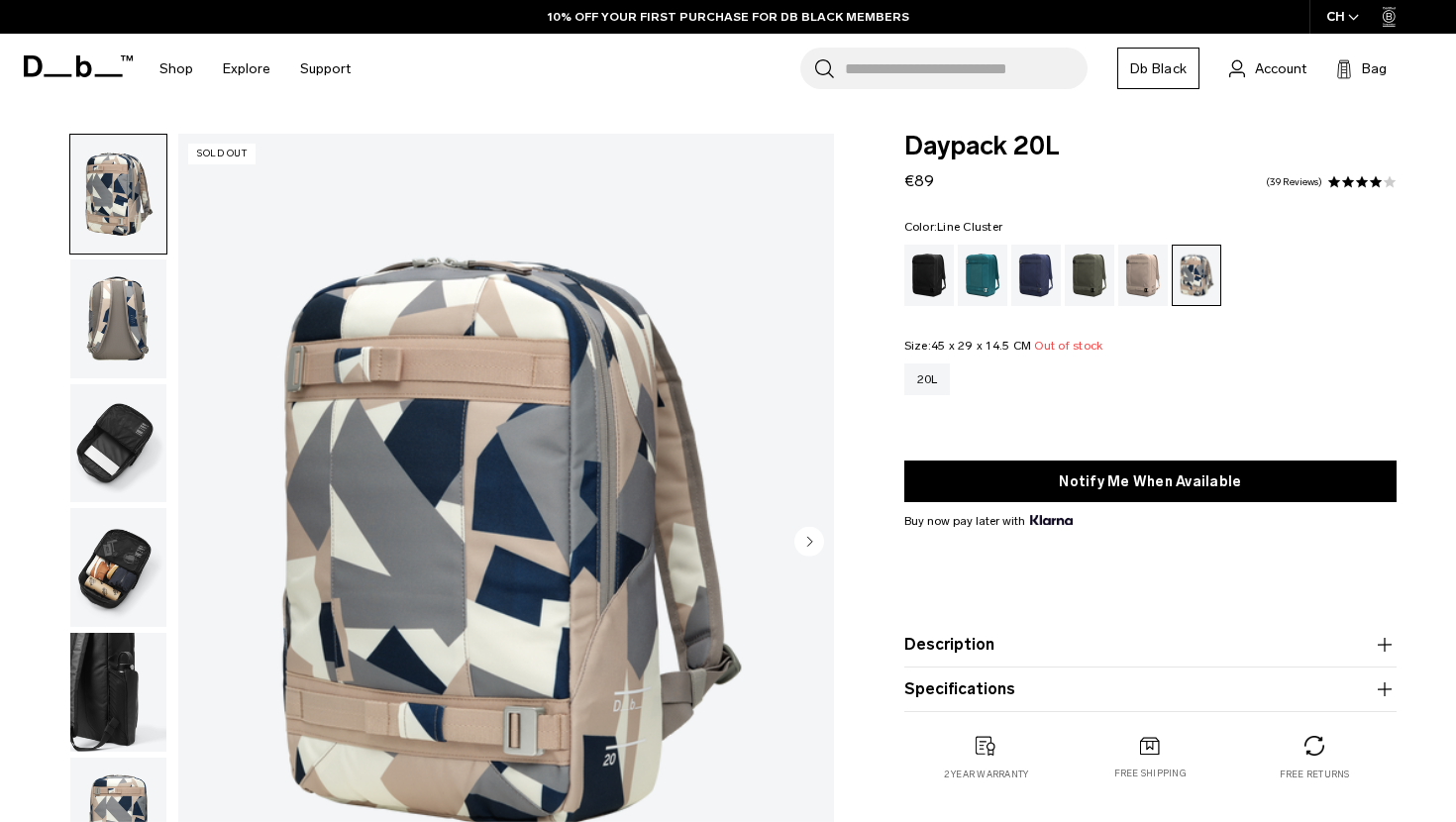 click 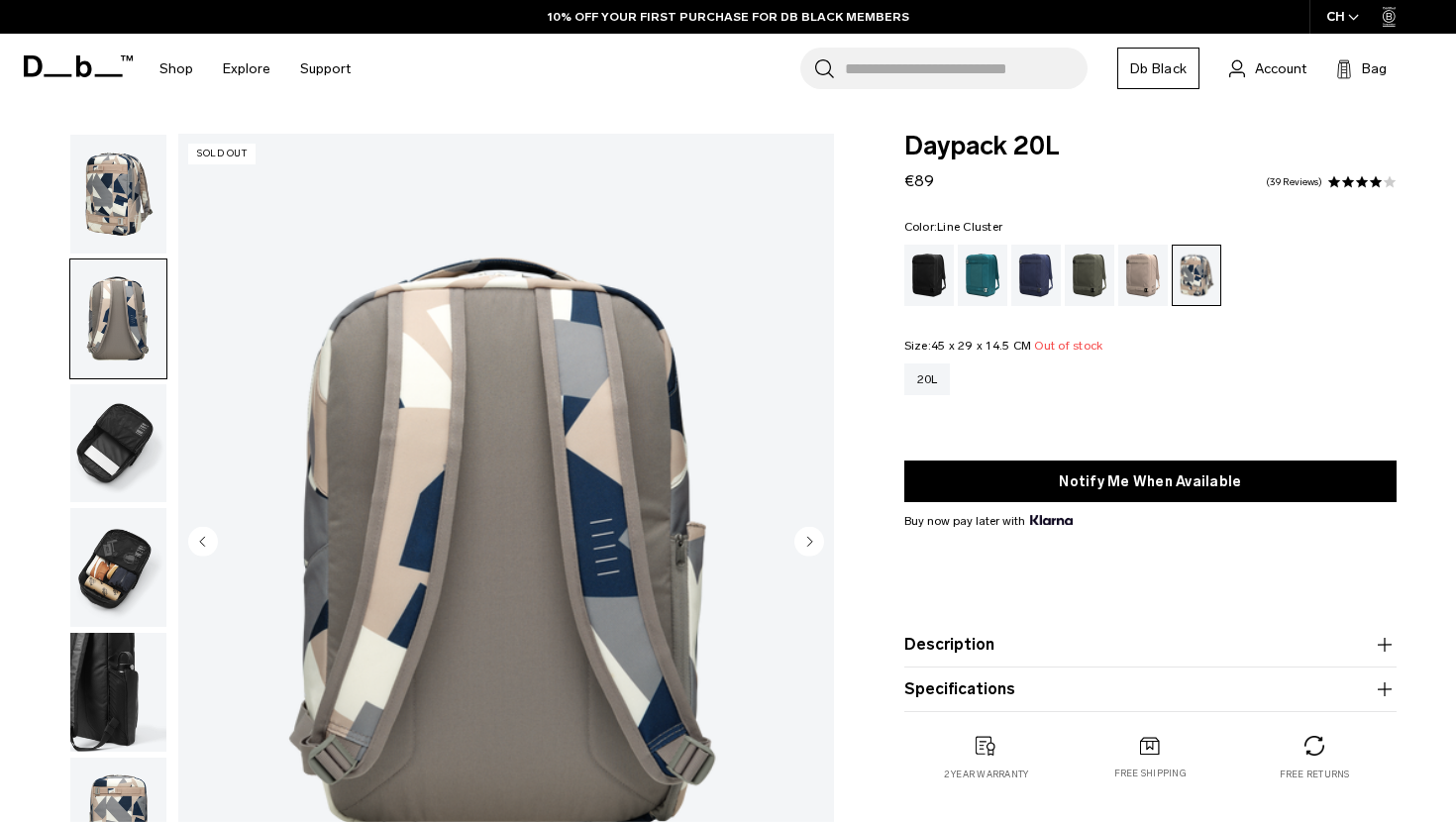 click 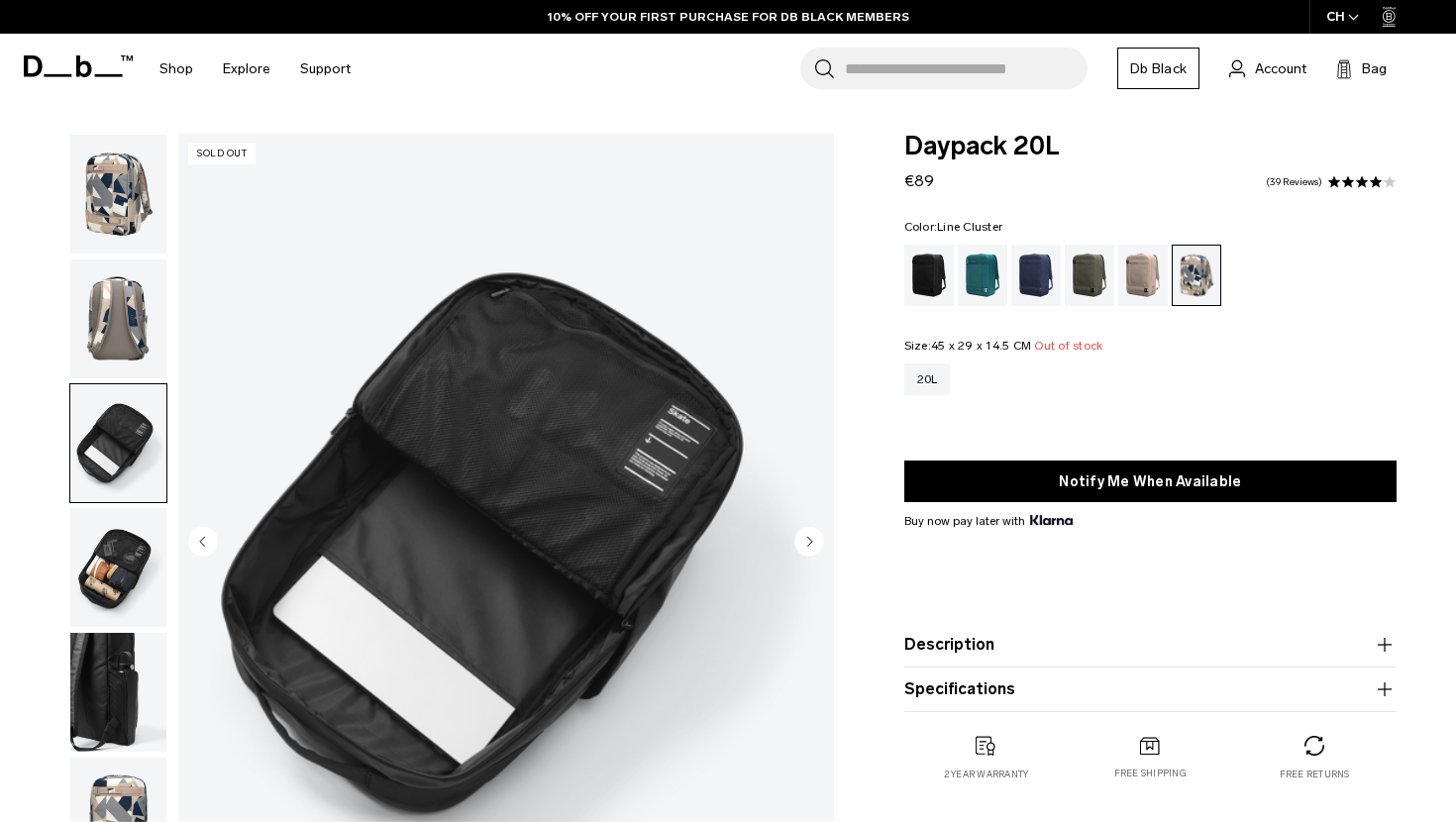 click 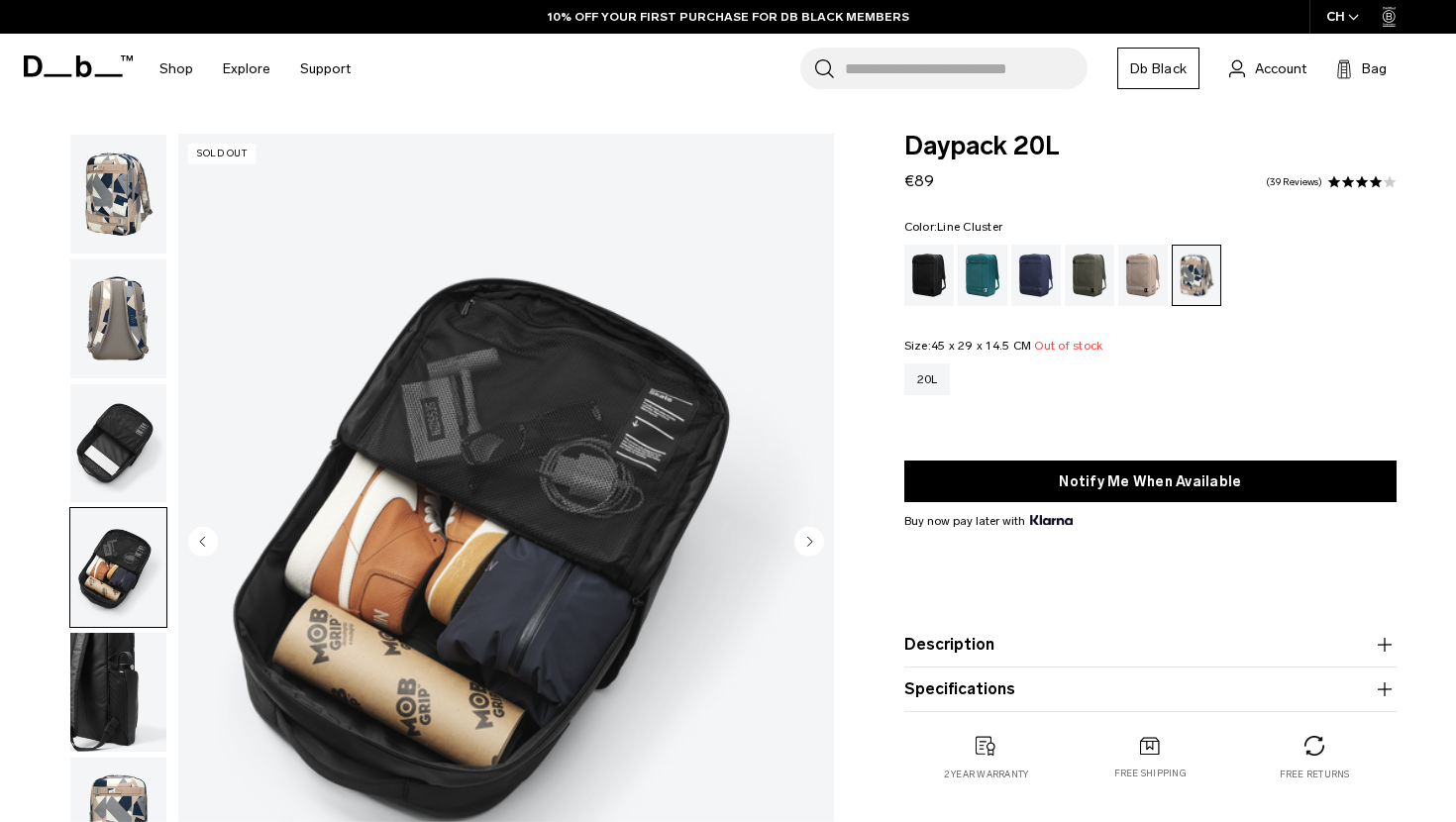 click 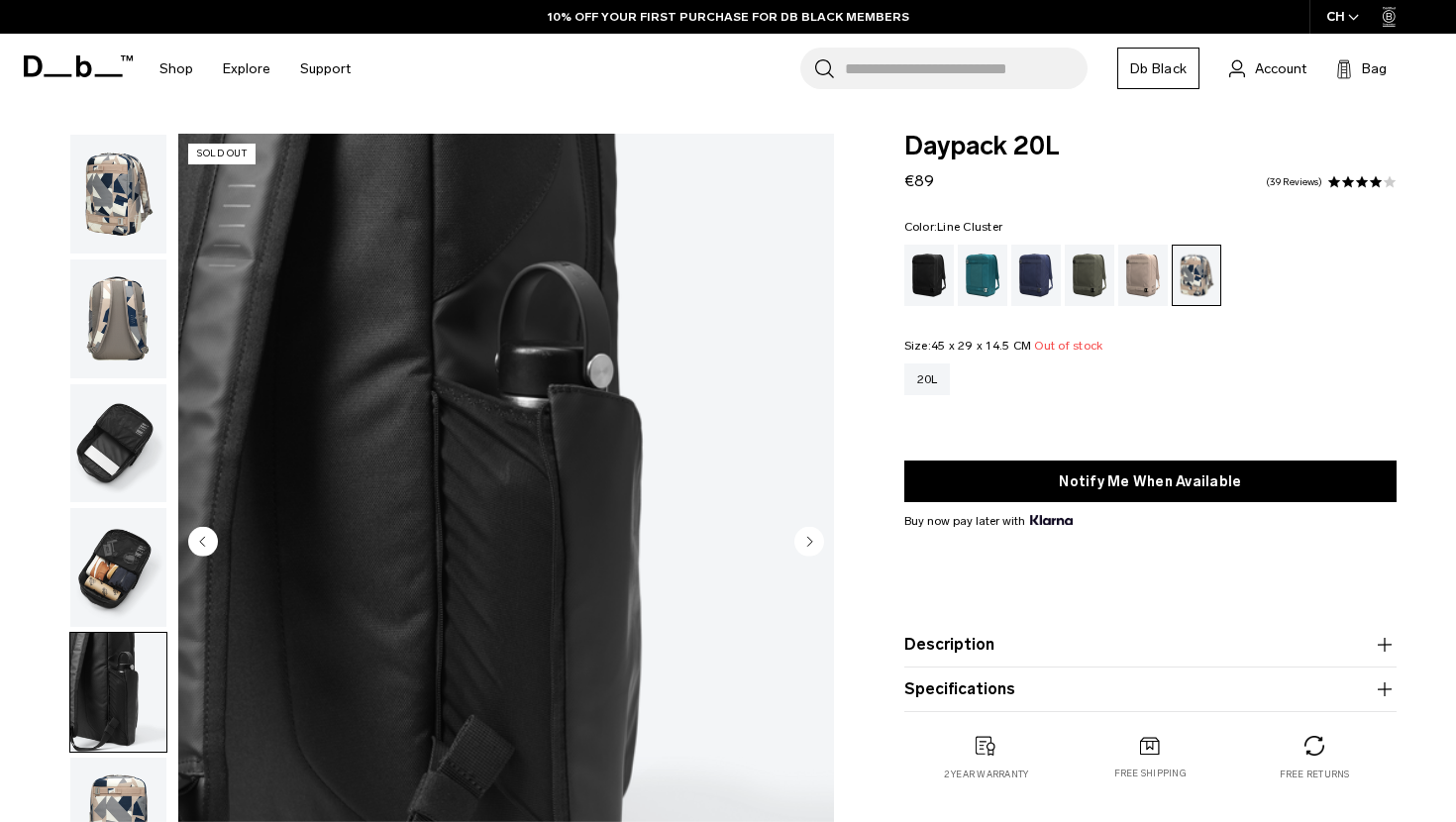 click 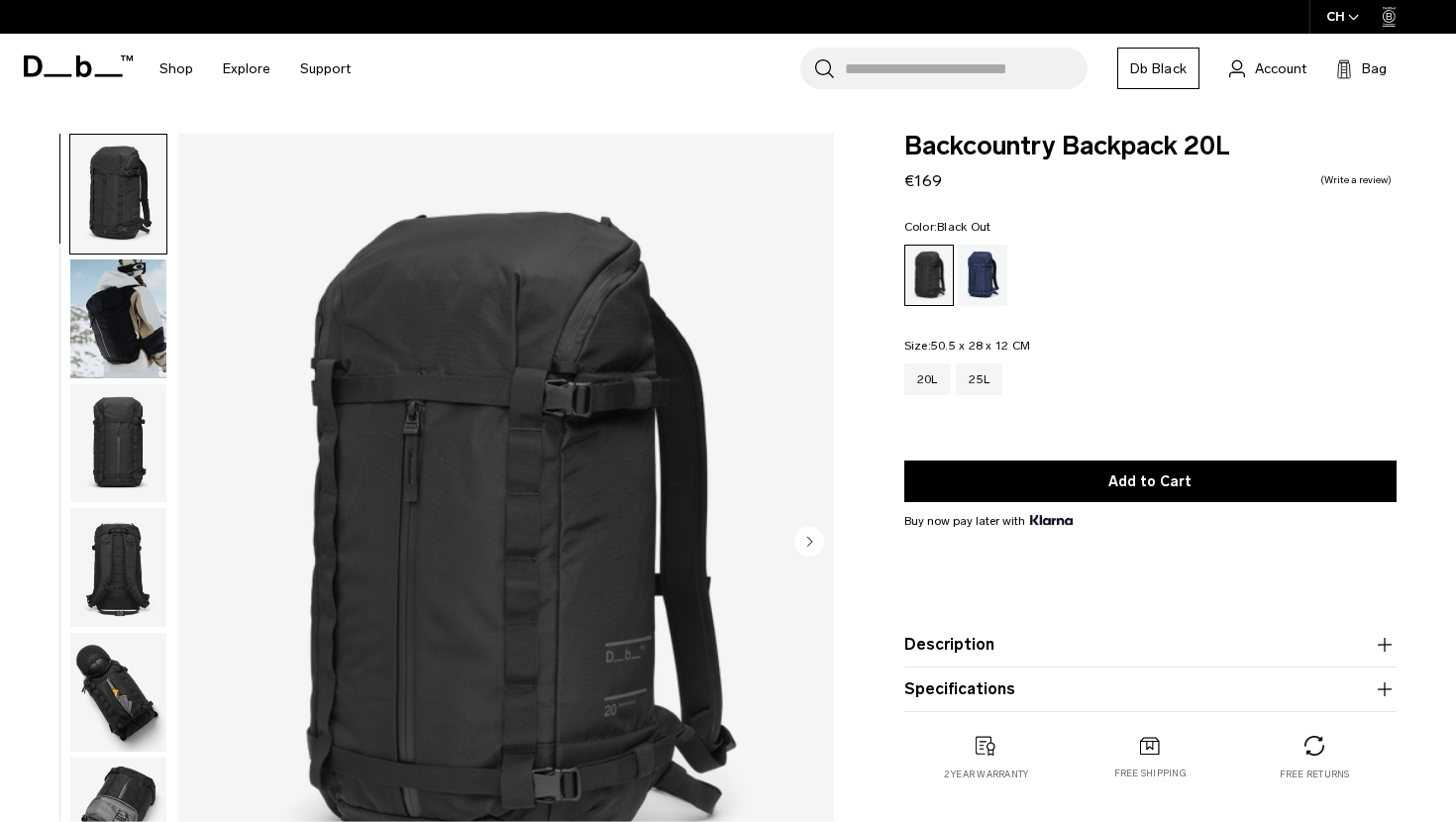 scroll, scrollTop: 0, scrollLeft: 0, axis: both 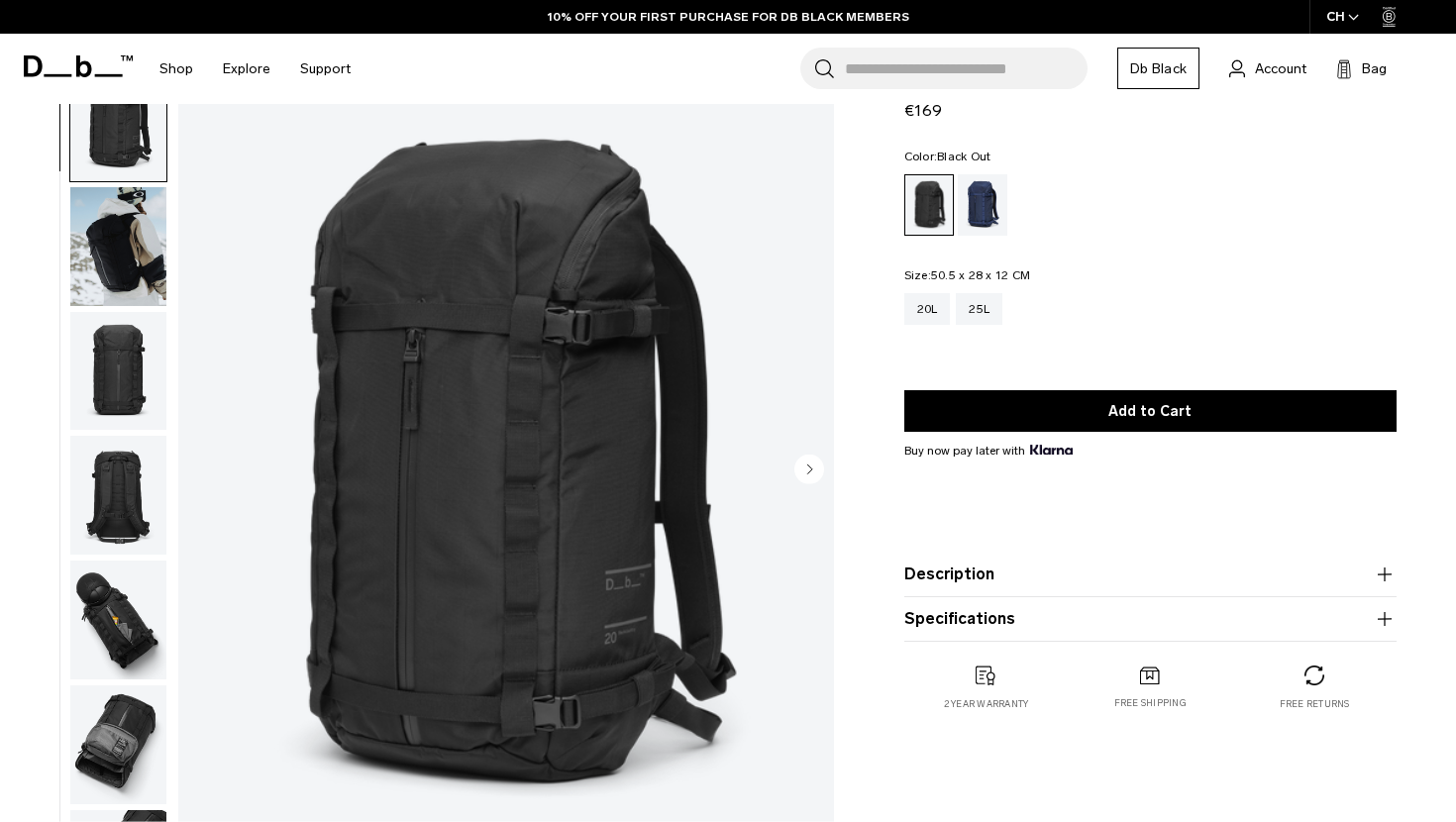 click at bounding box center (118, 247) 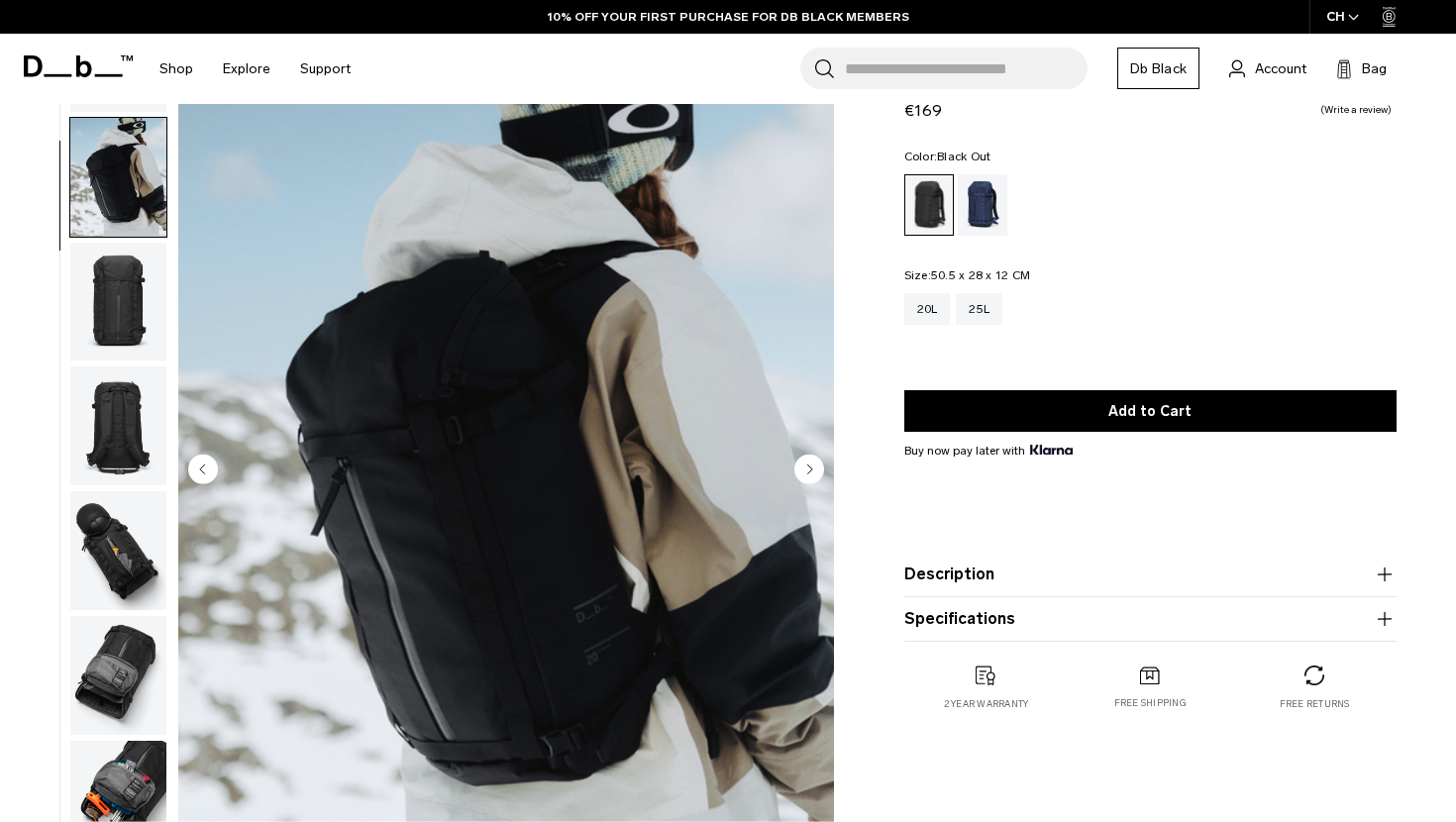 scroll, scrollTop: 125, scrollLeft: 0, axis: vertical 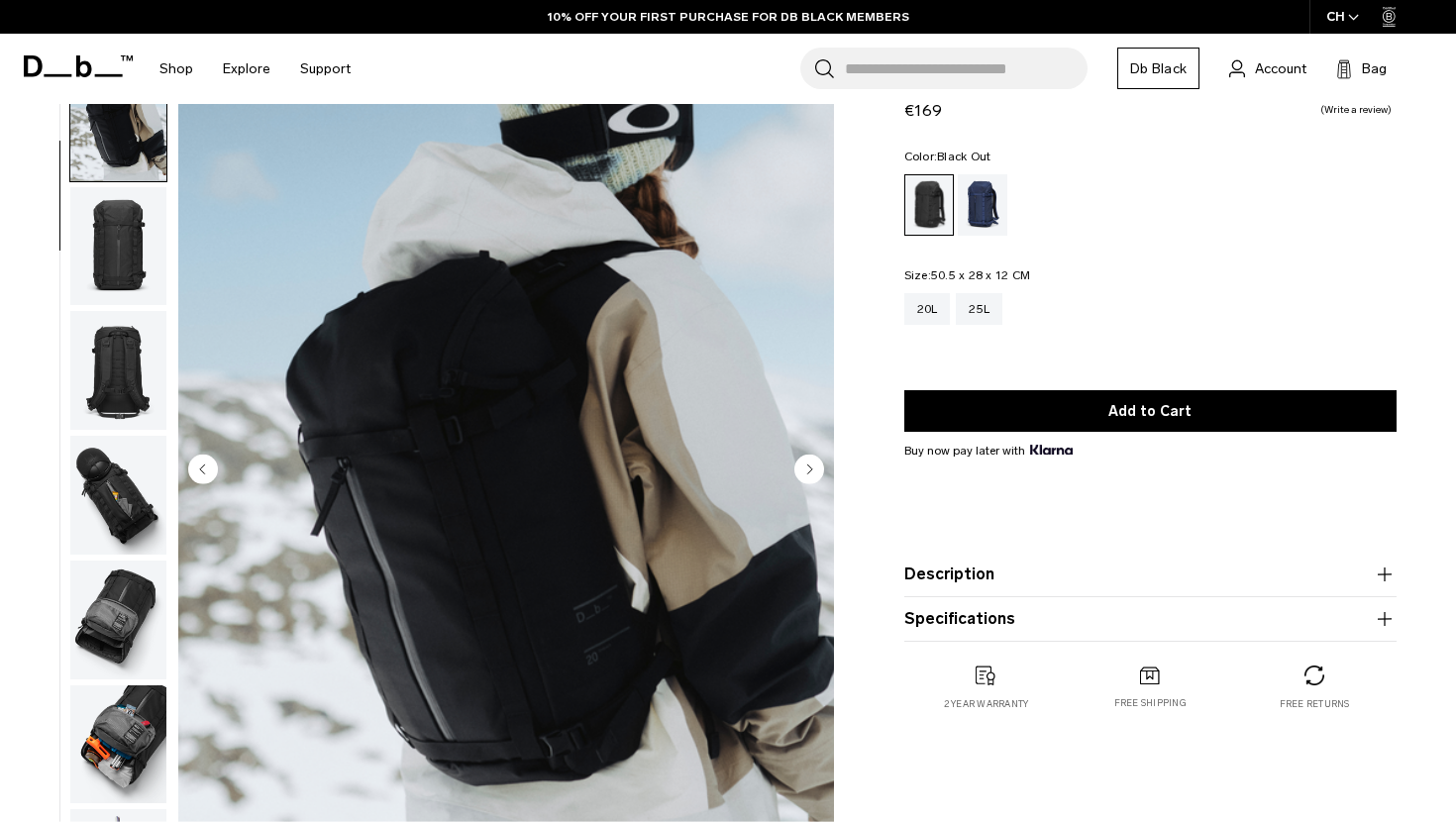 click at bounding box center (118, 370) 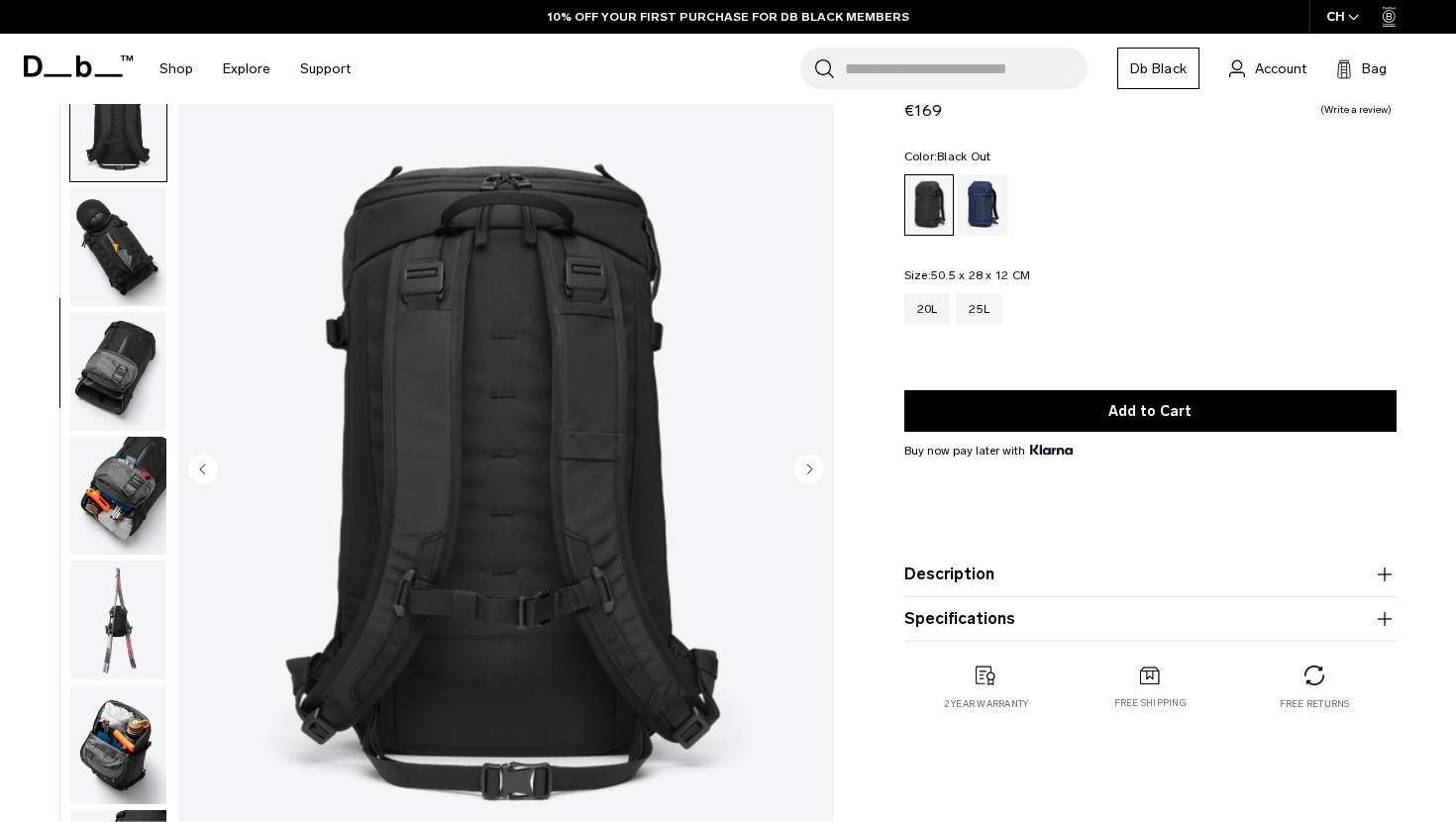 click at bounding box center (118, 371) 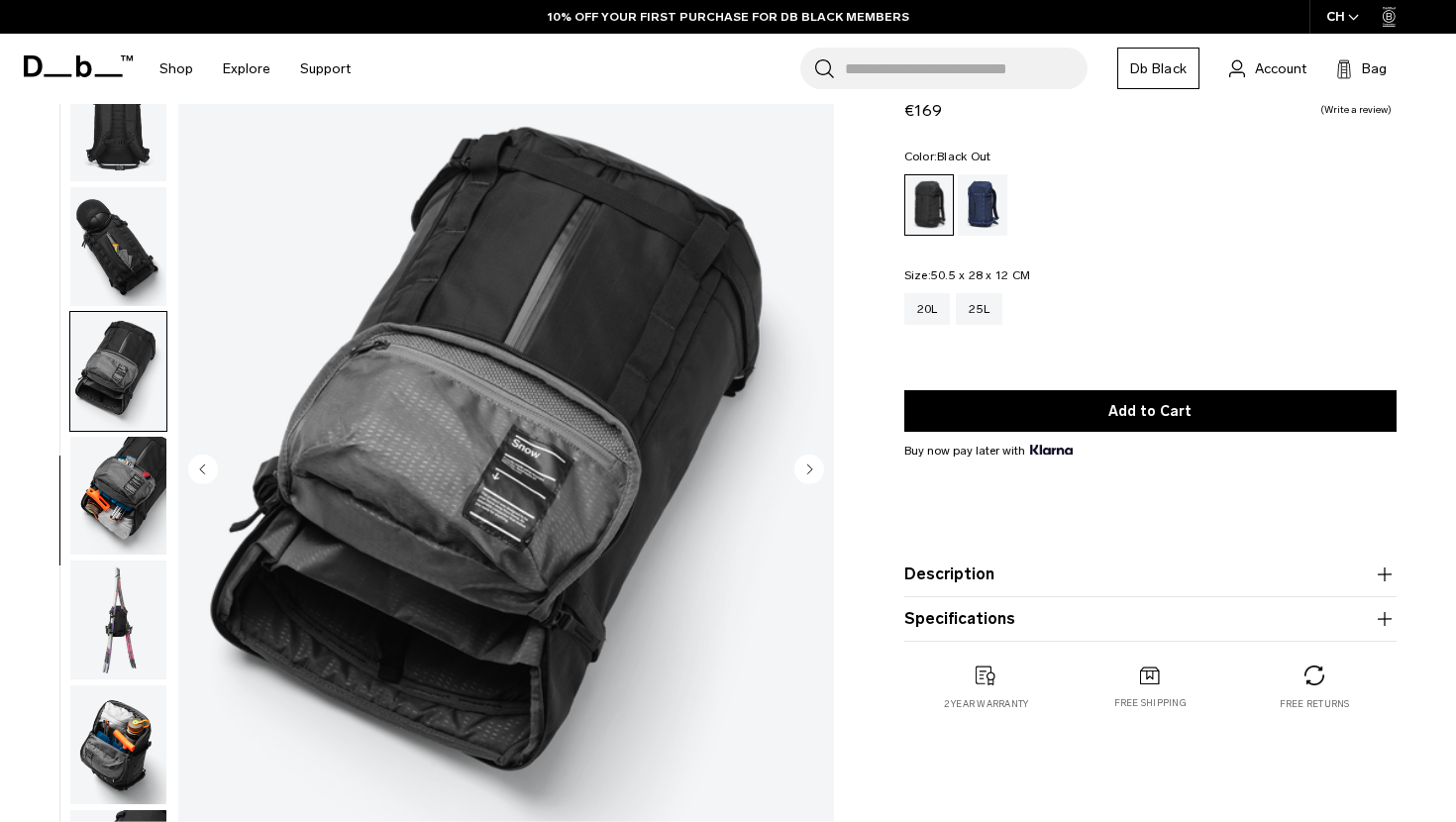 scroll, scrollTop: 423, scrollLeft: 0, axis: vertical 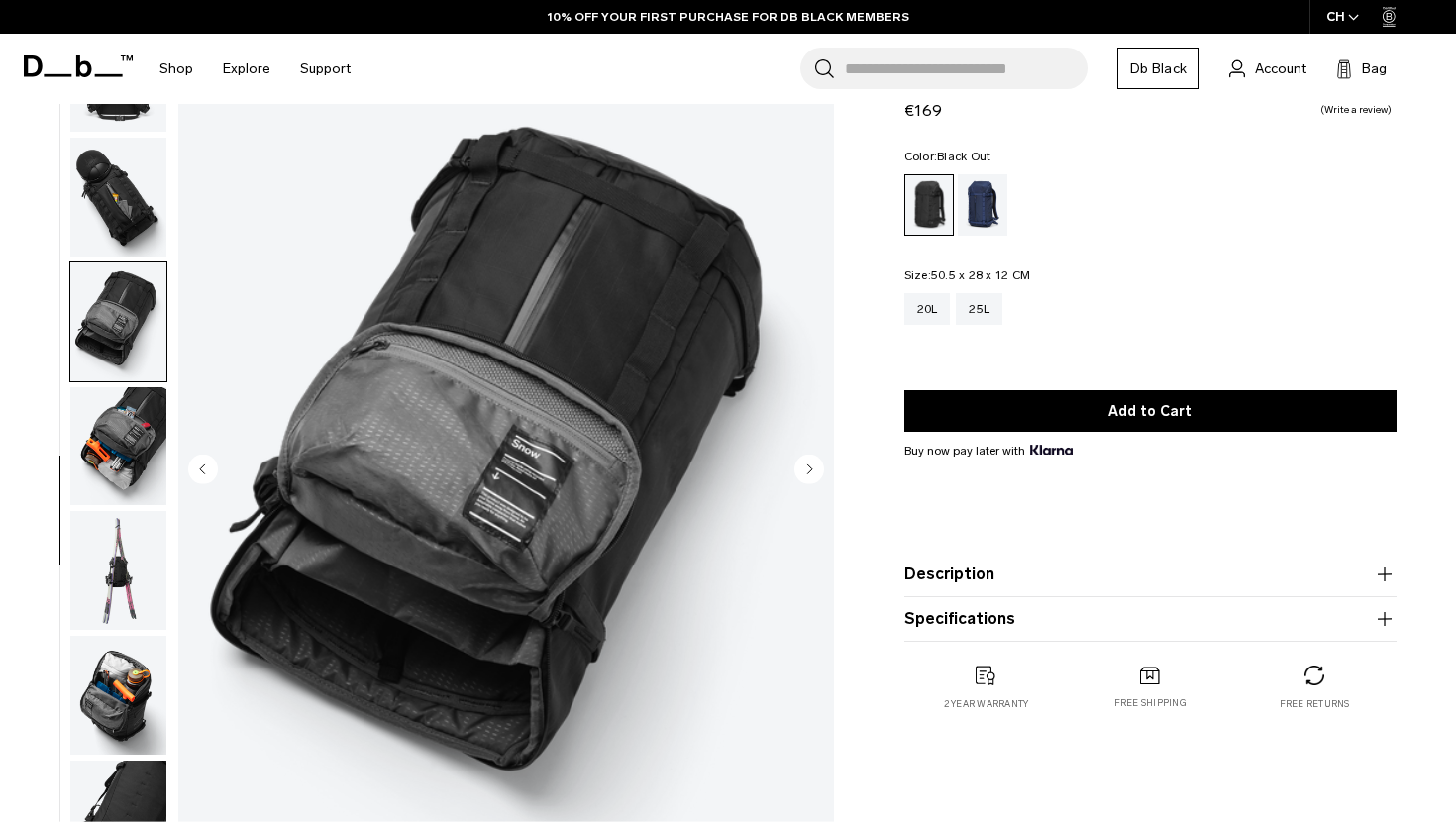 click at bounding box center [118, 447] 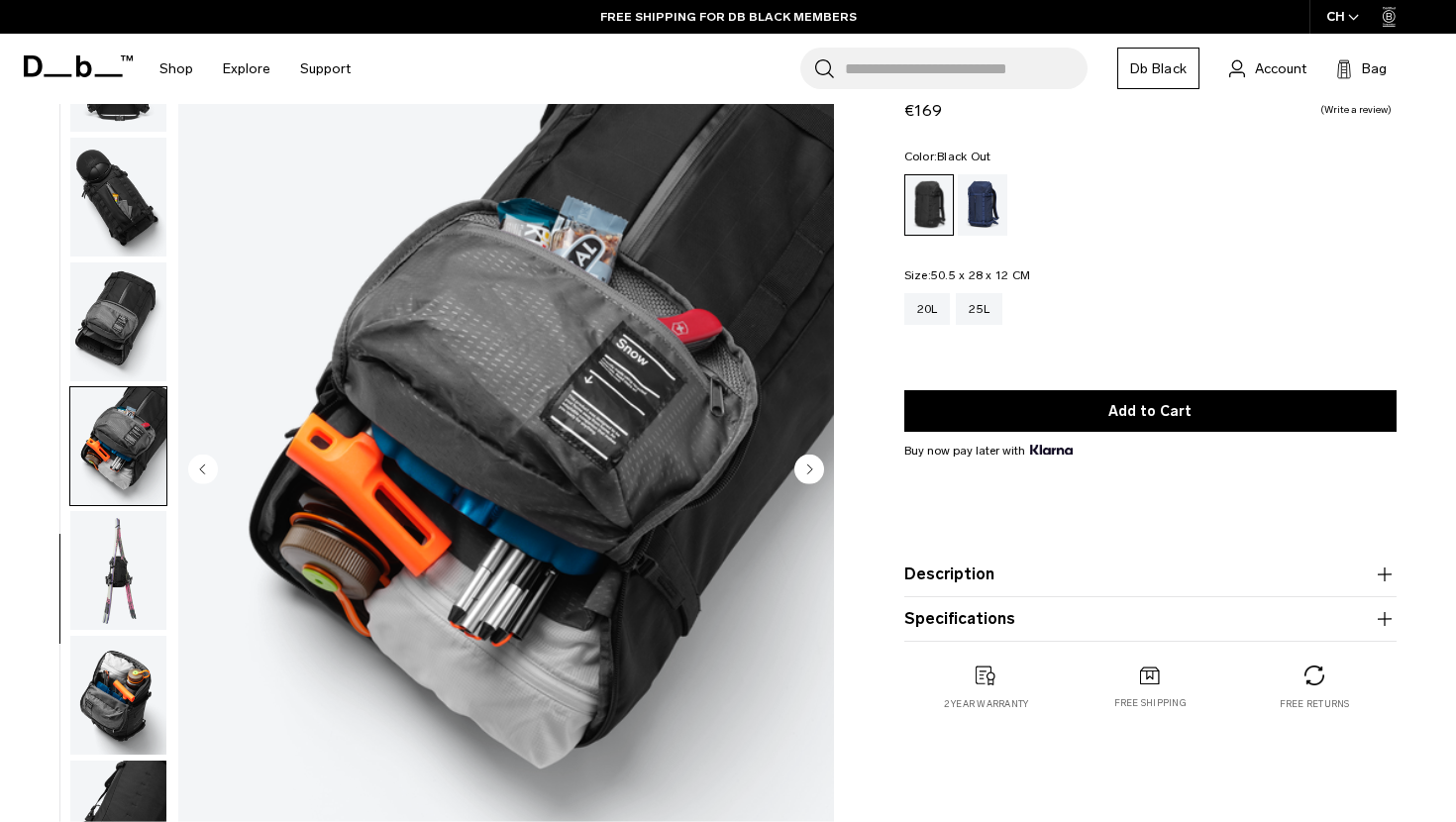 click at bounding box center [118, 570] 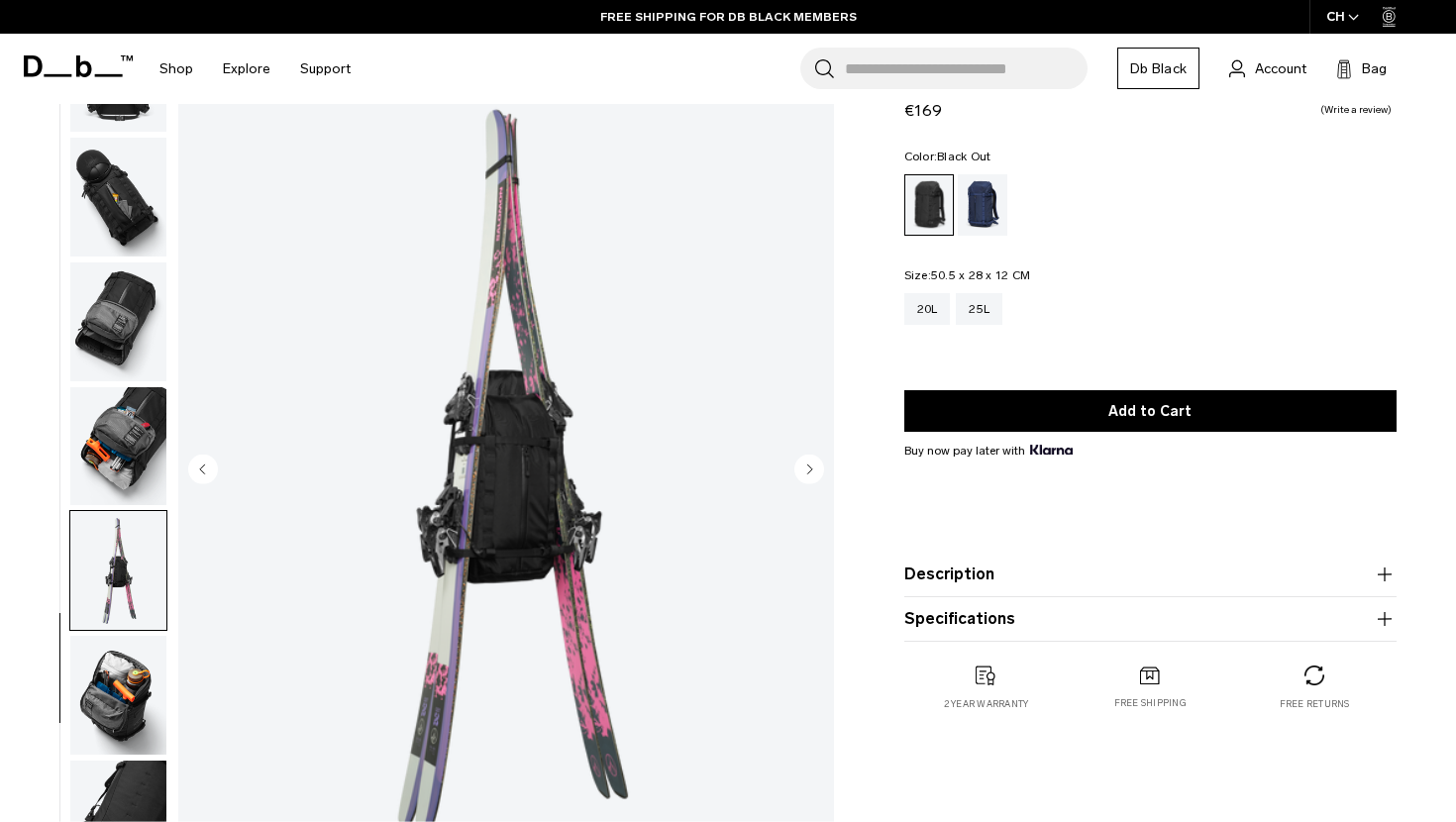 click at bounding box center [118, 695] 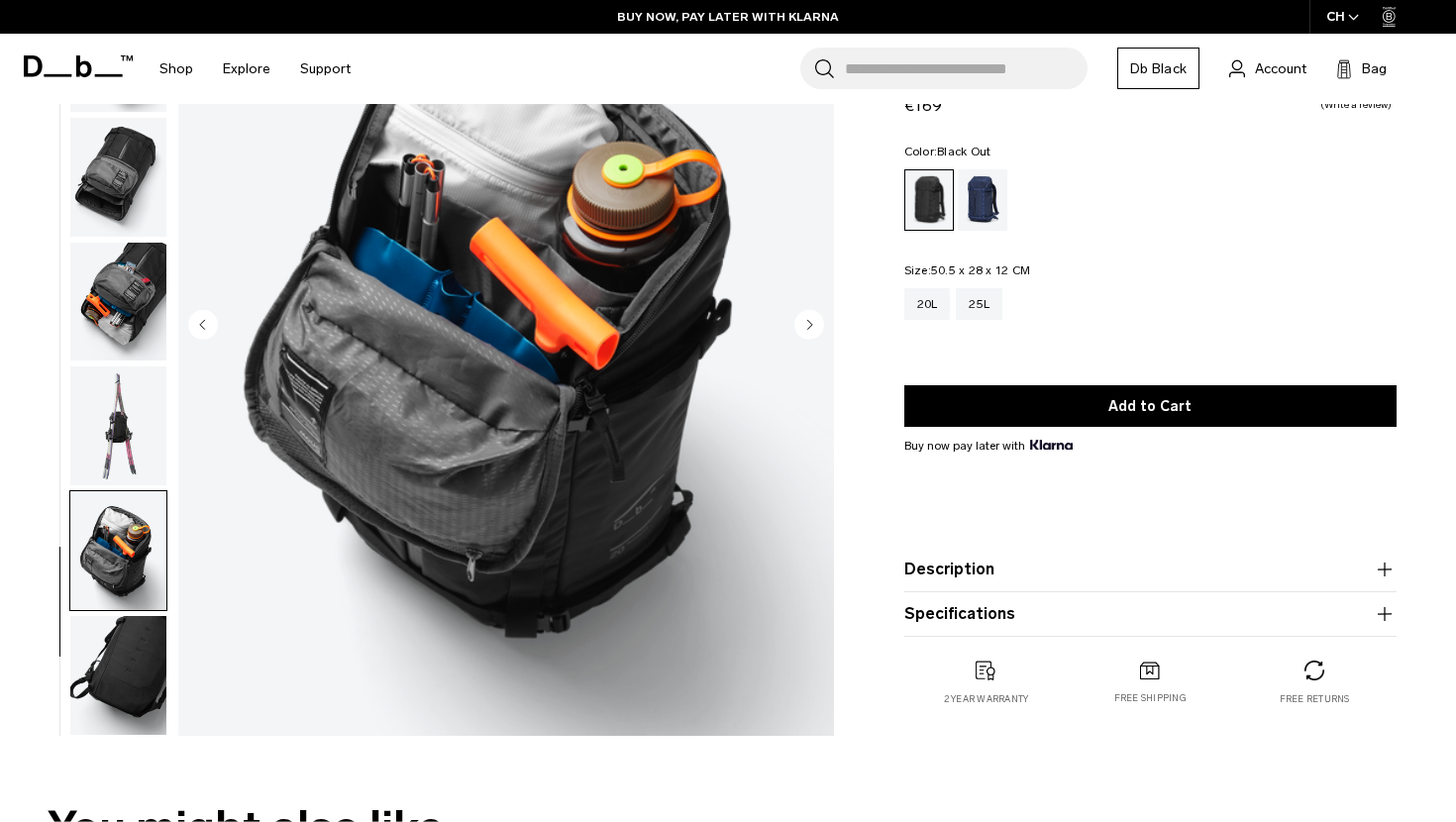 scroll, scrollTop: 322, scrollLeft: 0, axis: vertical 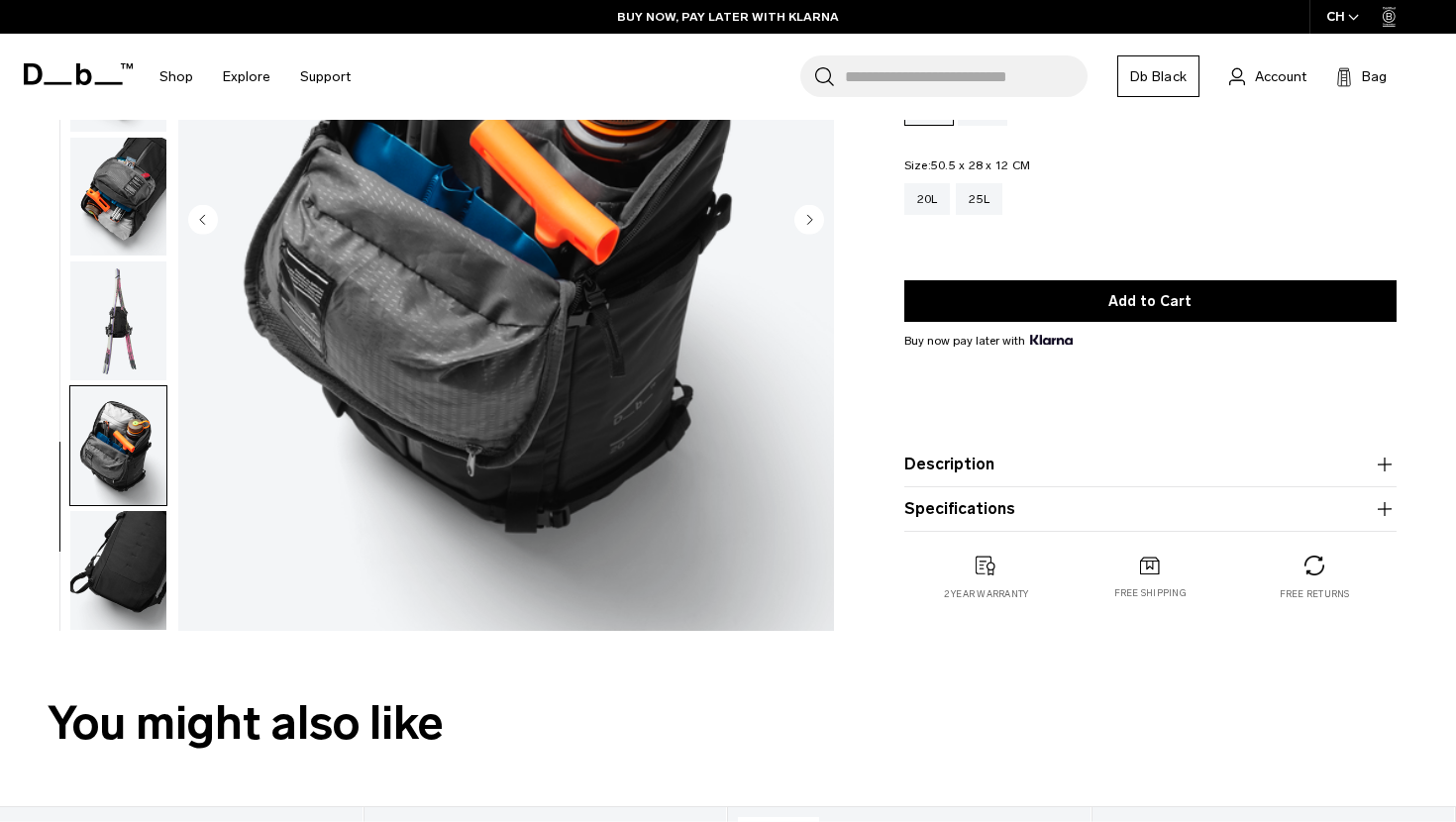 click at bounding box center (118, 570) 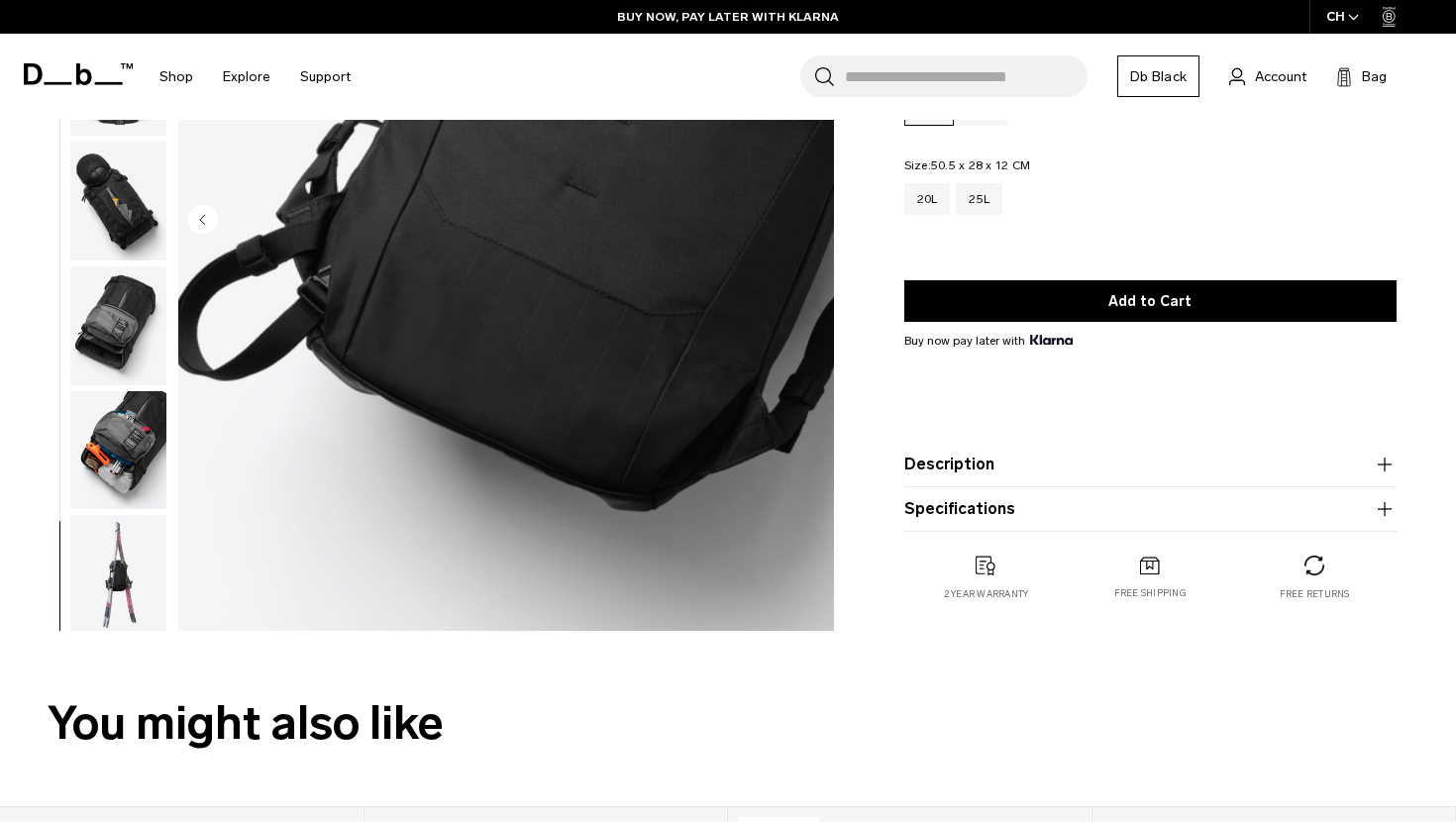 click at bounding box center [118, 221] 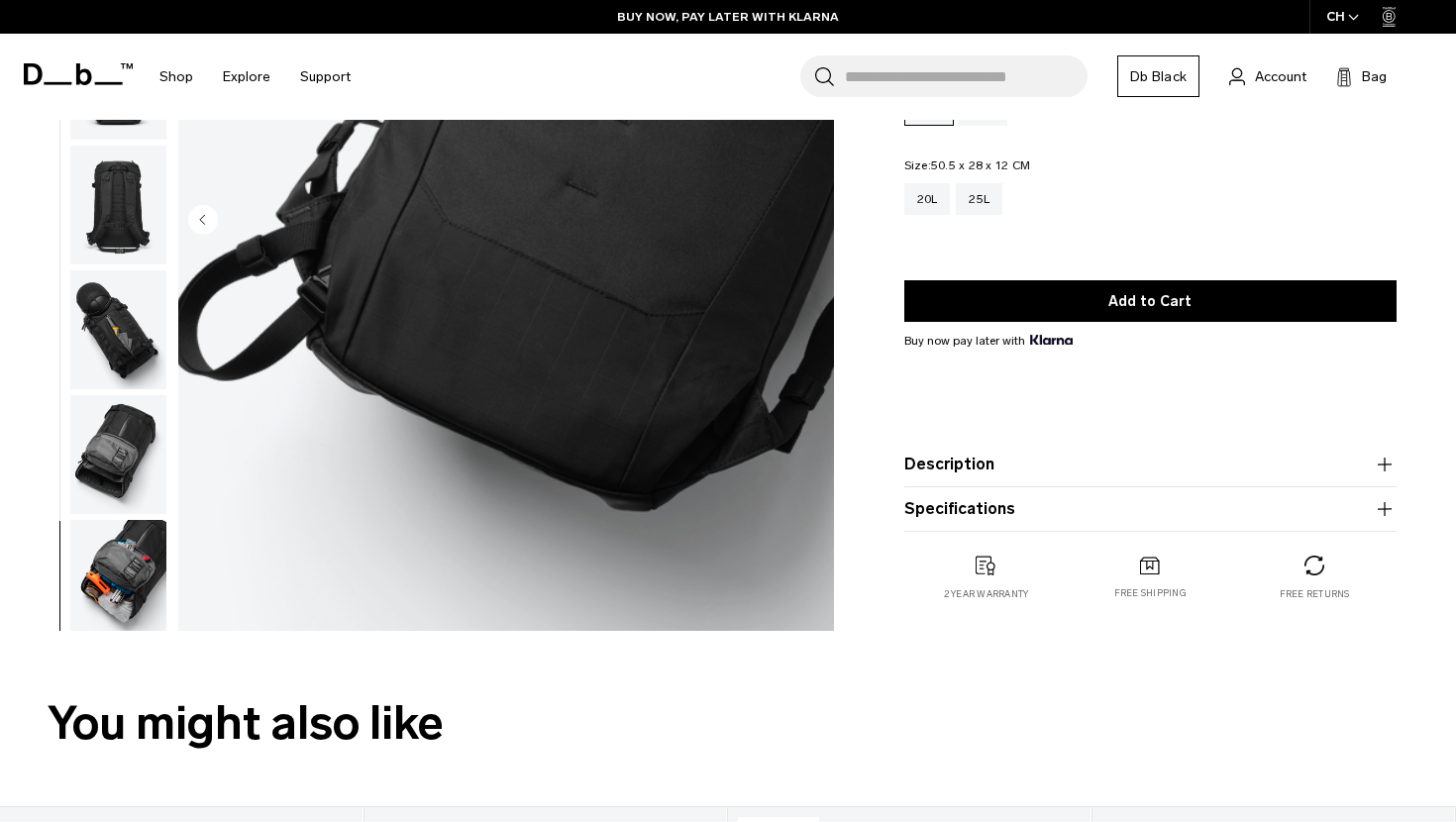click at bounding box center [118, 455] 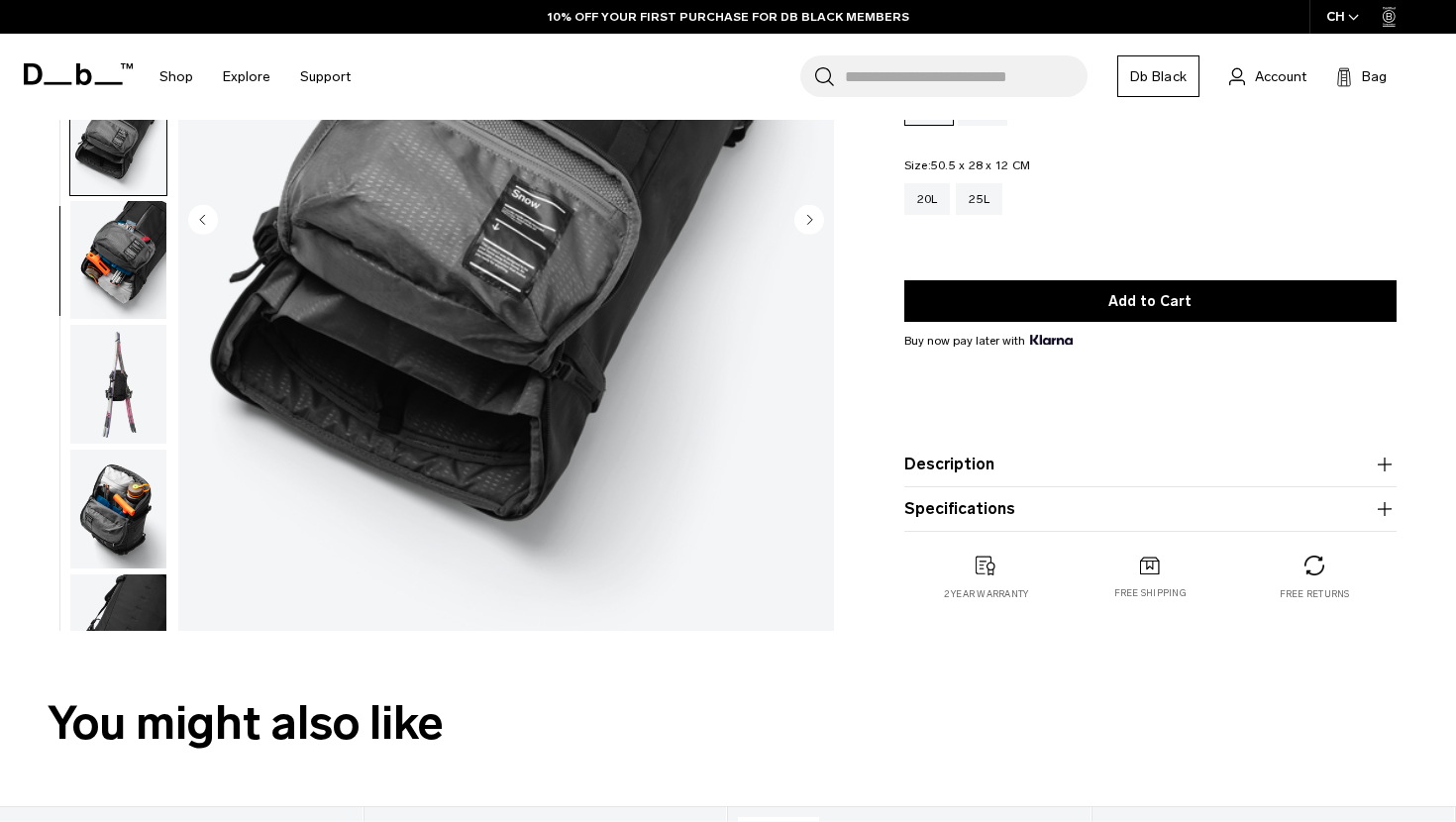 scroll, scrollTop: 423, scrollLeft: 0, axis: vertical 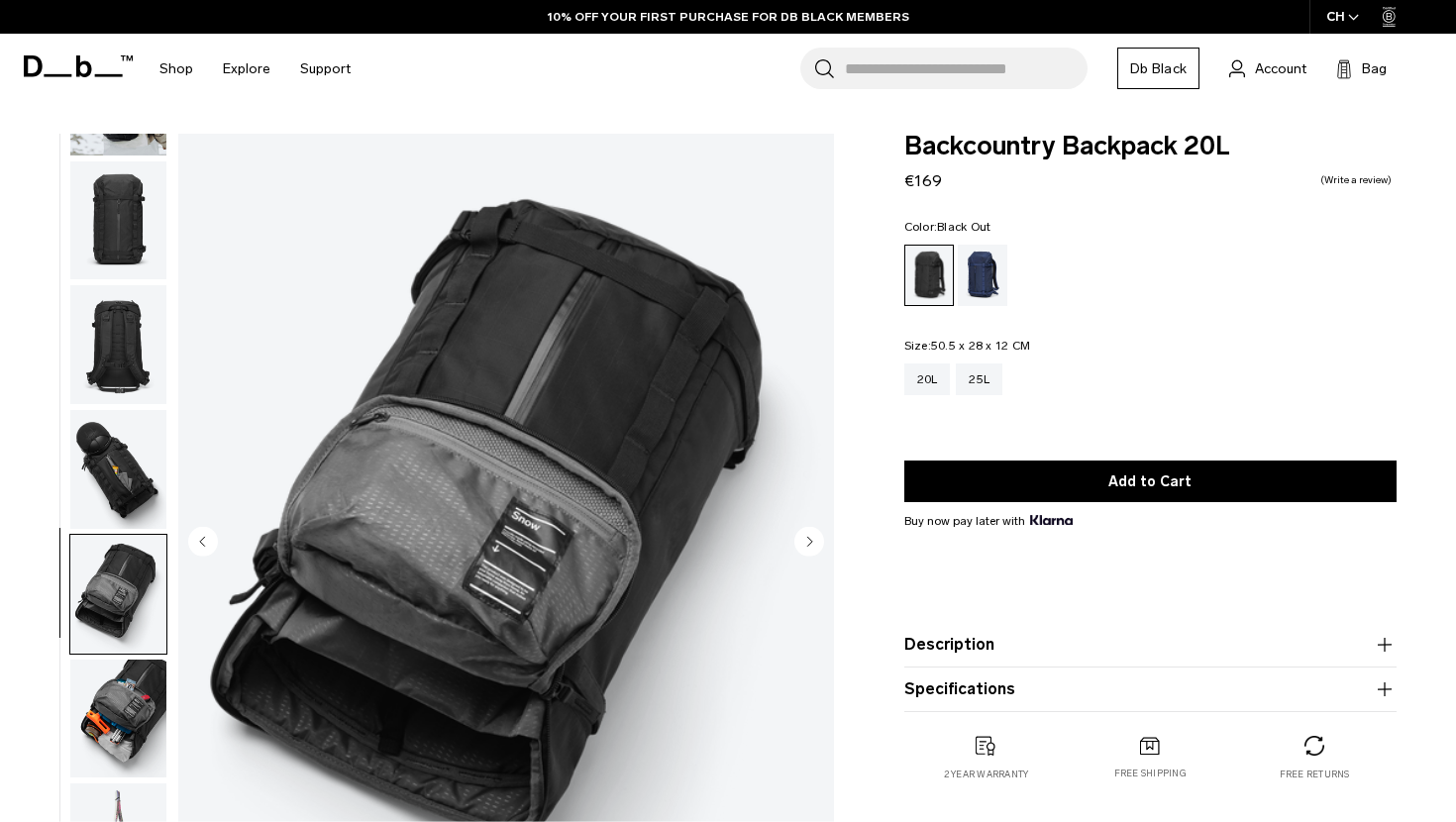 click at bounding box center [118, 469] 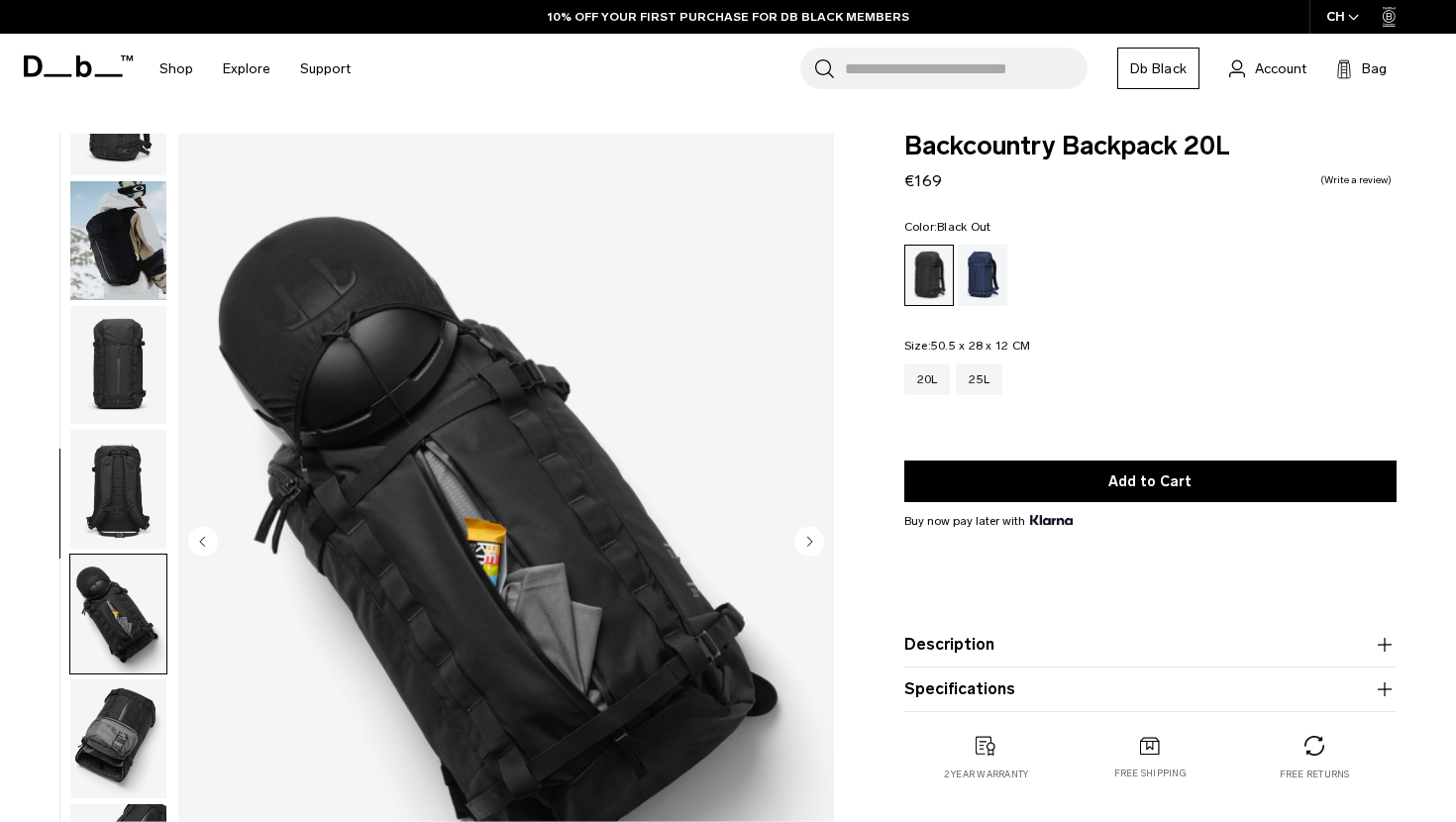 scroll, scrollTop: 0, scrollLeft: 0, axis: both 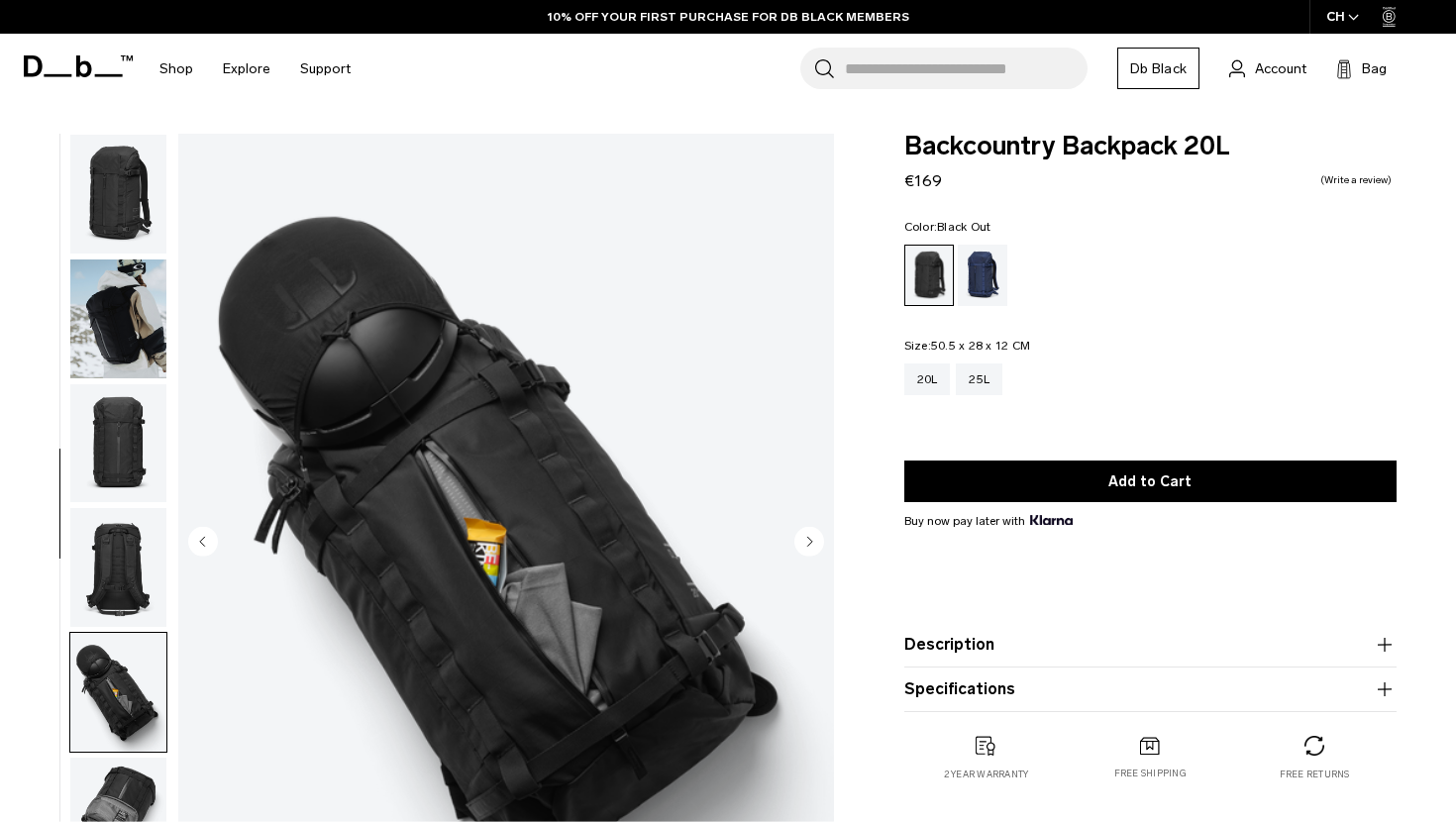 click at bounding box center (118, 444) 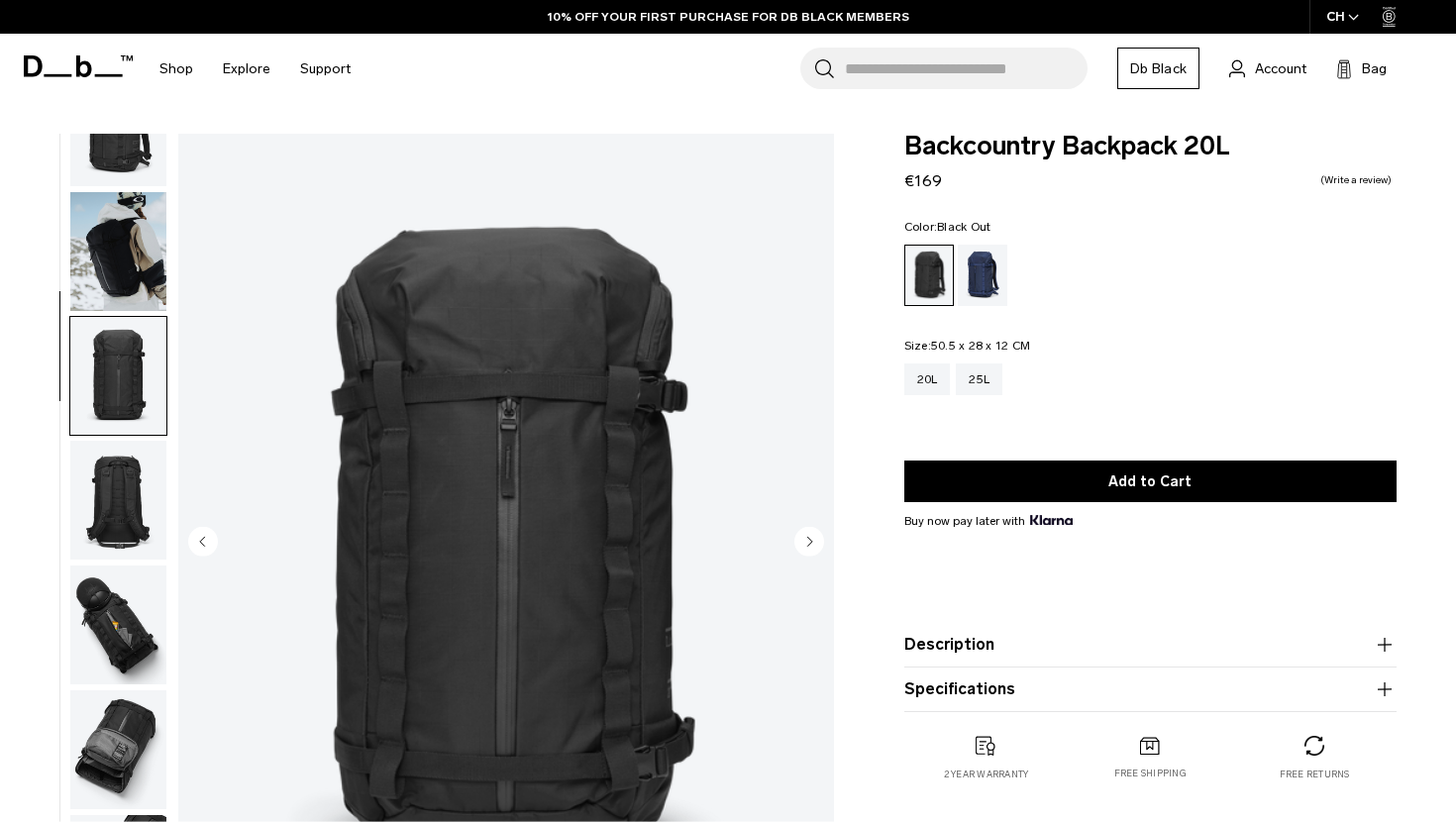 click at bounding box center [118, 252] 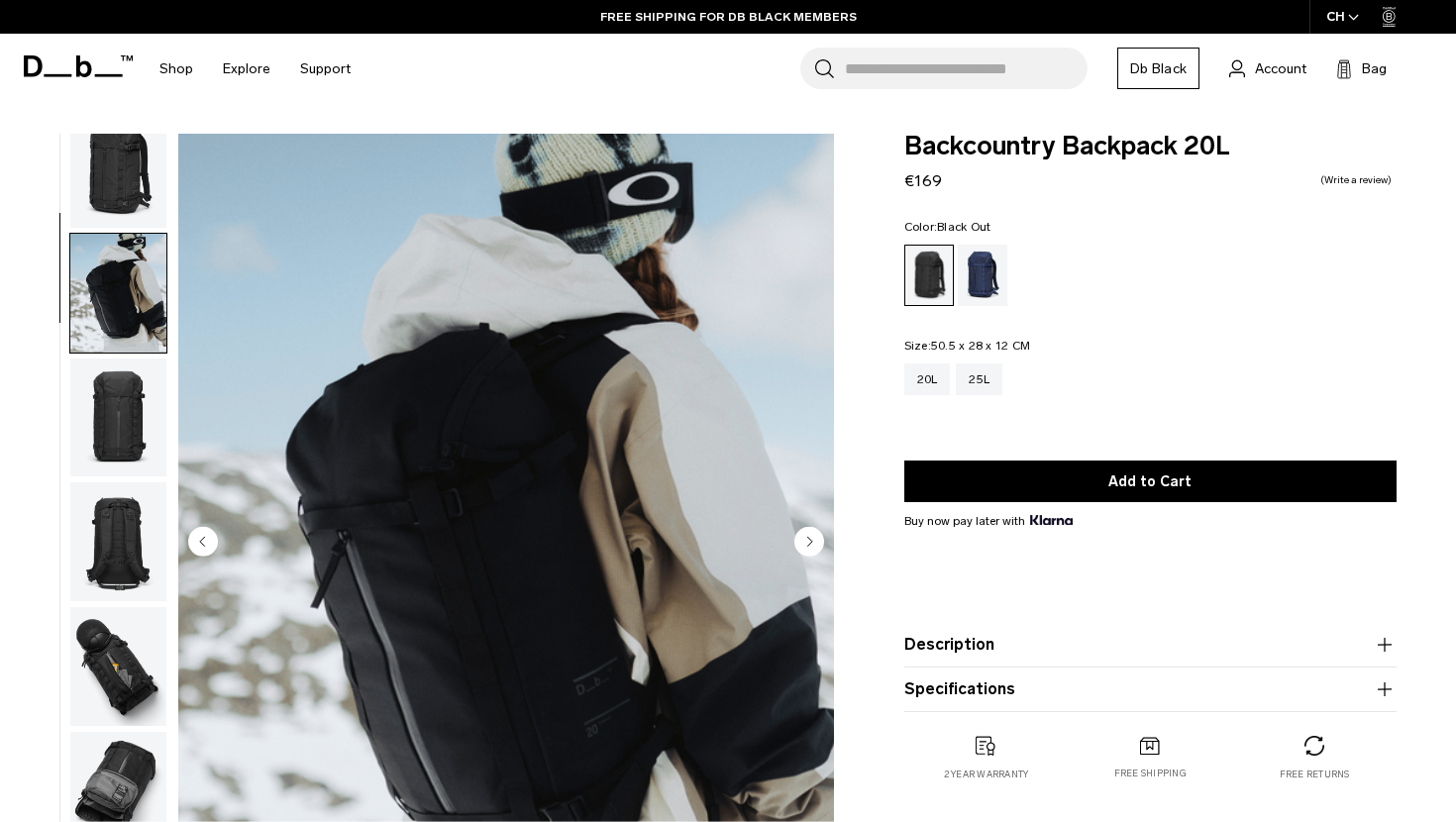 scroll, scrollTop: 0, scrollLeft: 0, axis: both 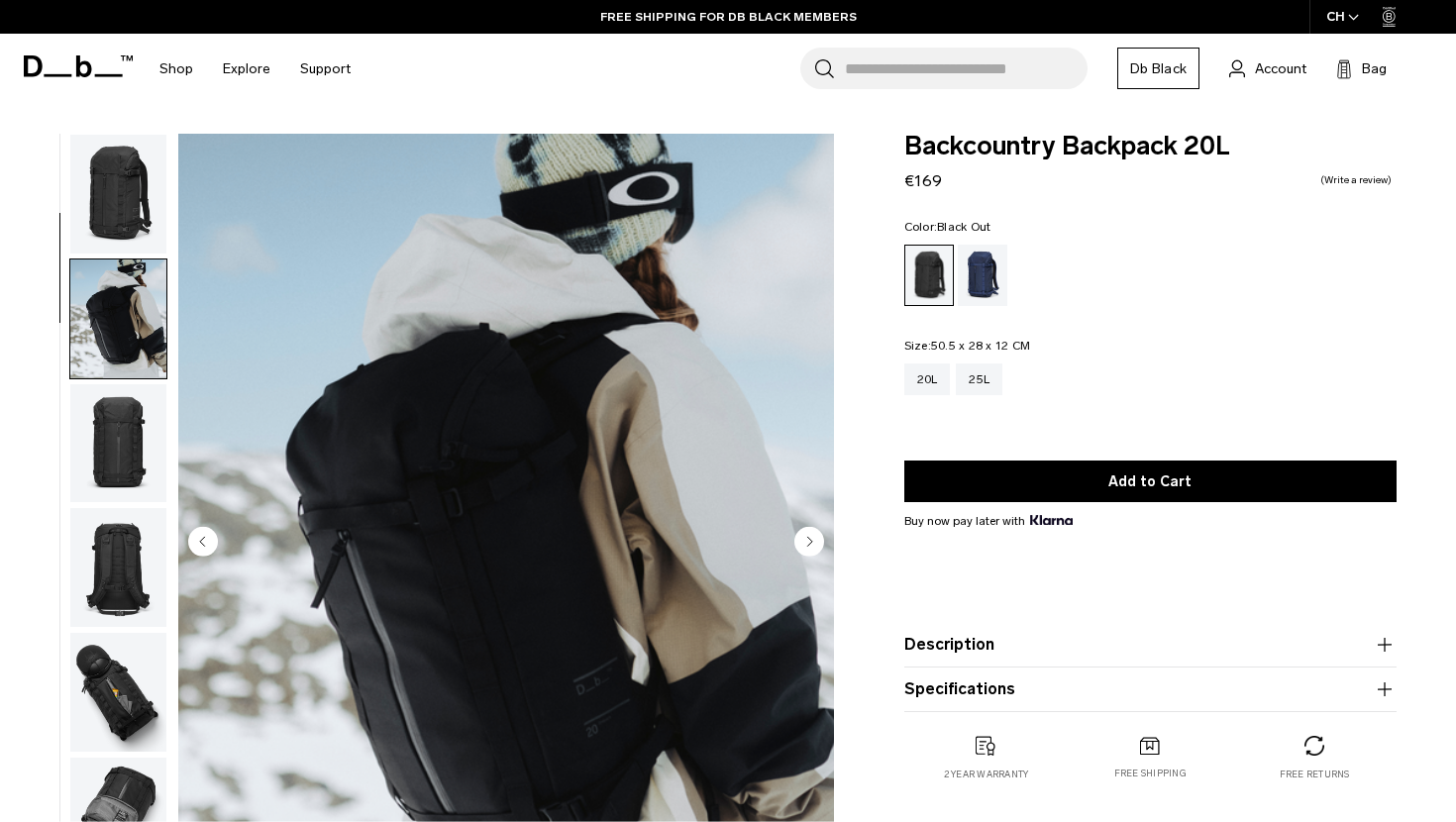 click at bounding box center (118, 194) 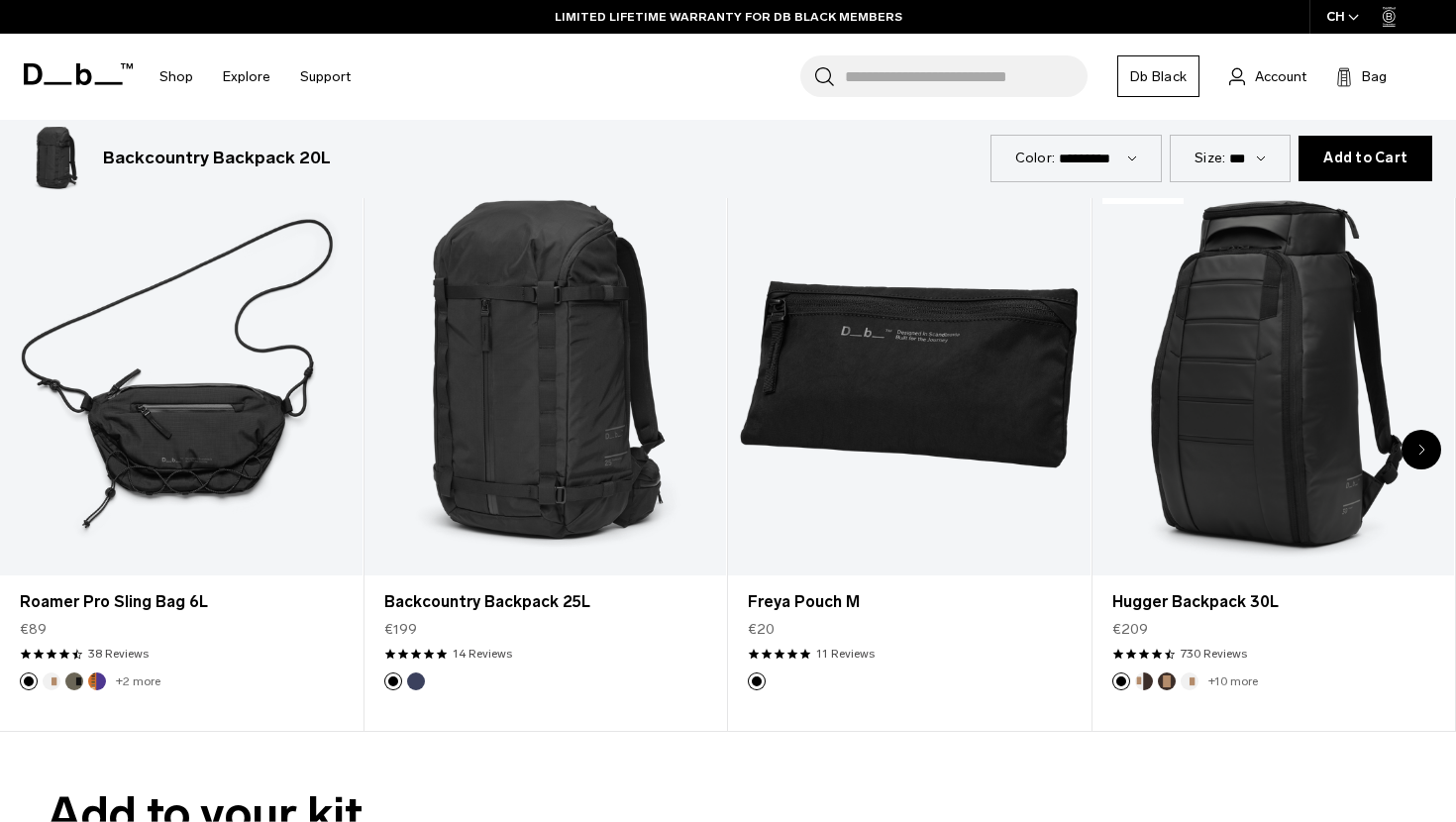 scroll, scrollTop: 3302, scrollLeft: 0, axis: vertical 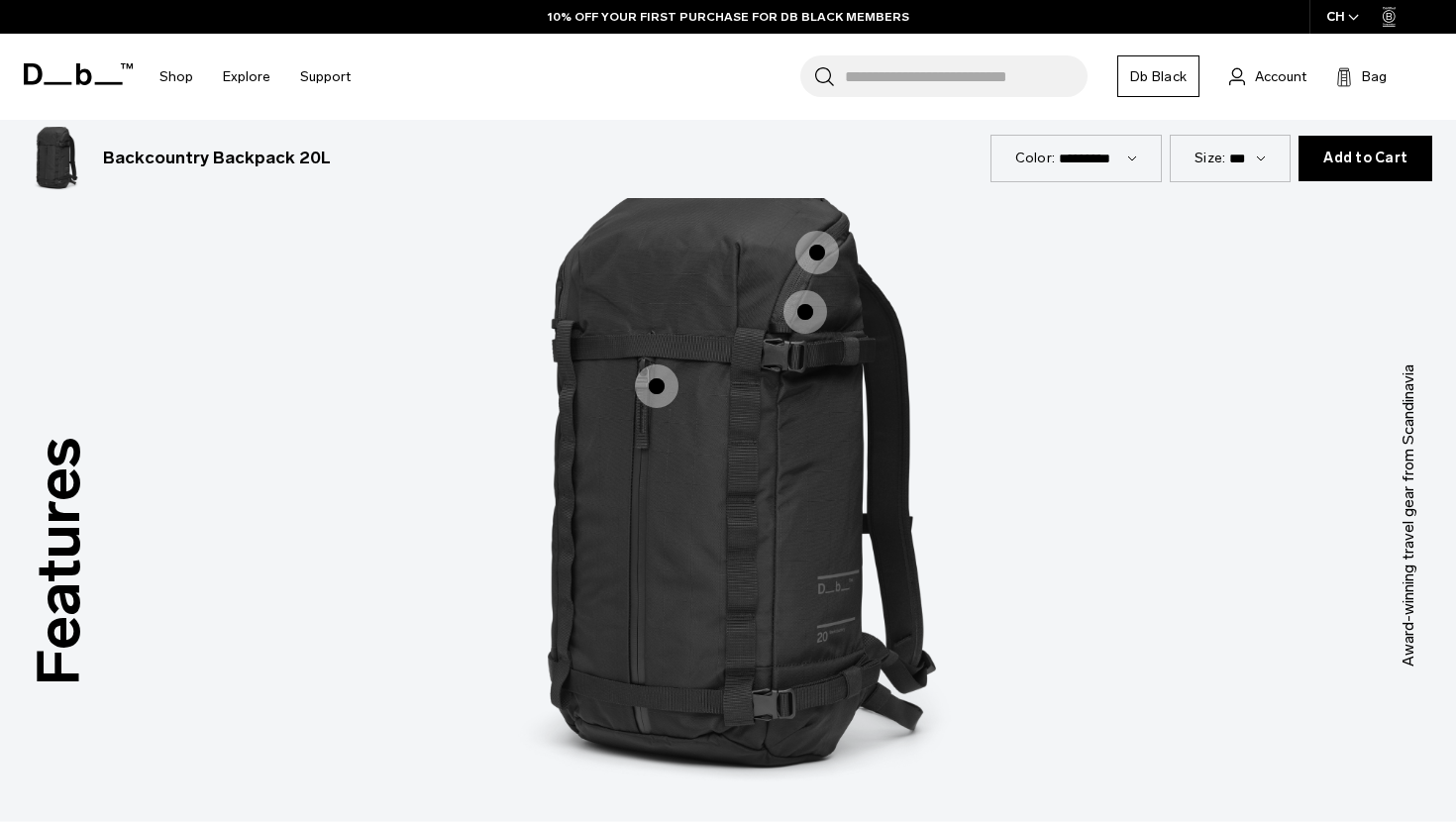 click at bounding box center [657, 386] 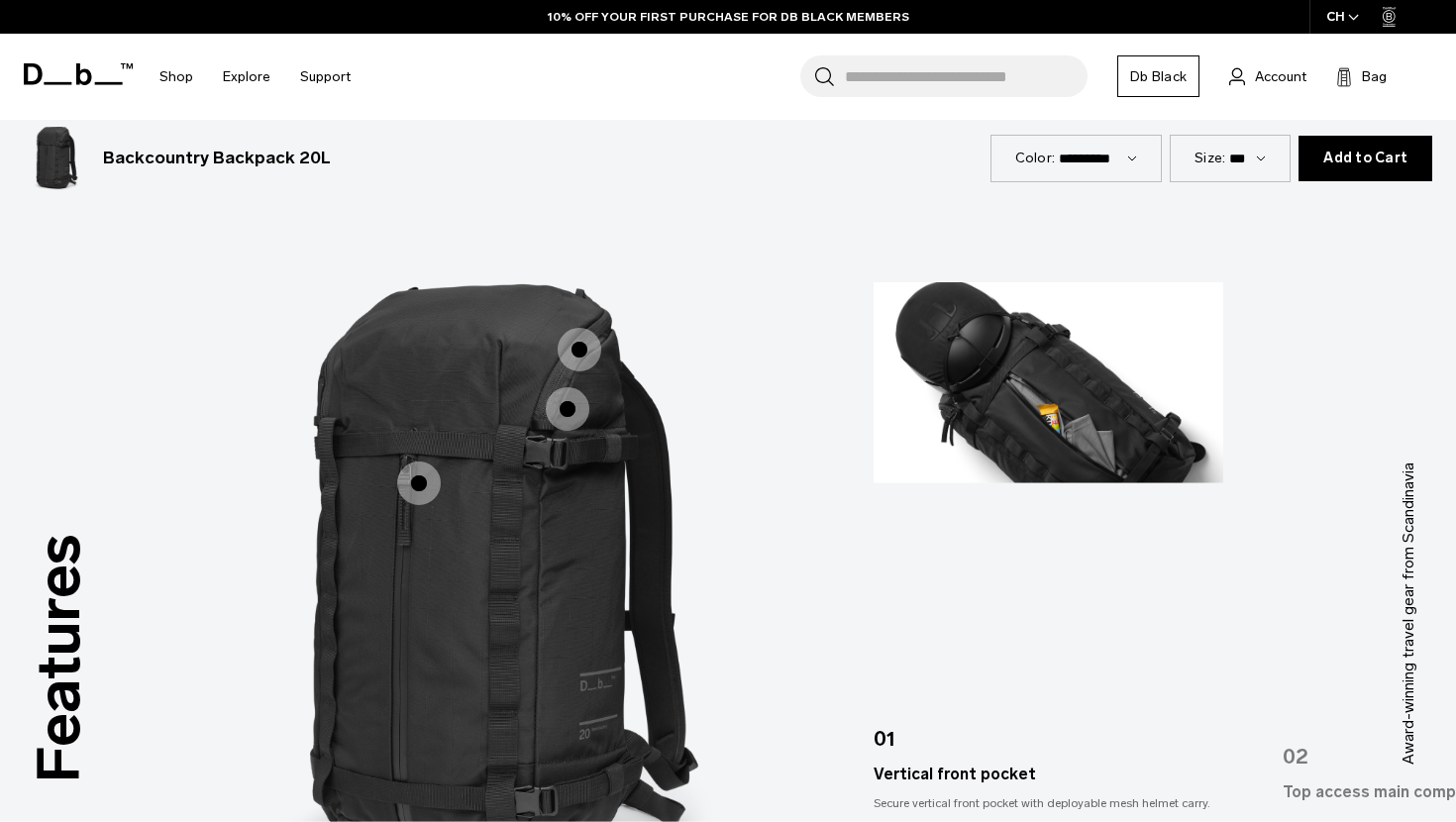 scroll, scrollTop: 2256, scrollLeft: 0, axis: vertical 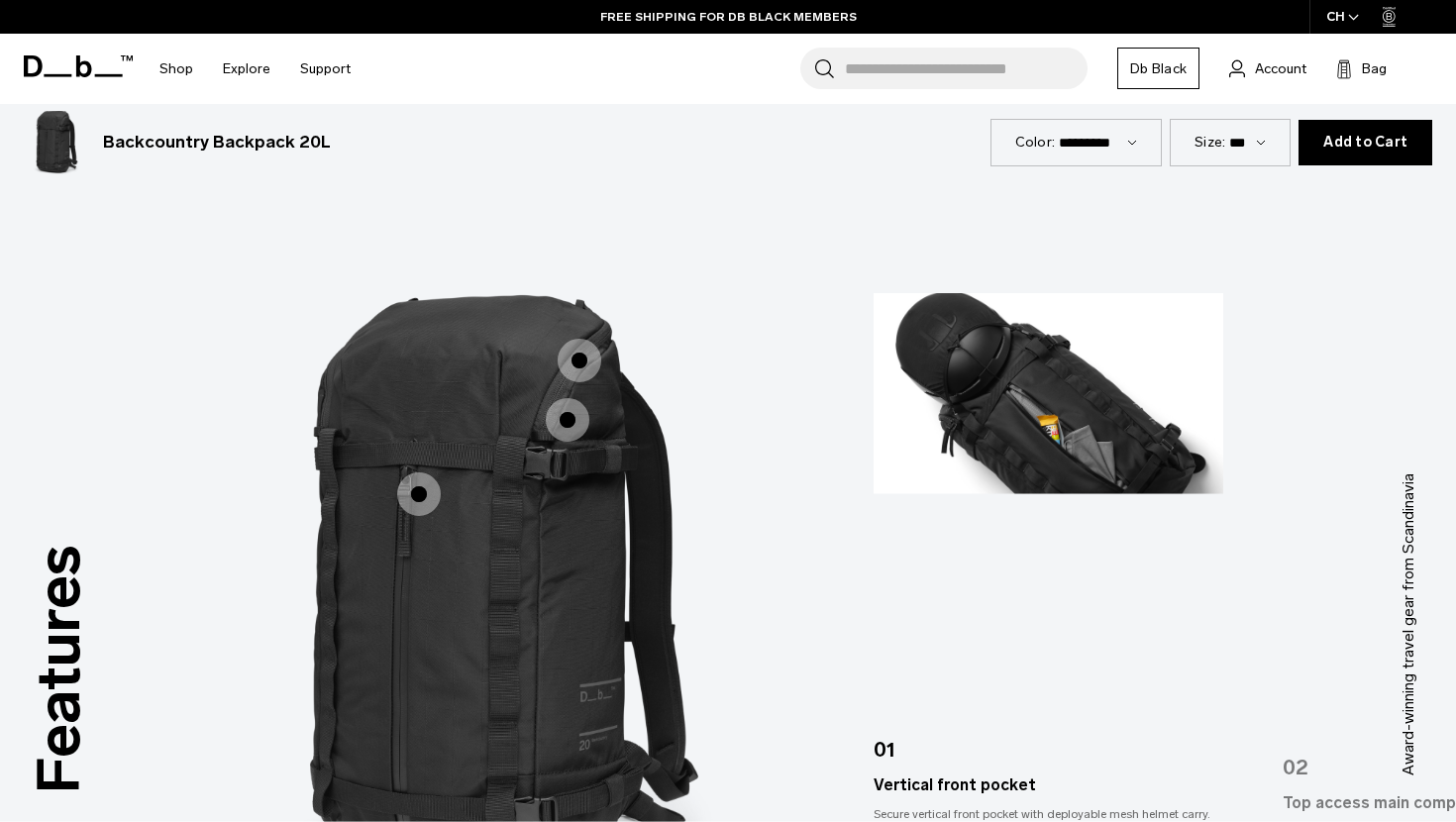 click at bounding box center [568, 420] 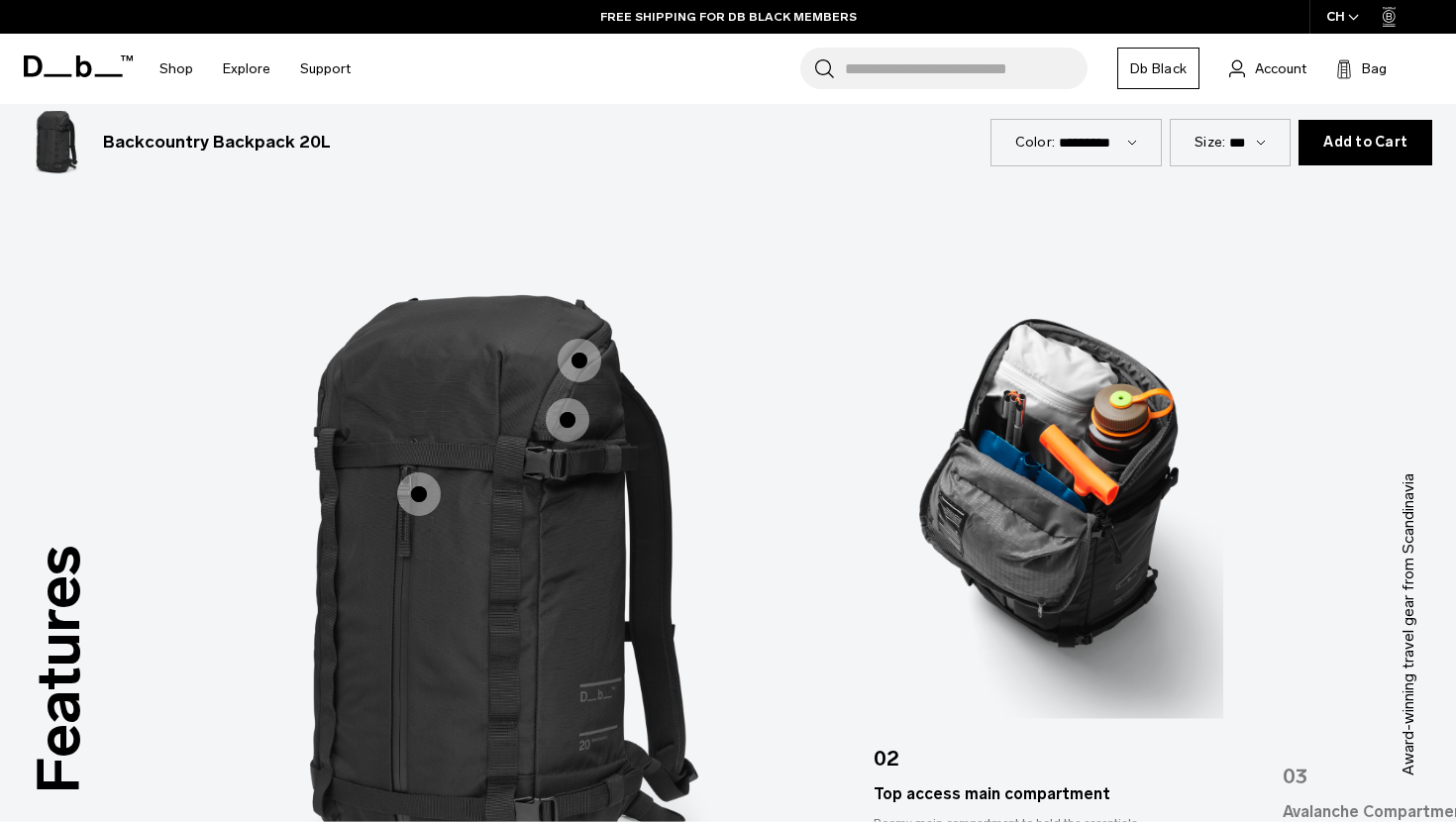 click at bounding box center [579, 360] 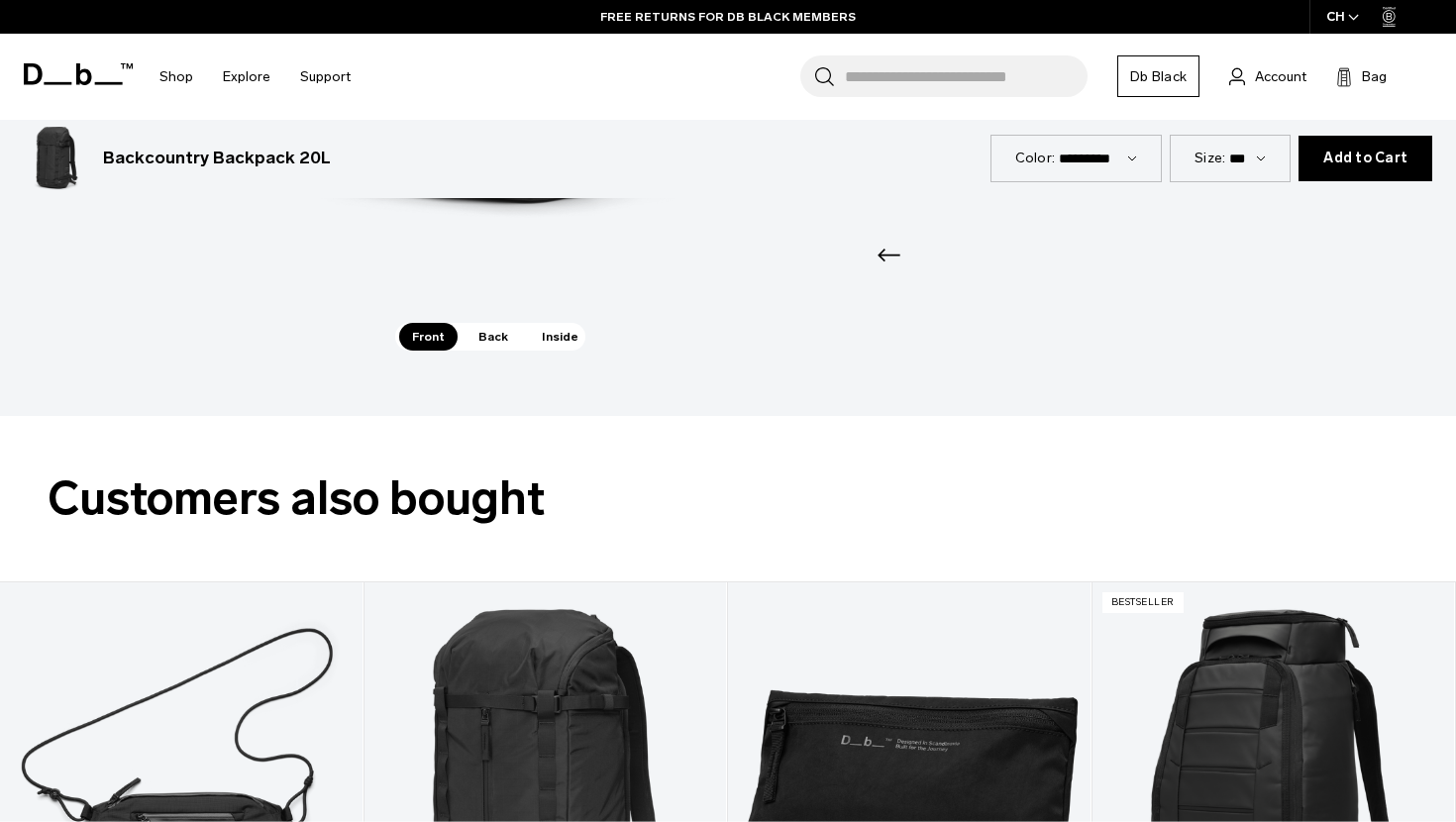 scroll, scrollTop: 2926, scrollLeft: 0, axis: vertical 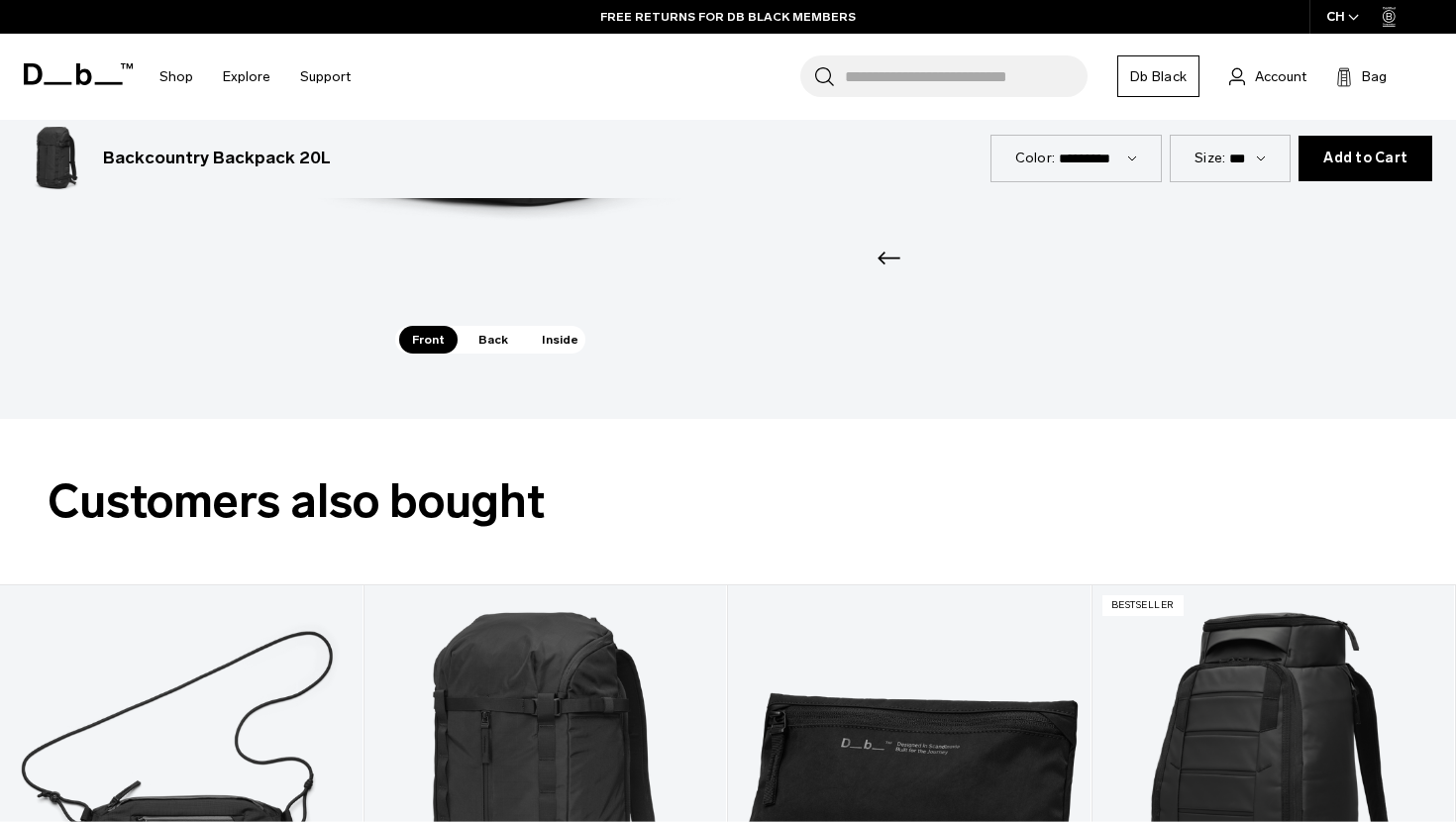 click on "Back" at bounding box center (493, 340) 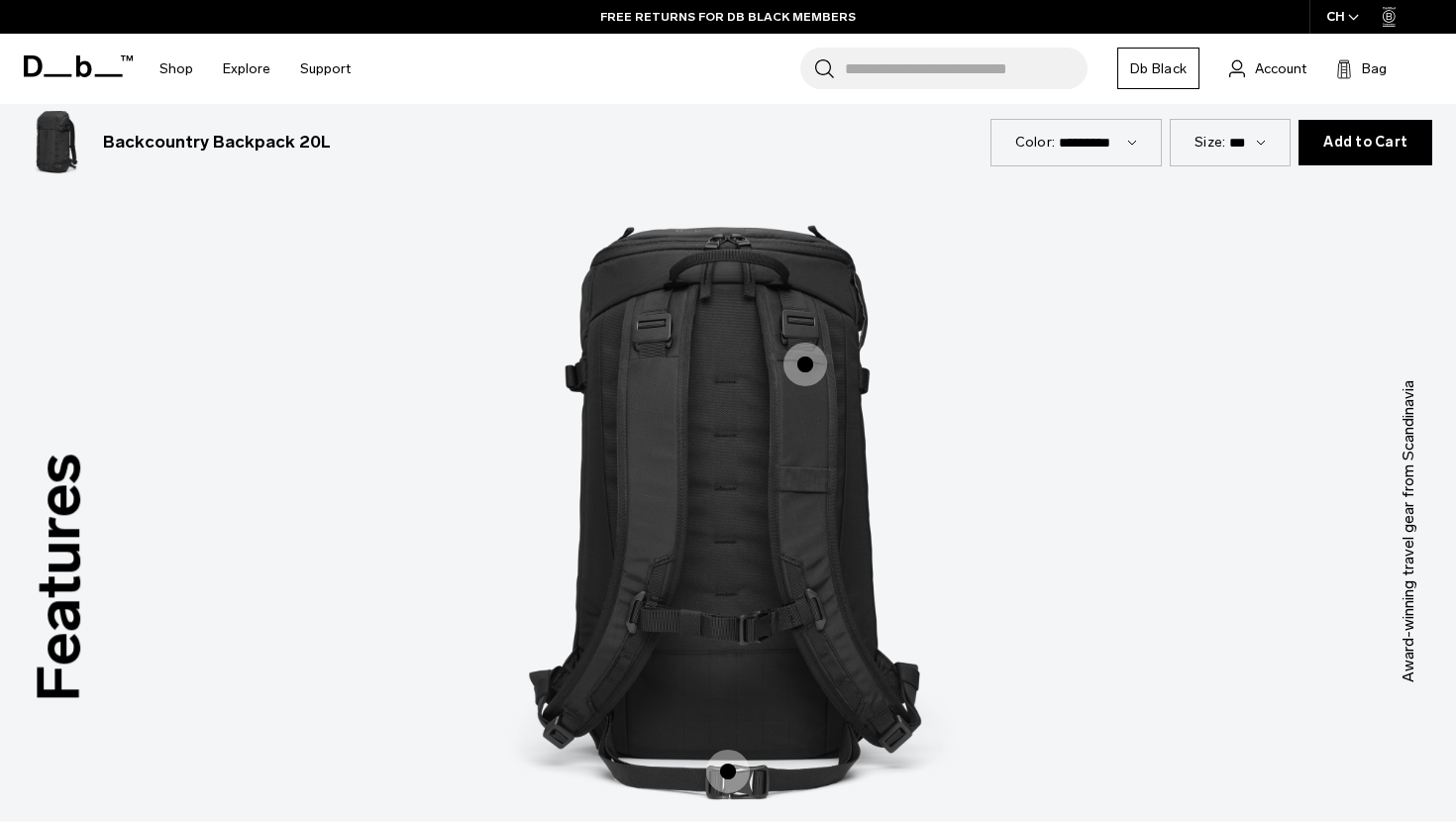 scroll, scrollTop: 2342, scrollLeft: 0, axis: vertical 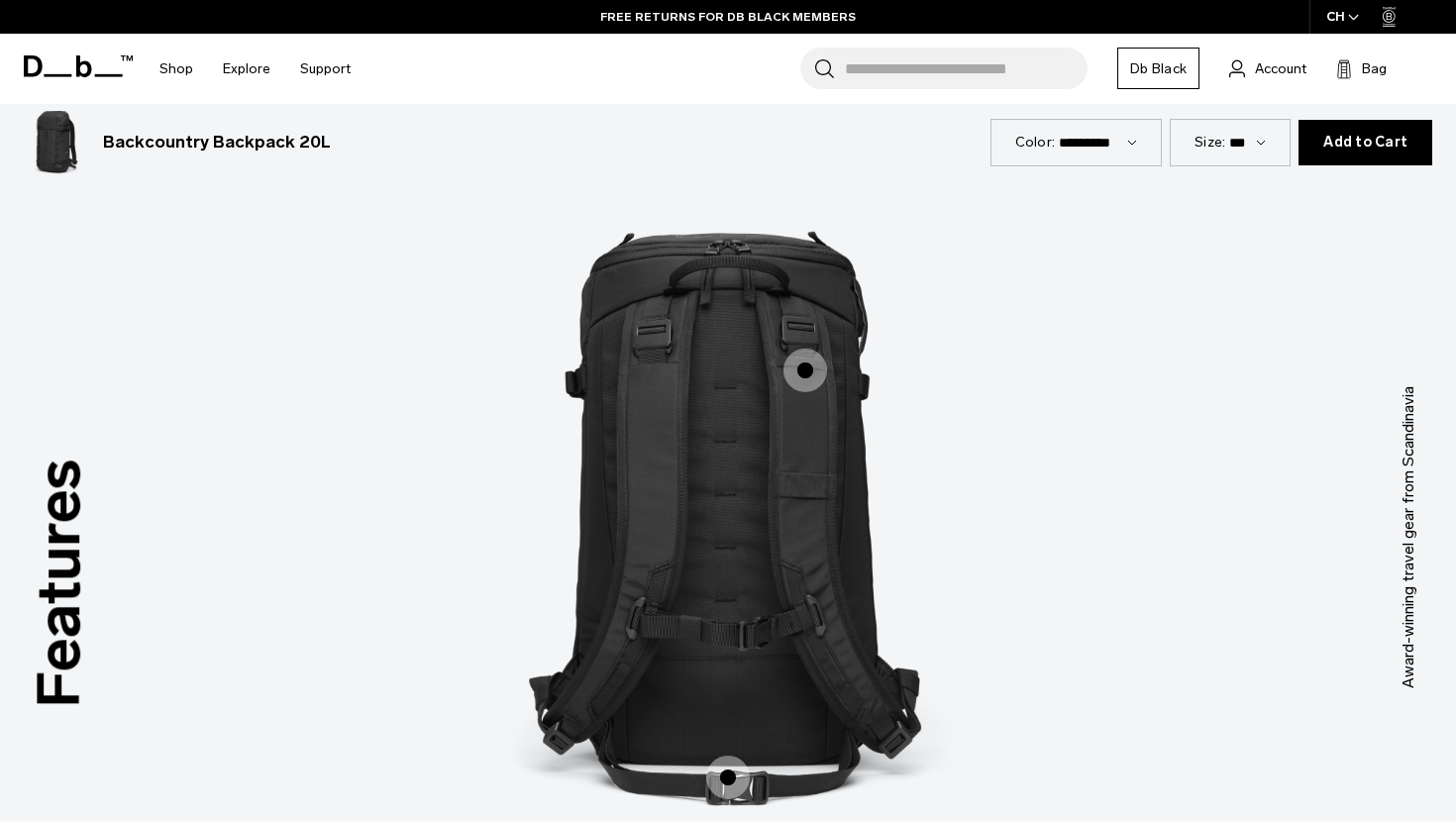 click at bounding box center [805, 370] 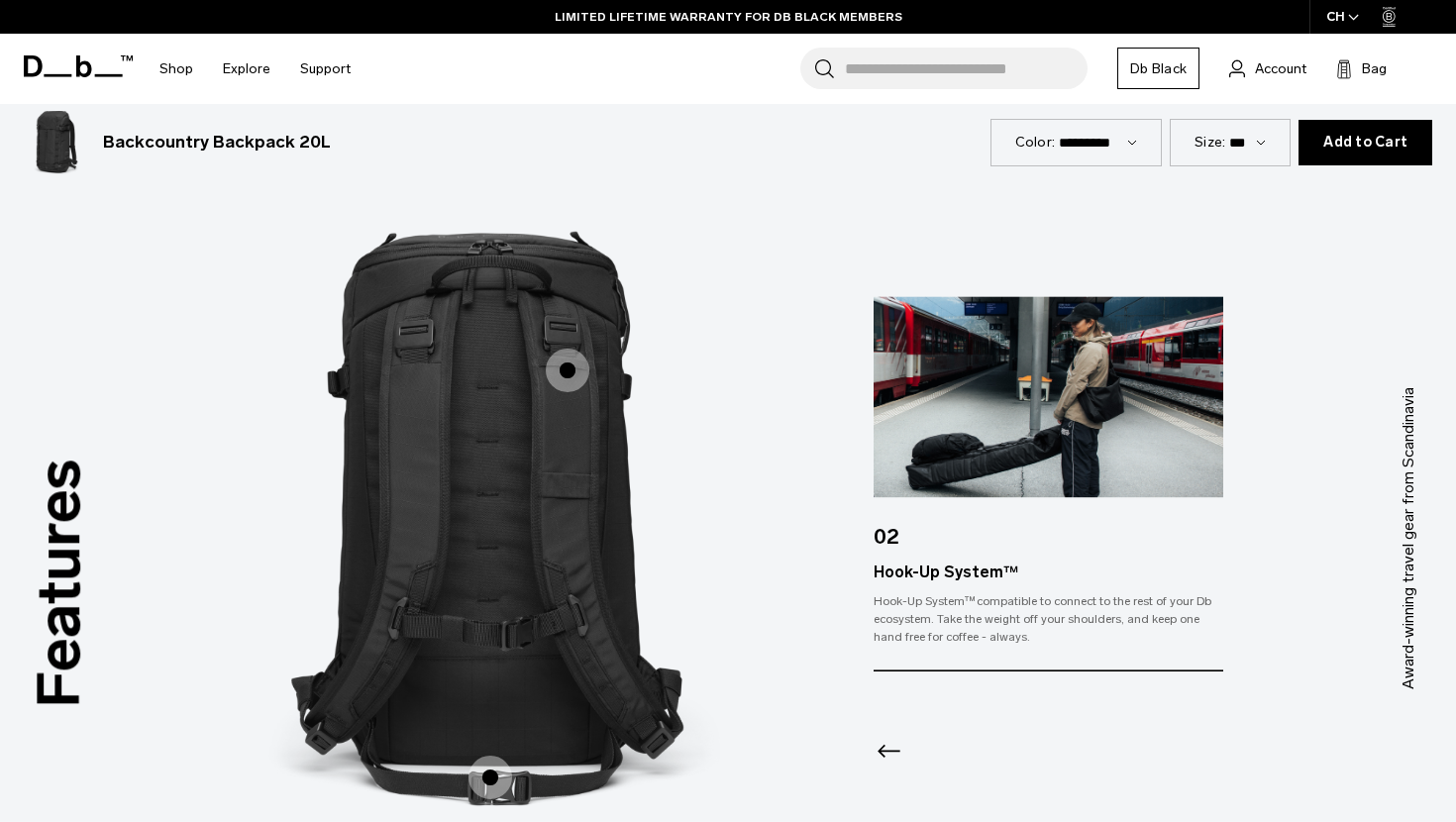 click at bounding box center (490, 777) 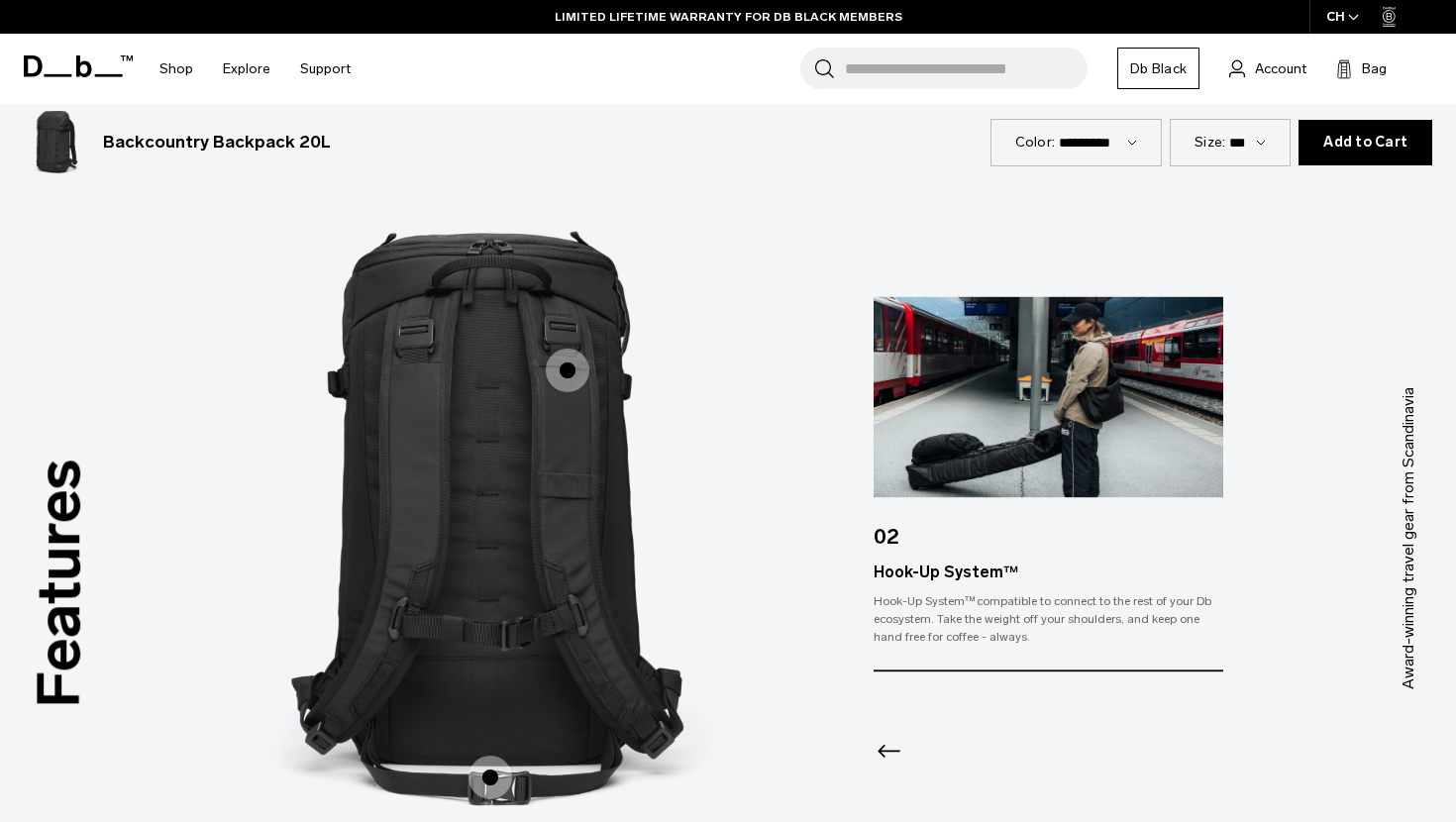 click at bounding box center (490, 777) 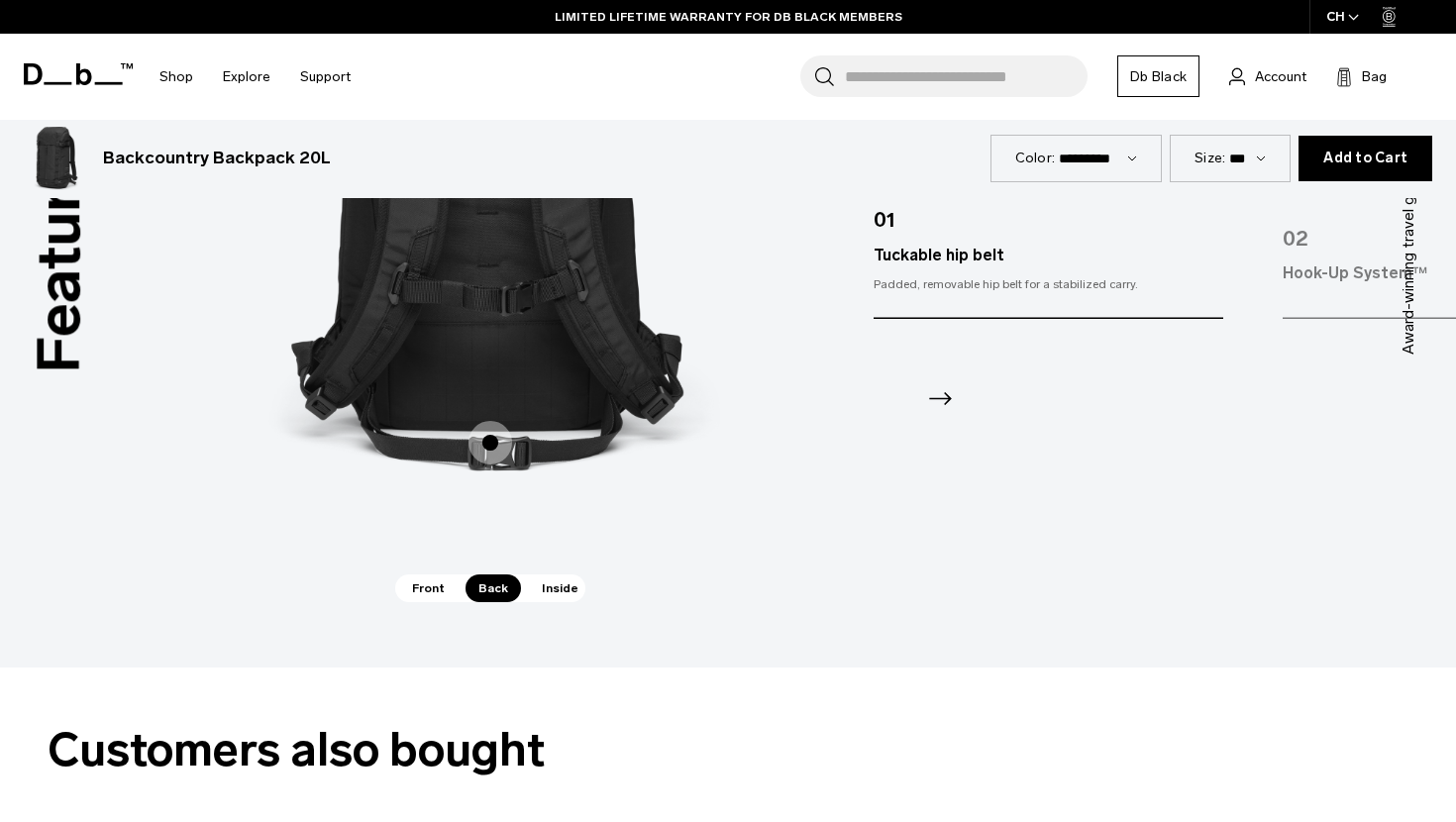scroll, scrollTop: 2685, scrollLeft: 0, axis: vertical 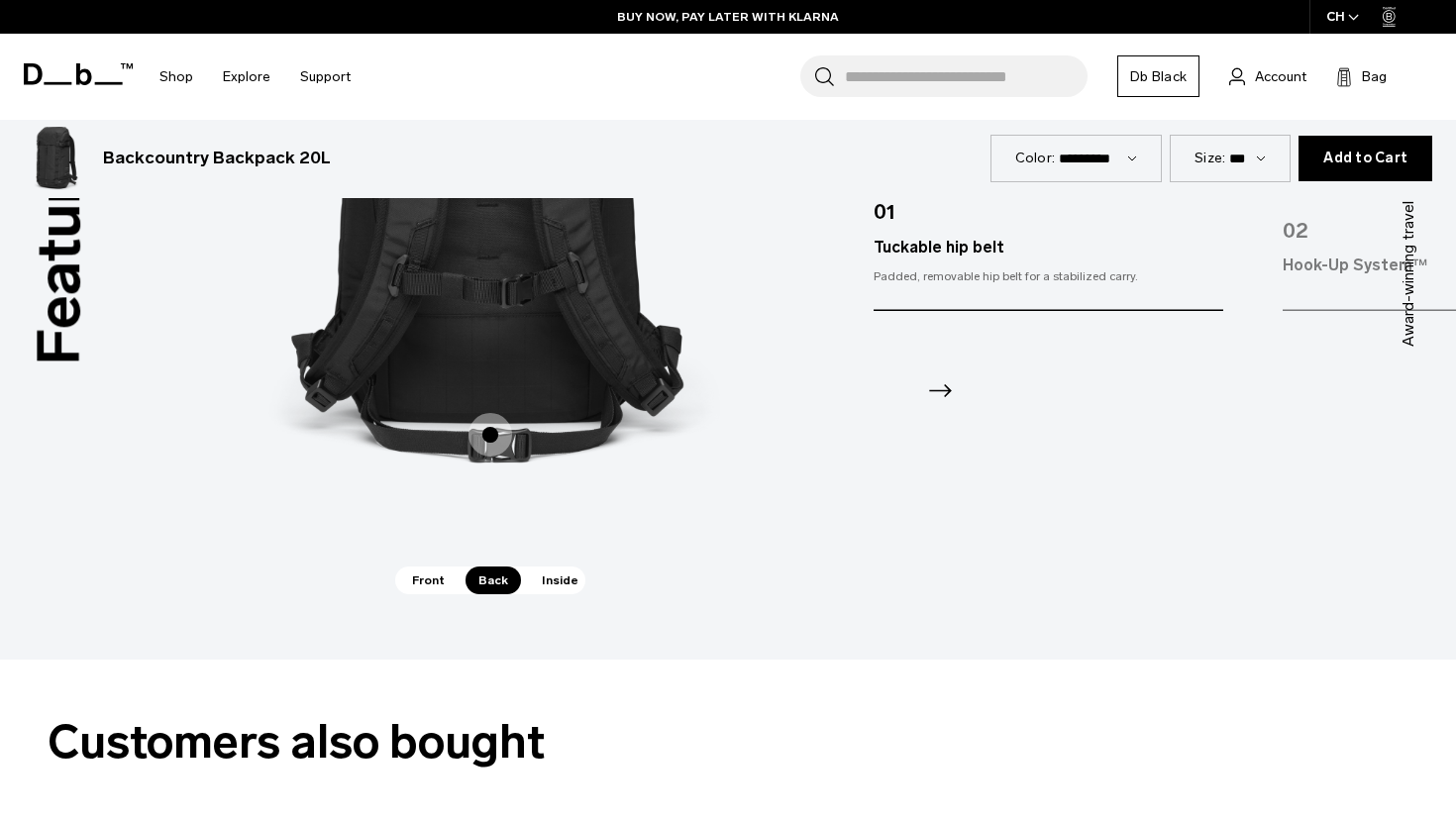 click on "Inside" at bounding box center [560, 580] 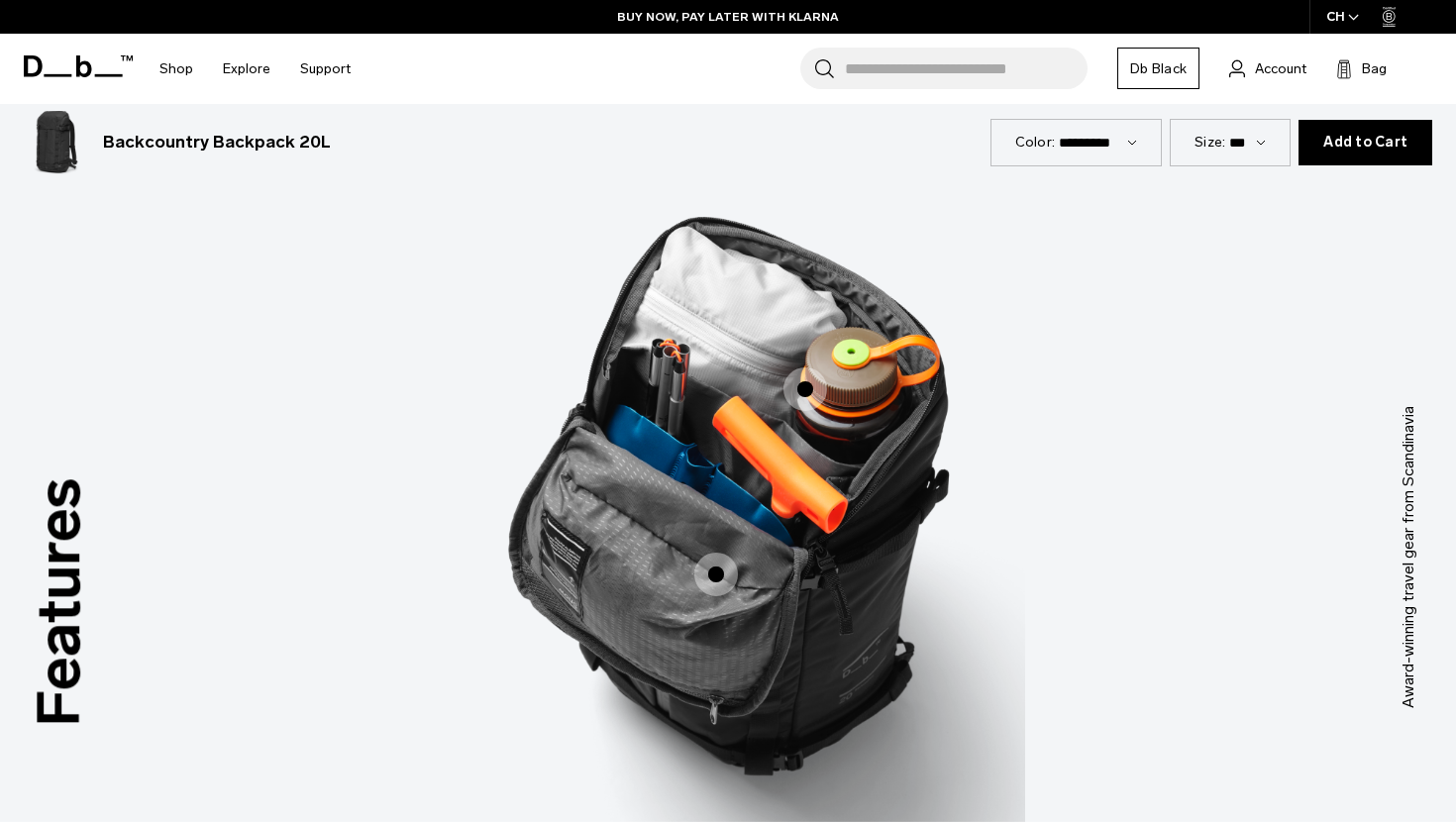 scroll, scrollTop: 2326, scrollLeft: 0, axis: vertical 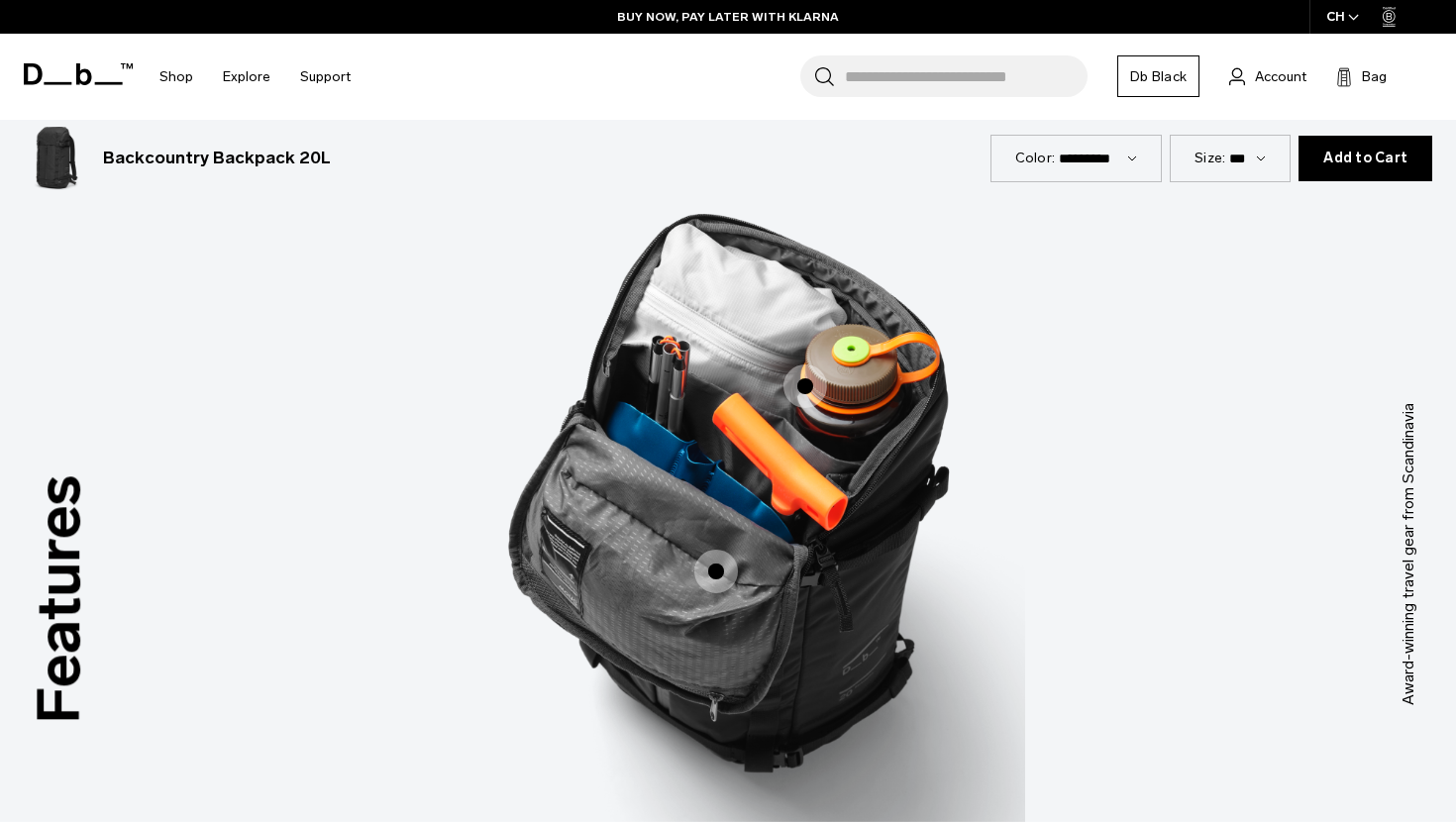 click at bounding box center (716, 571) 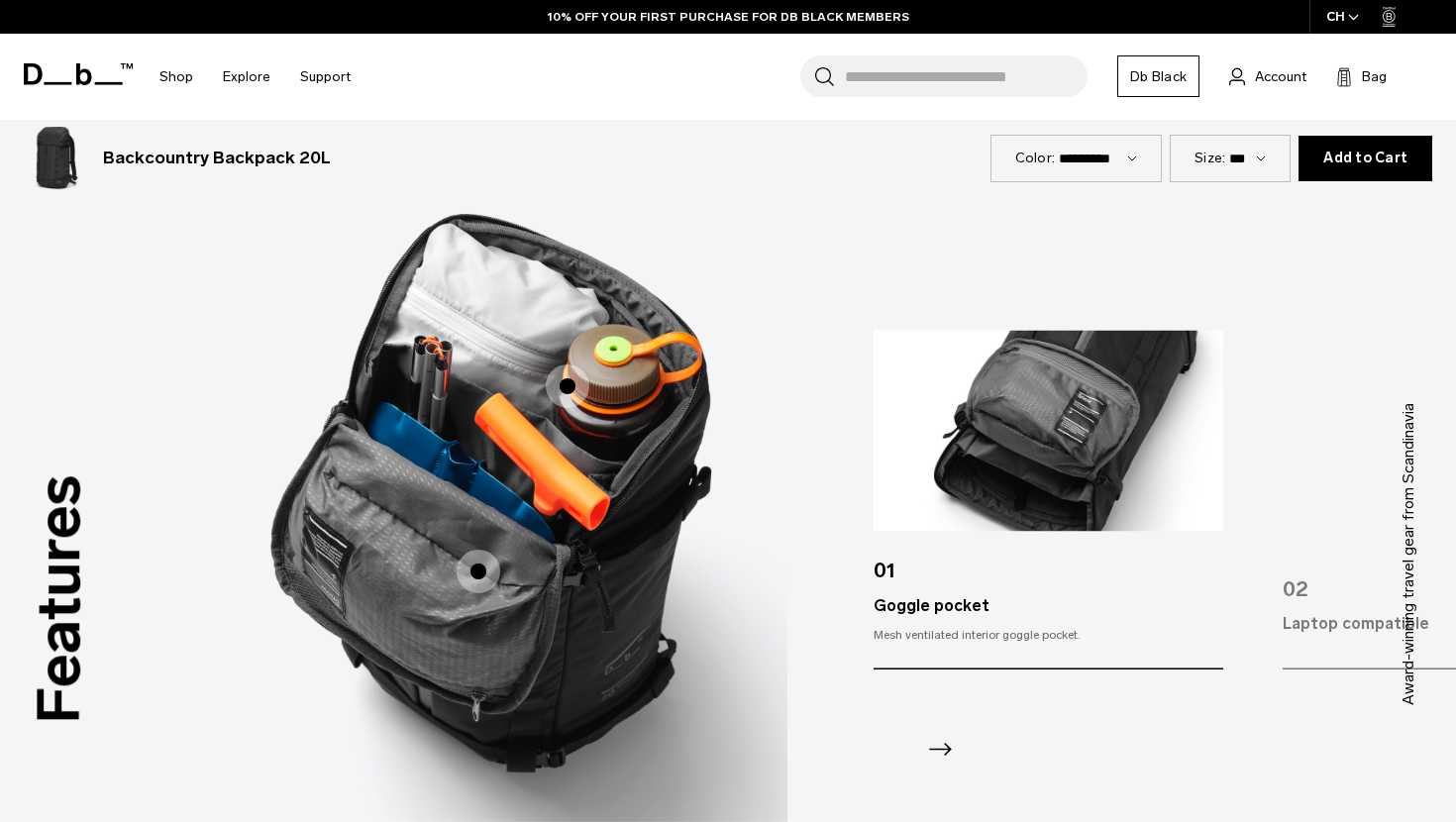 click 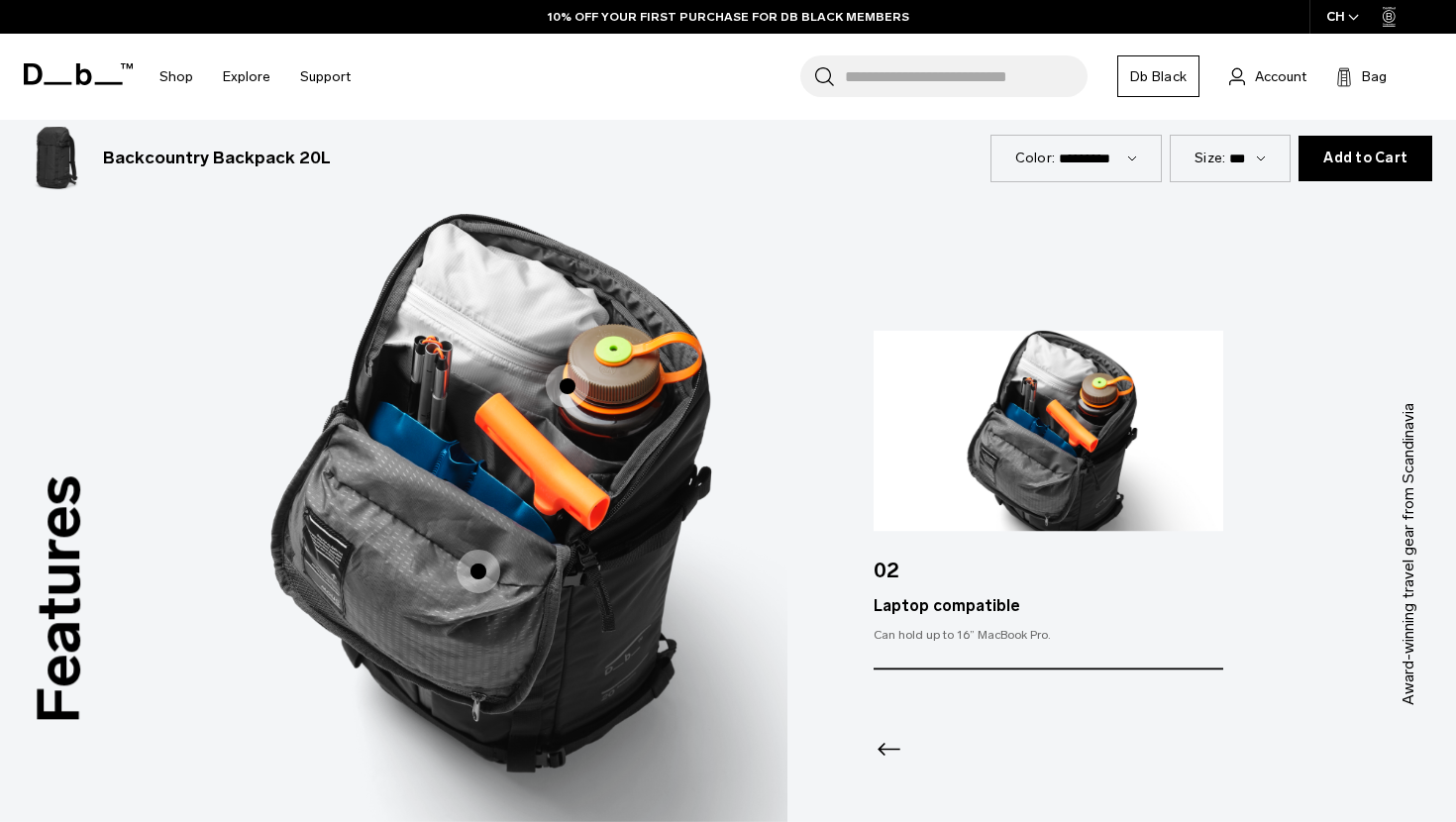 click at bounding box center (1048, 724) 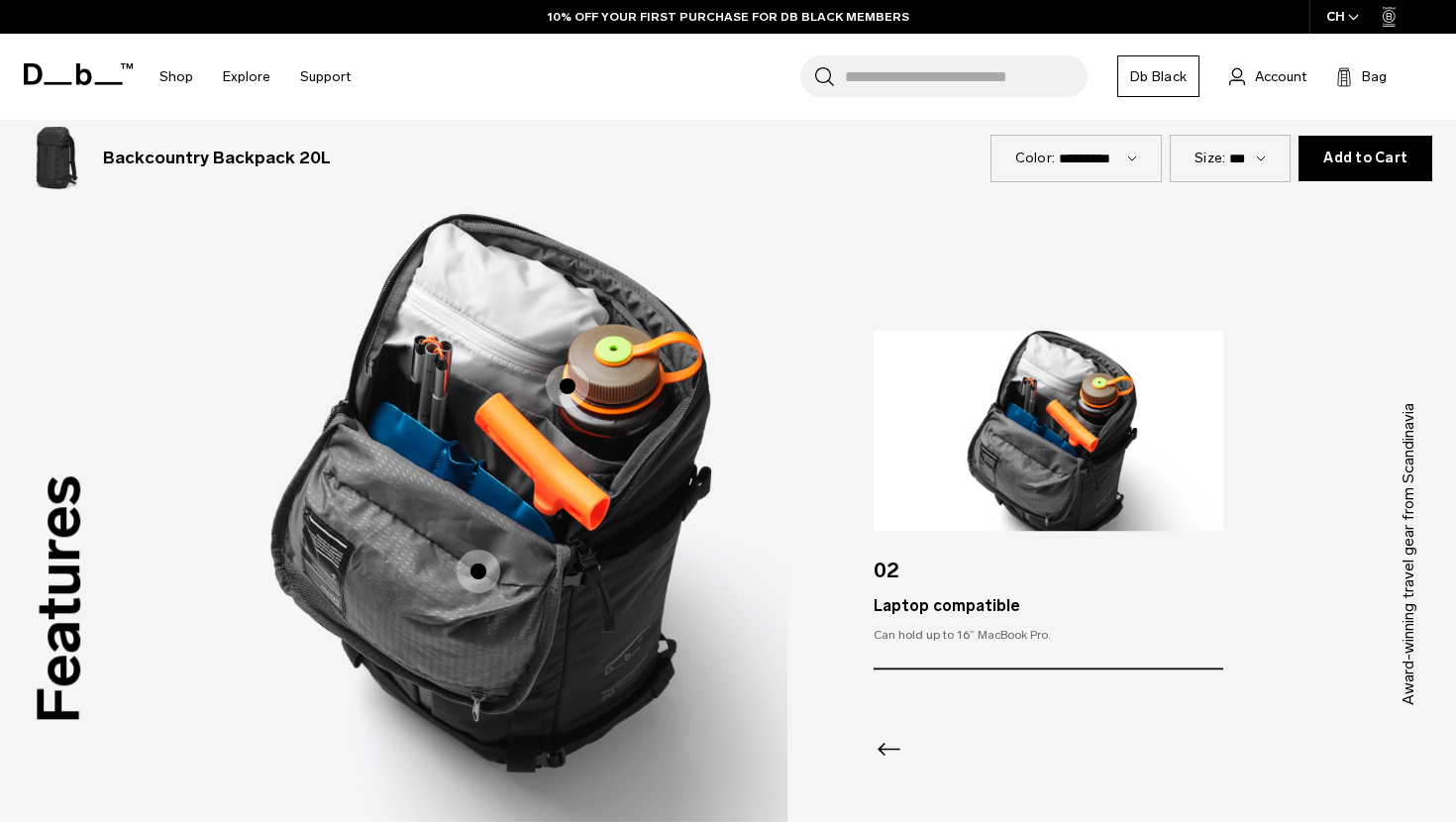 click 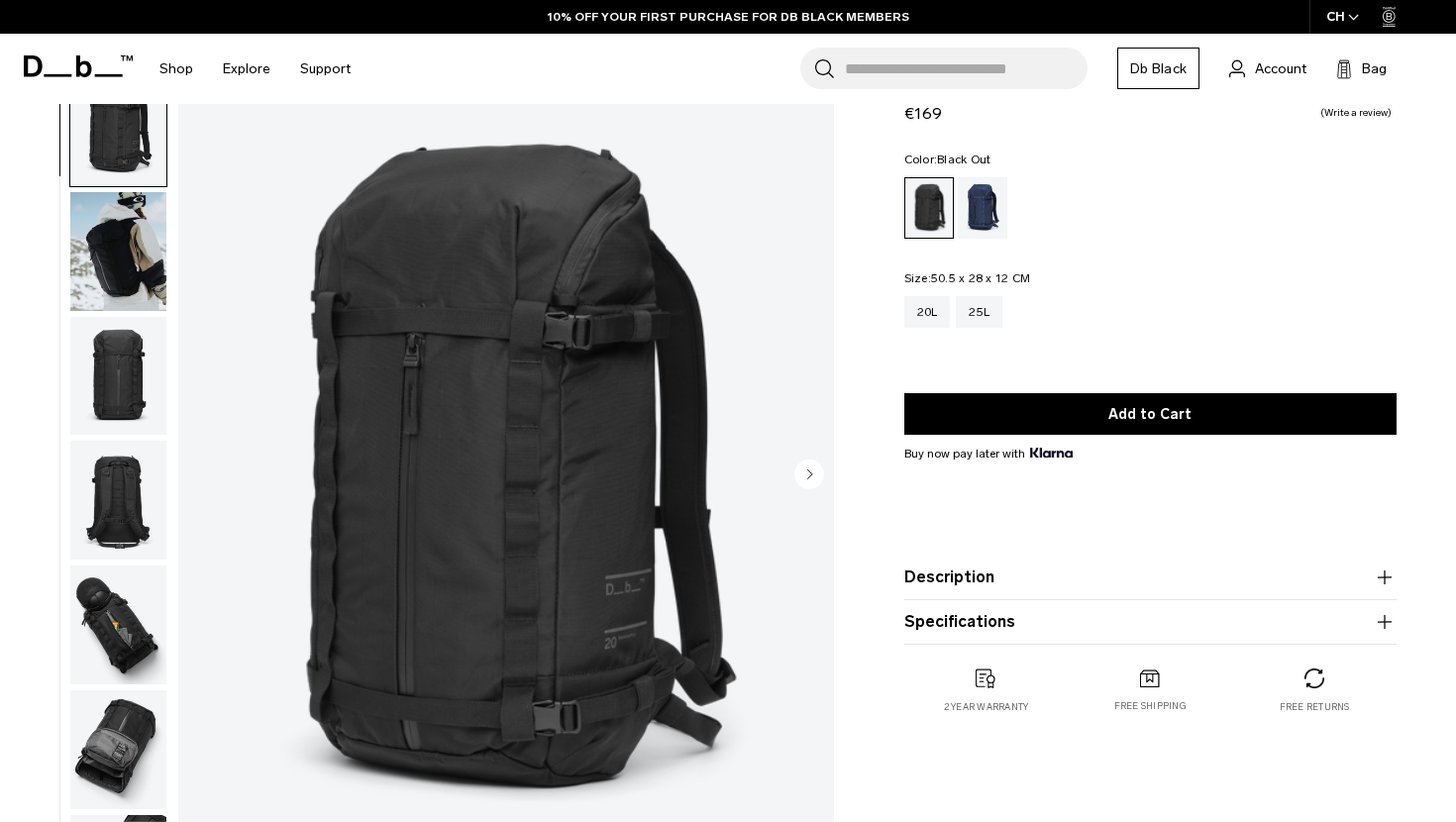 scroll, scrollTop: 0, scrollLeft: 0, axis: both 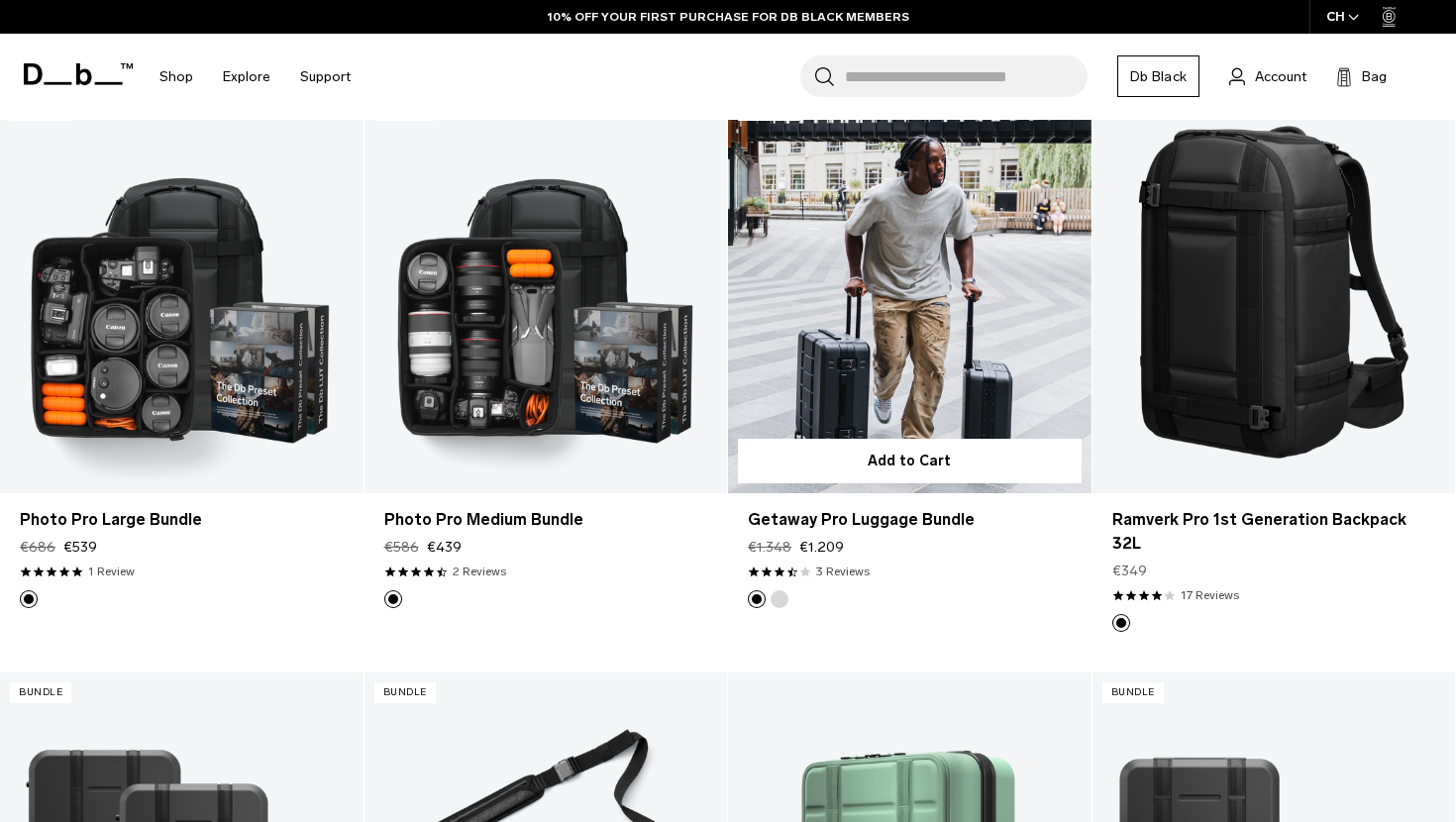 click at bounding box center (909, 291) 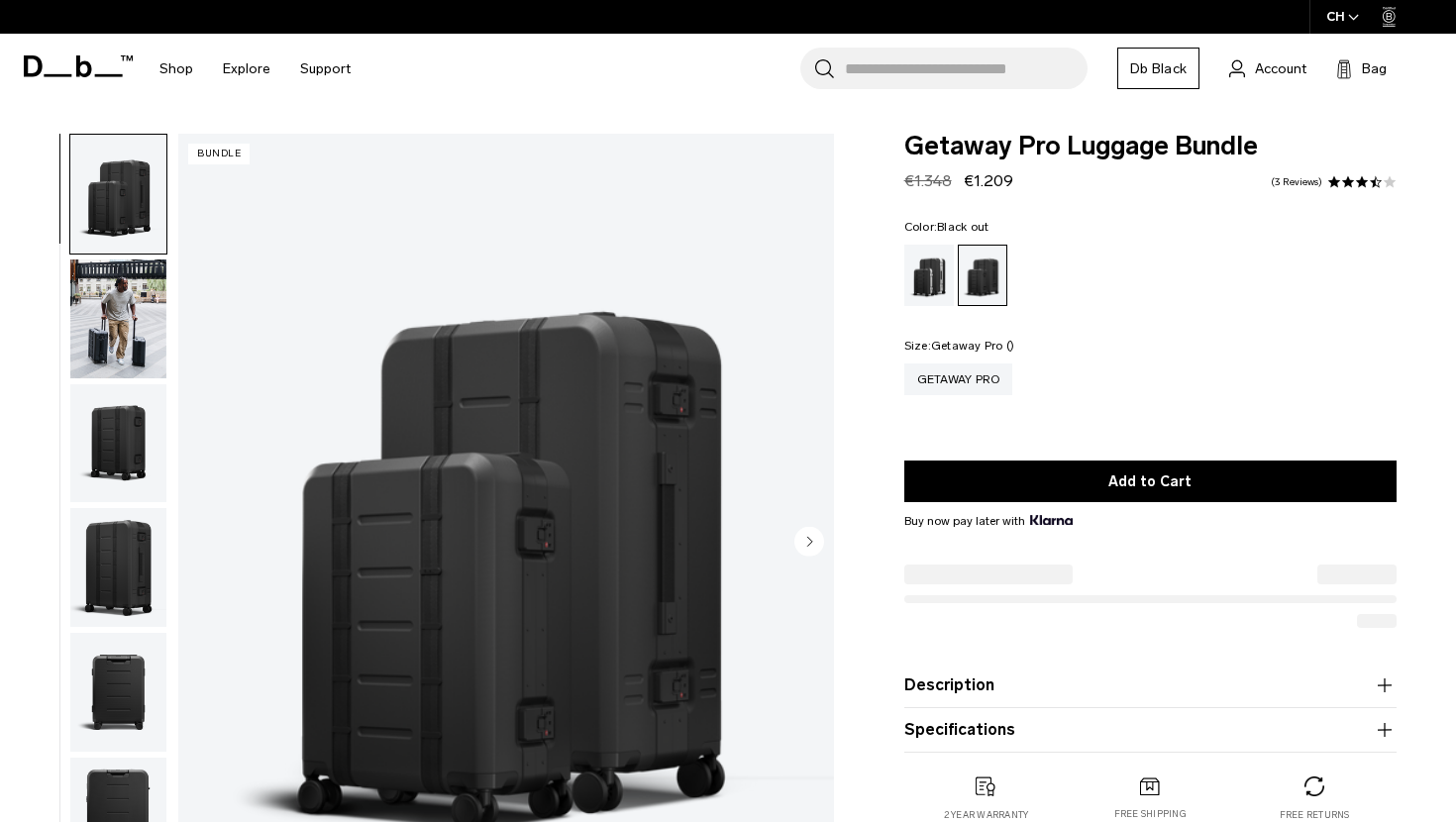scroll, scrollTop: 0, scrollLeft: 0, axis: both 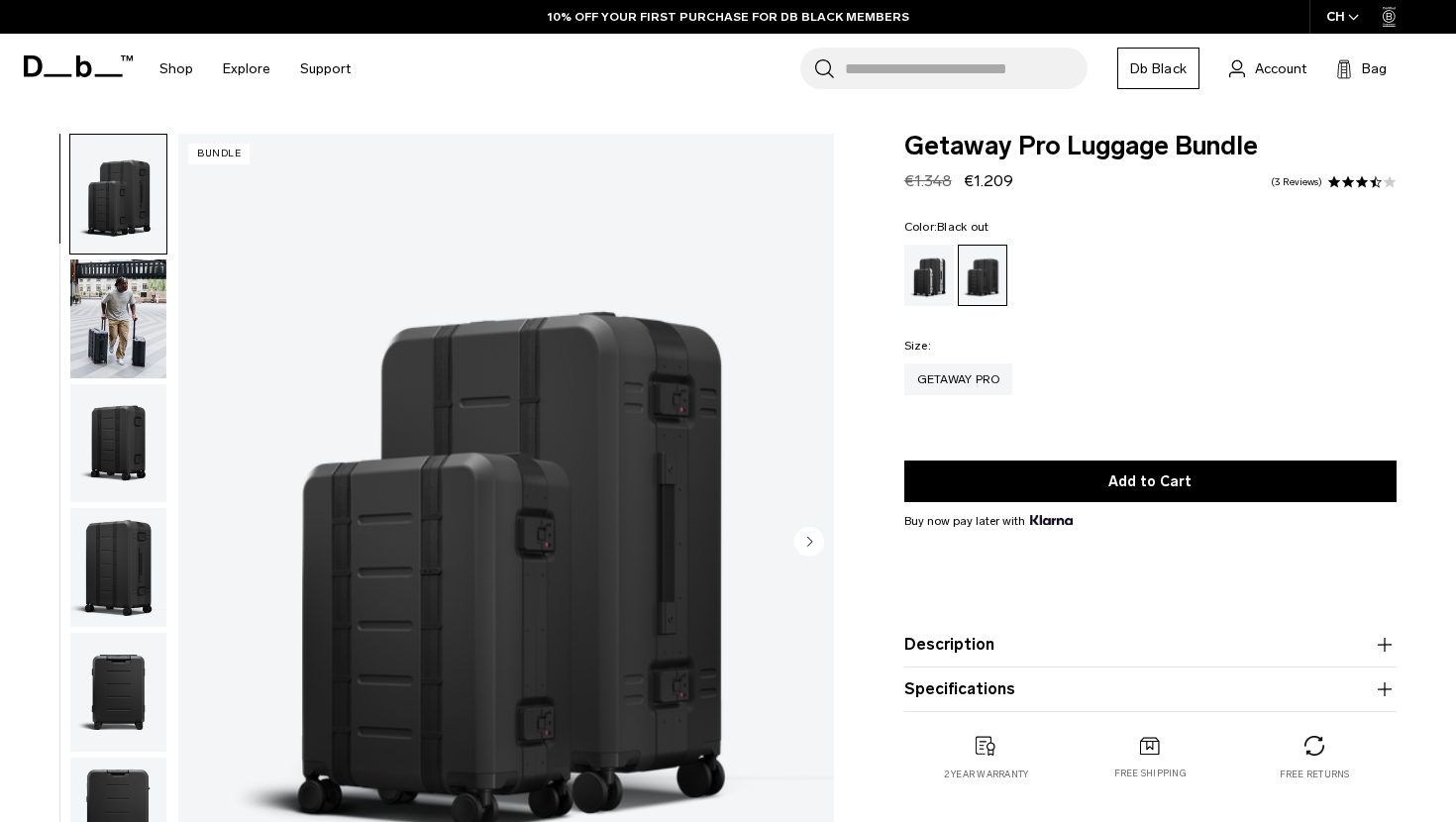 click 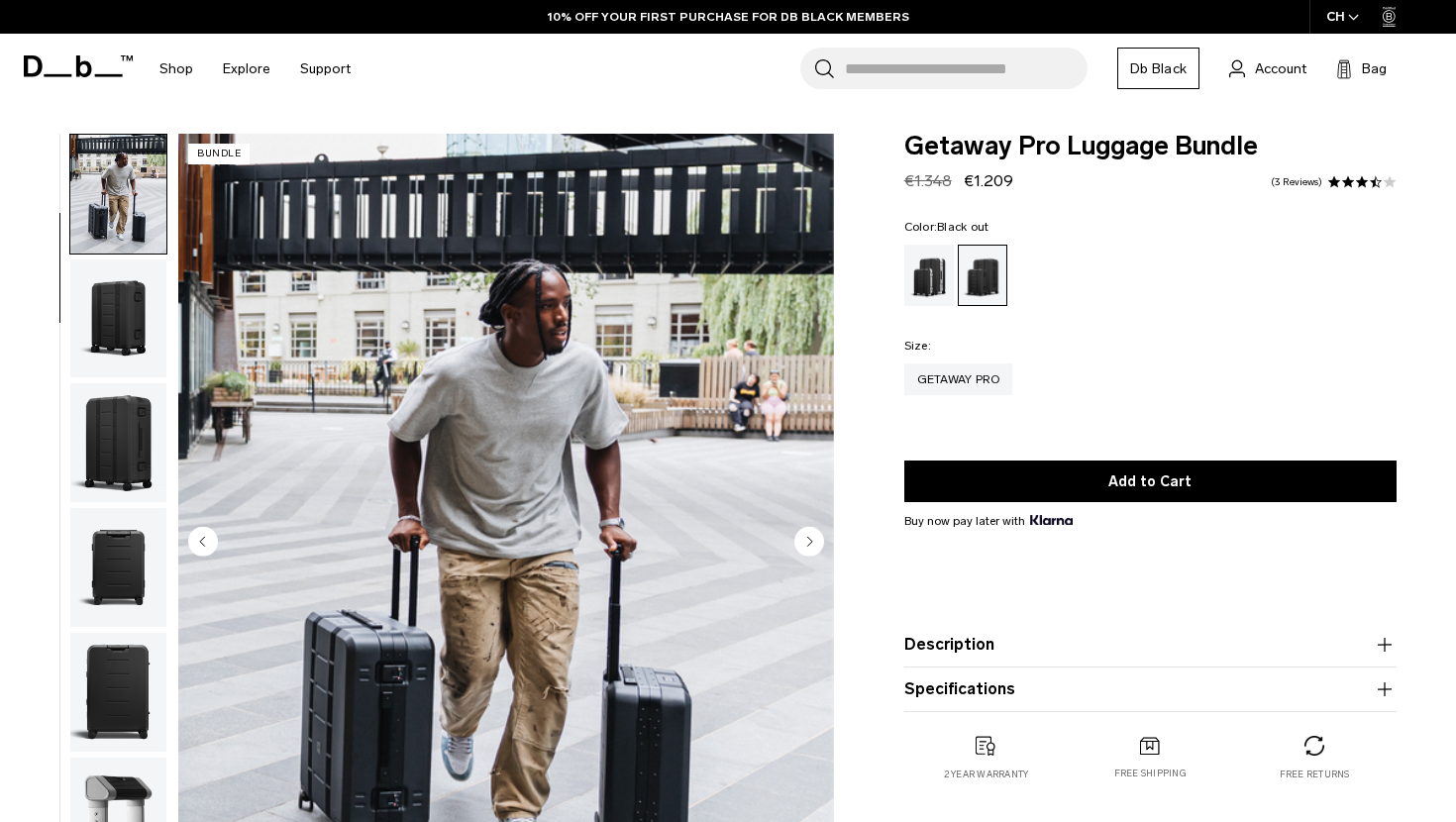 click 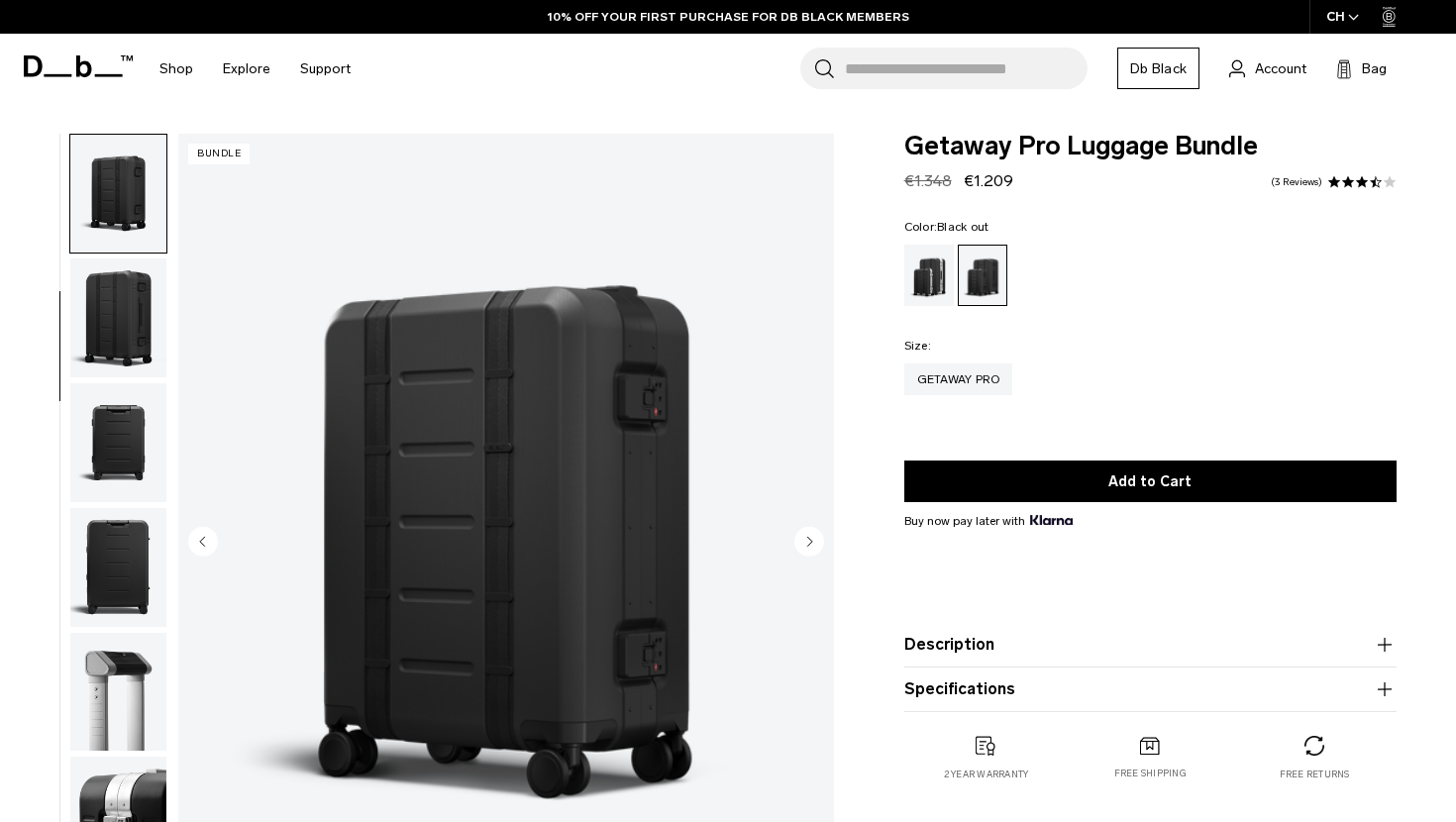 click 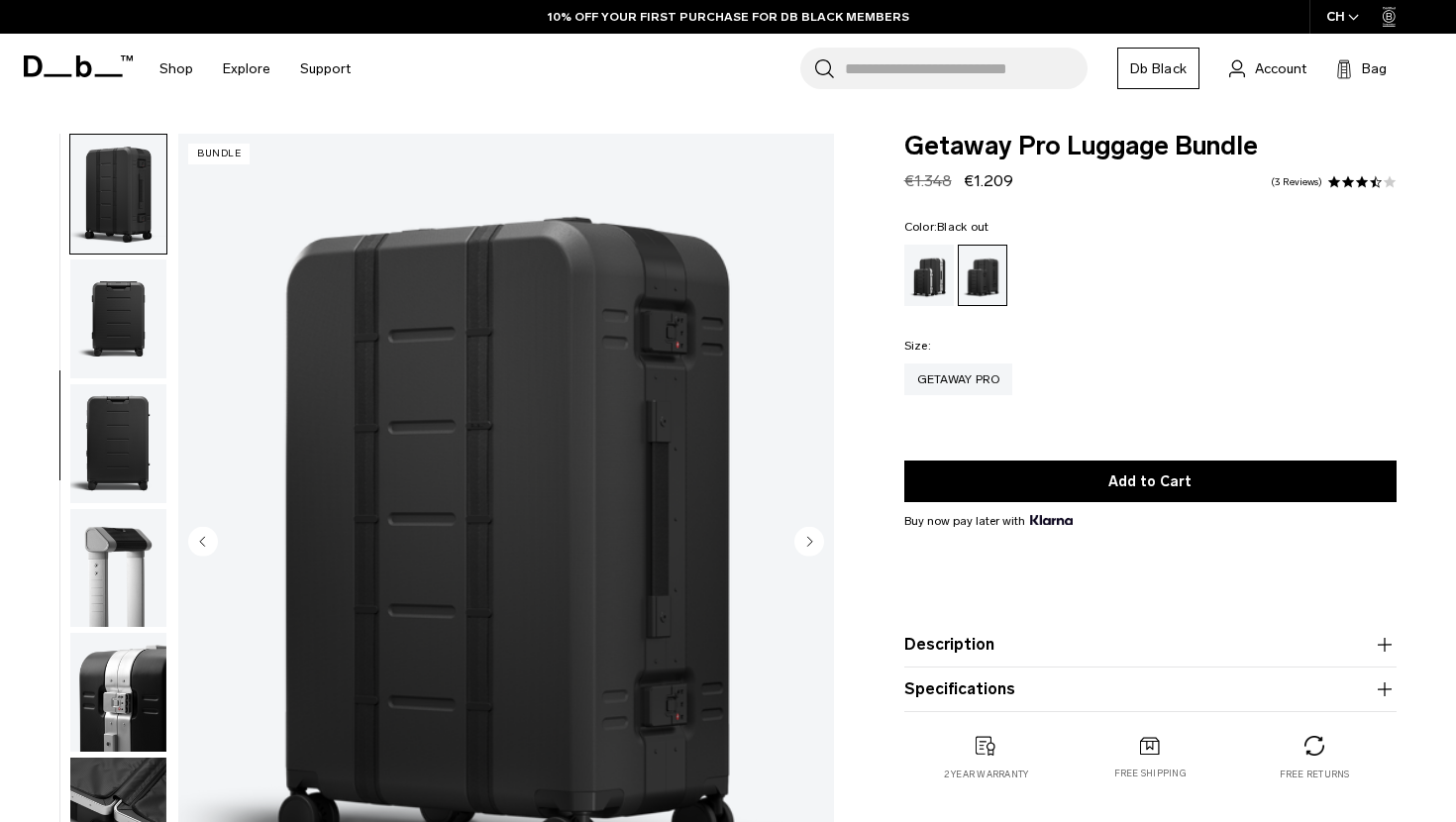 click 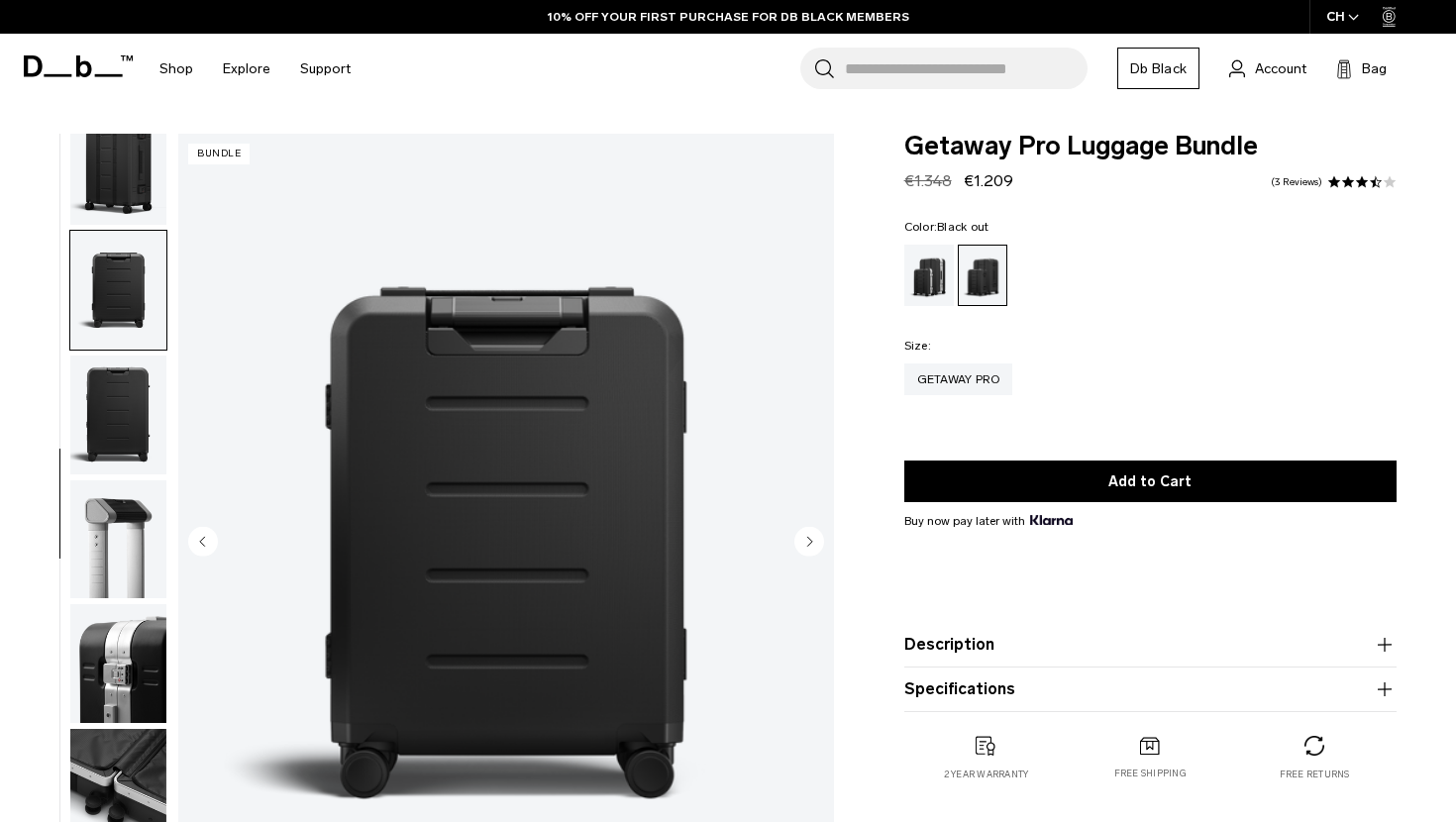 scroll, scrollTop: 423, scrollLeft: 0, axis: vertical 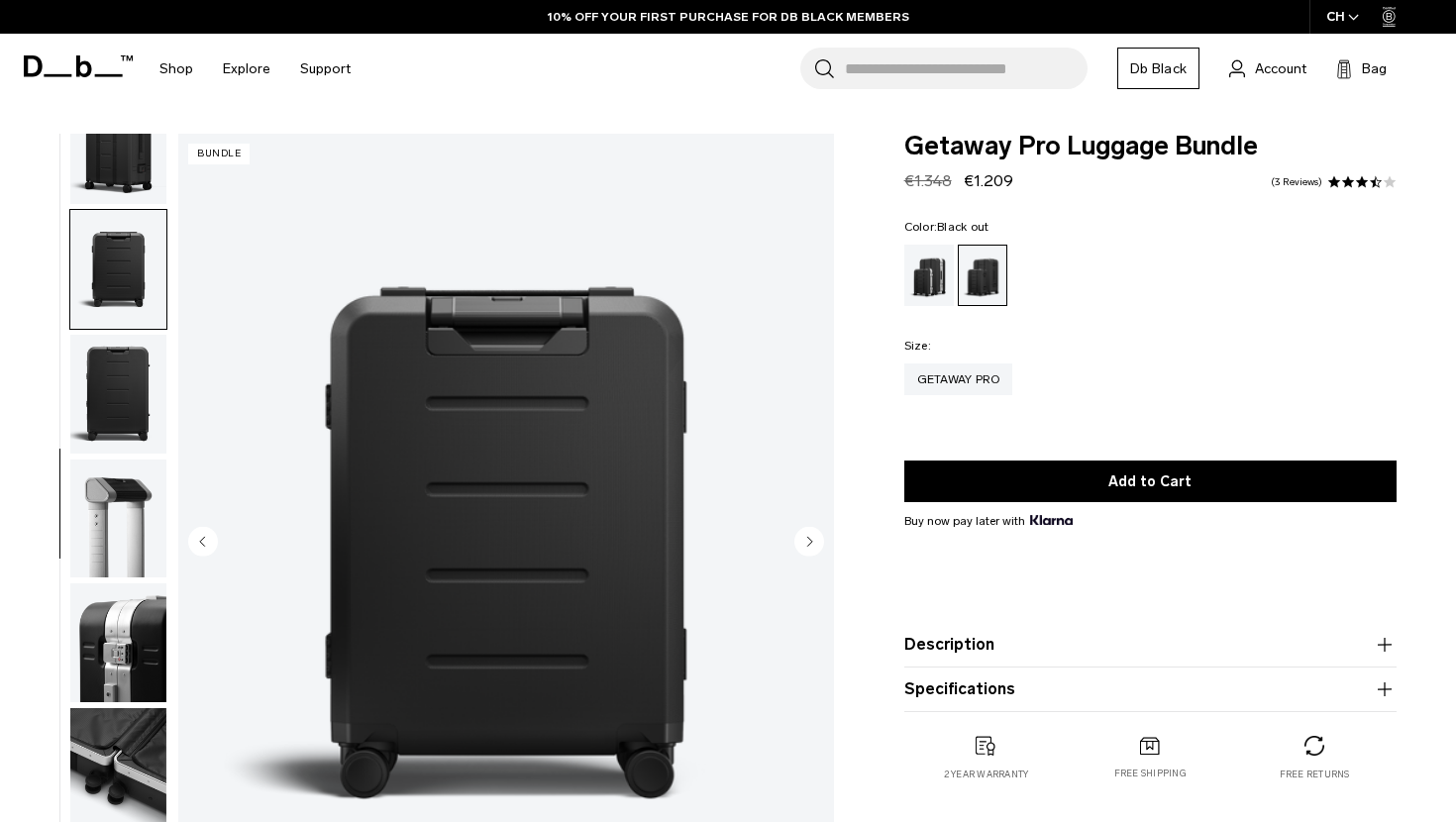 click 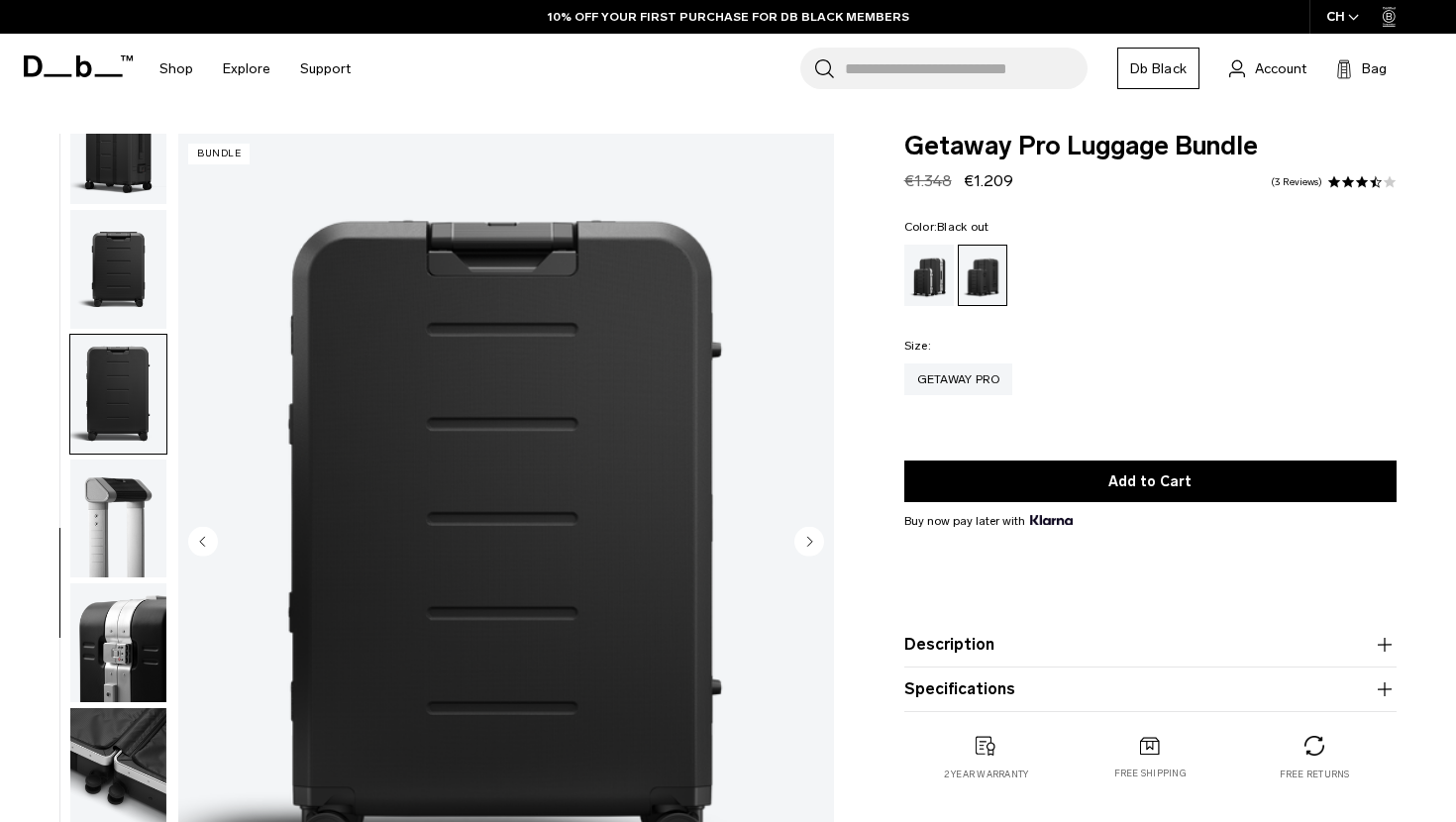 click 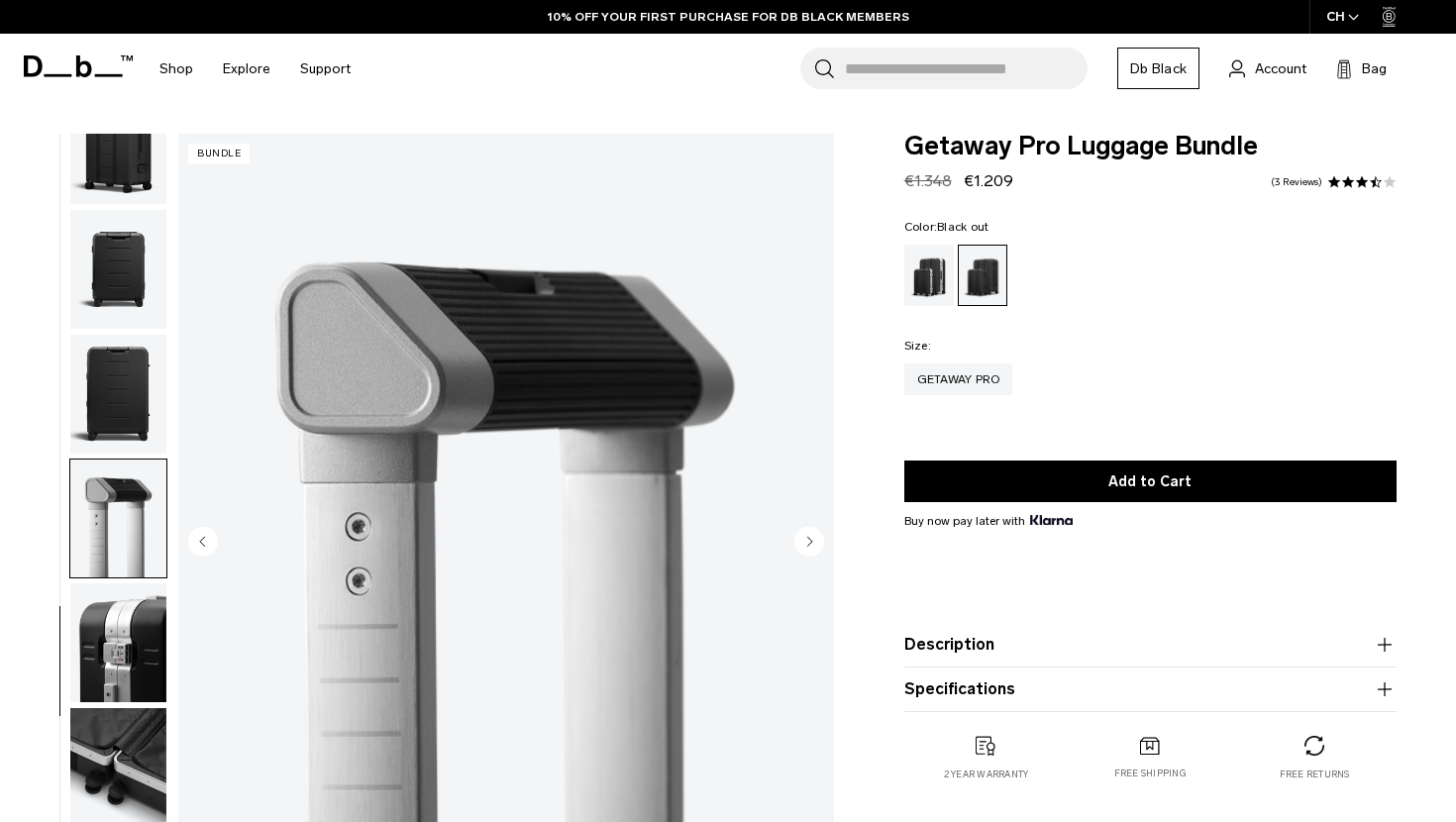 click 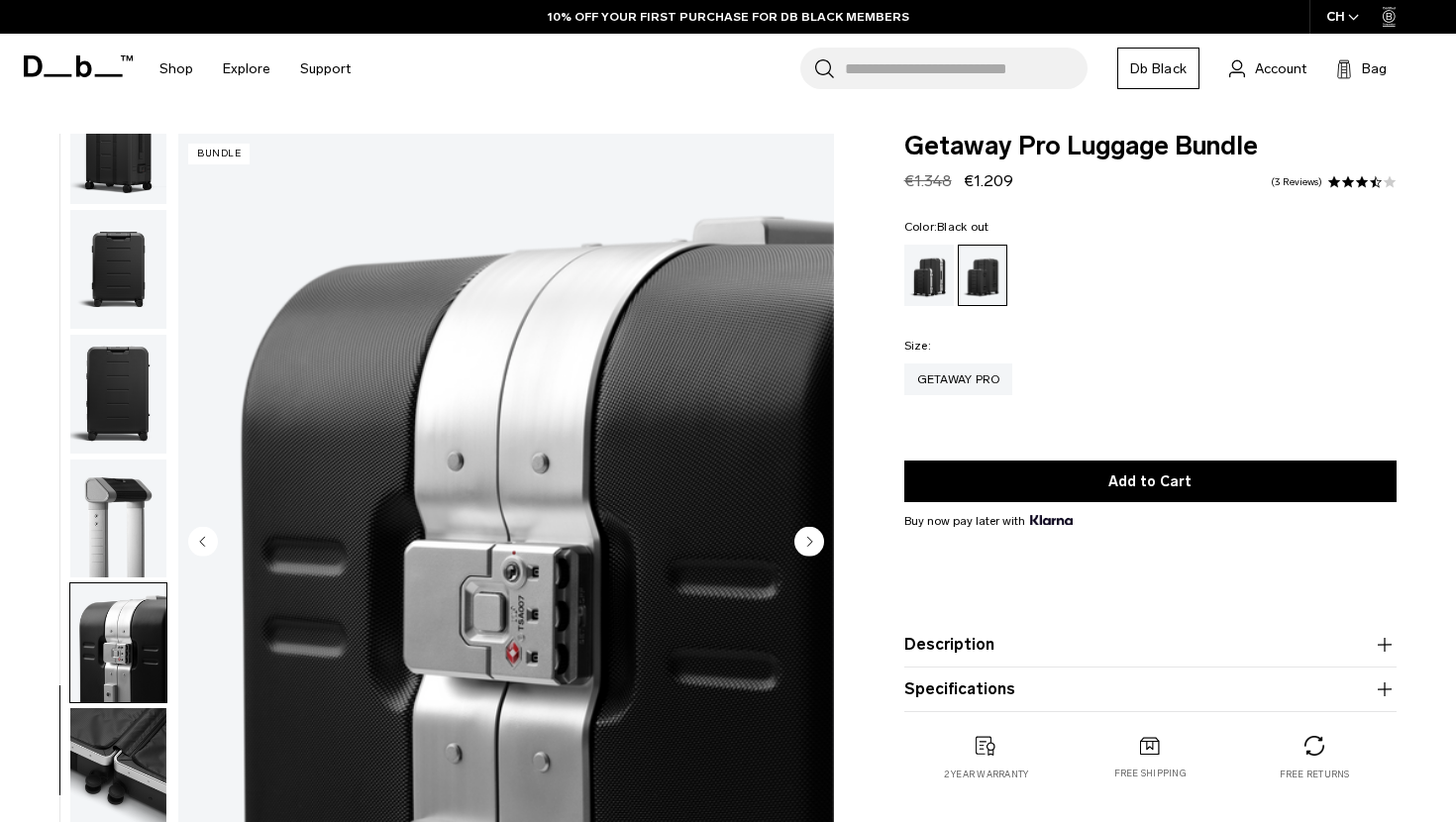 click 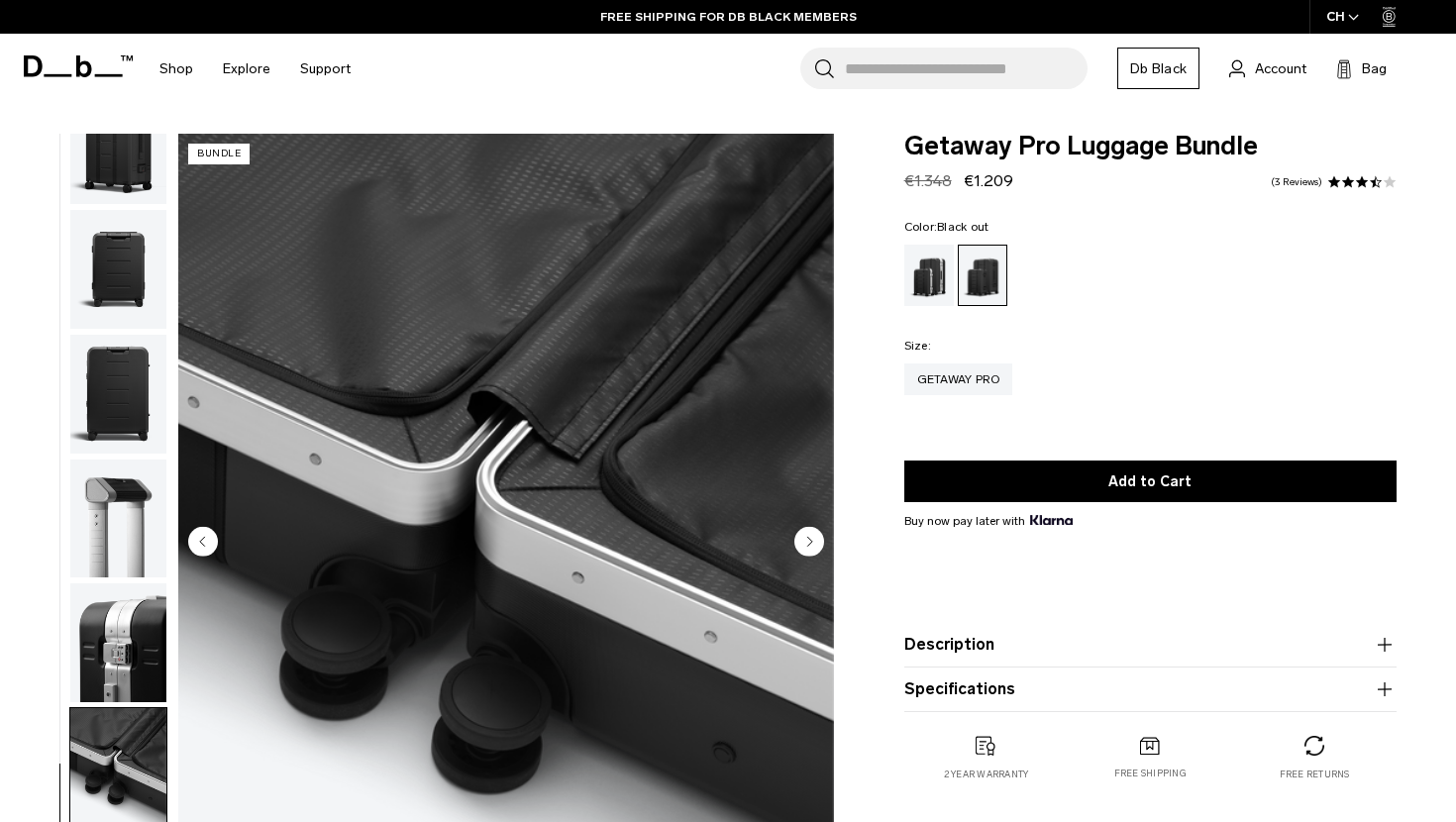 click 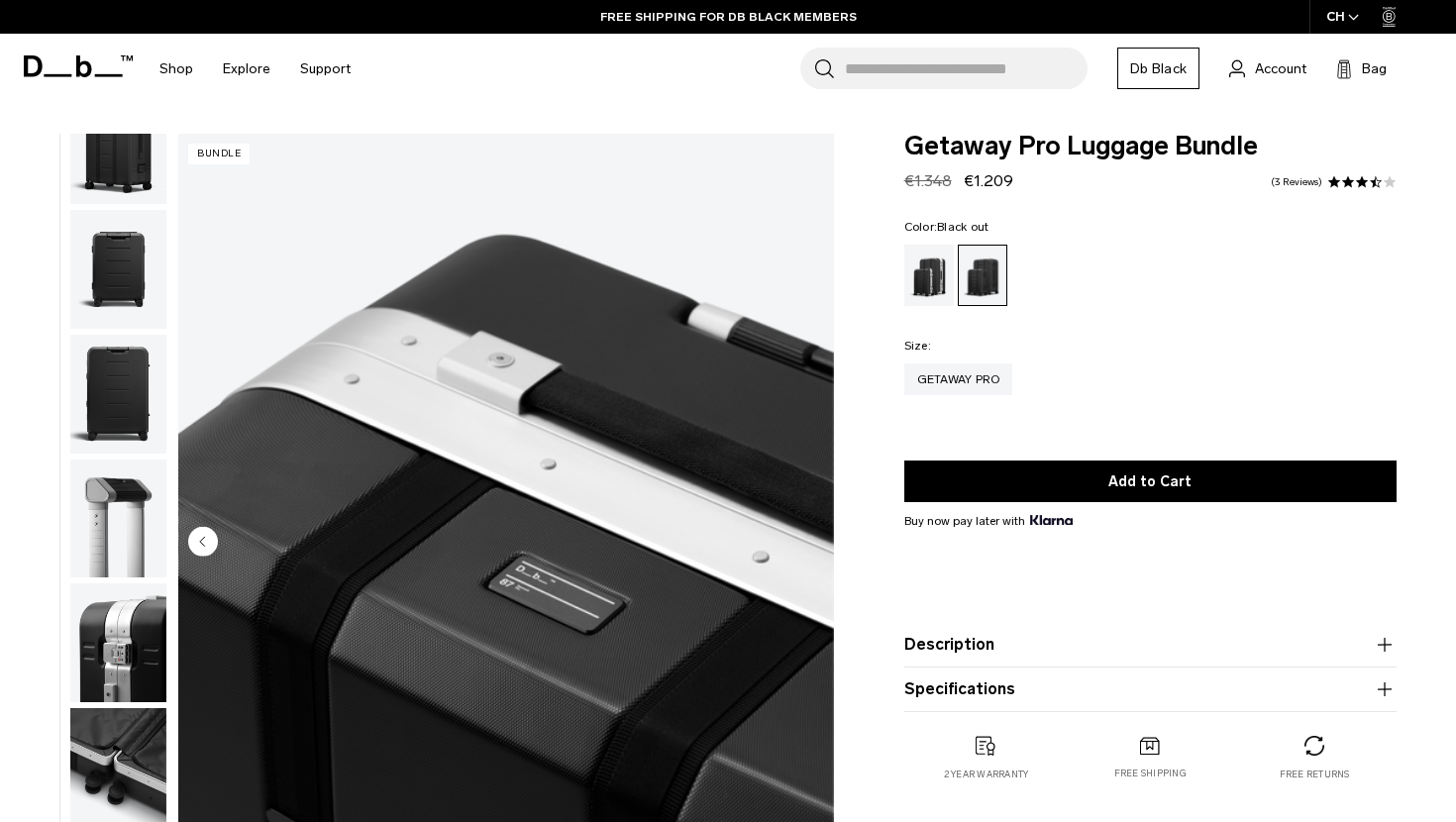 click at bounding box center [506, 543] 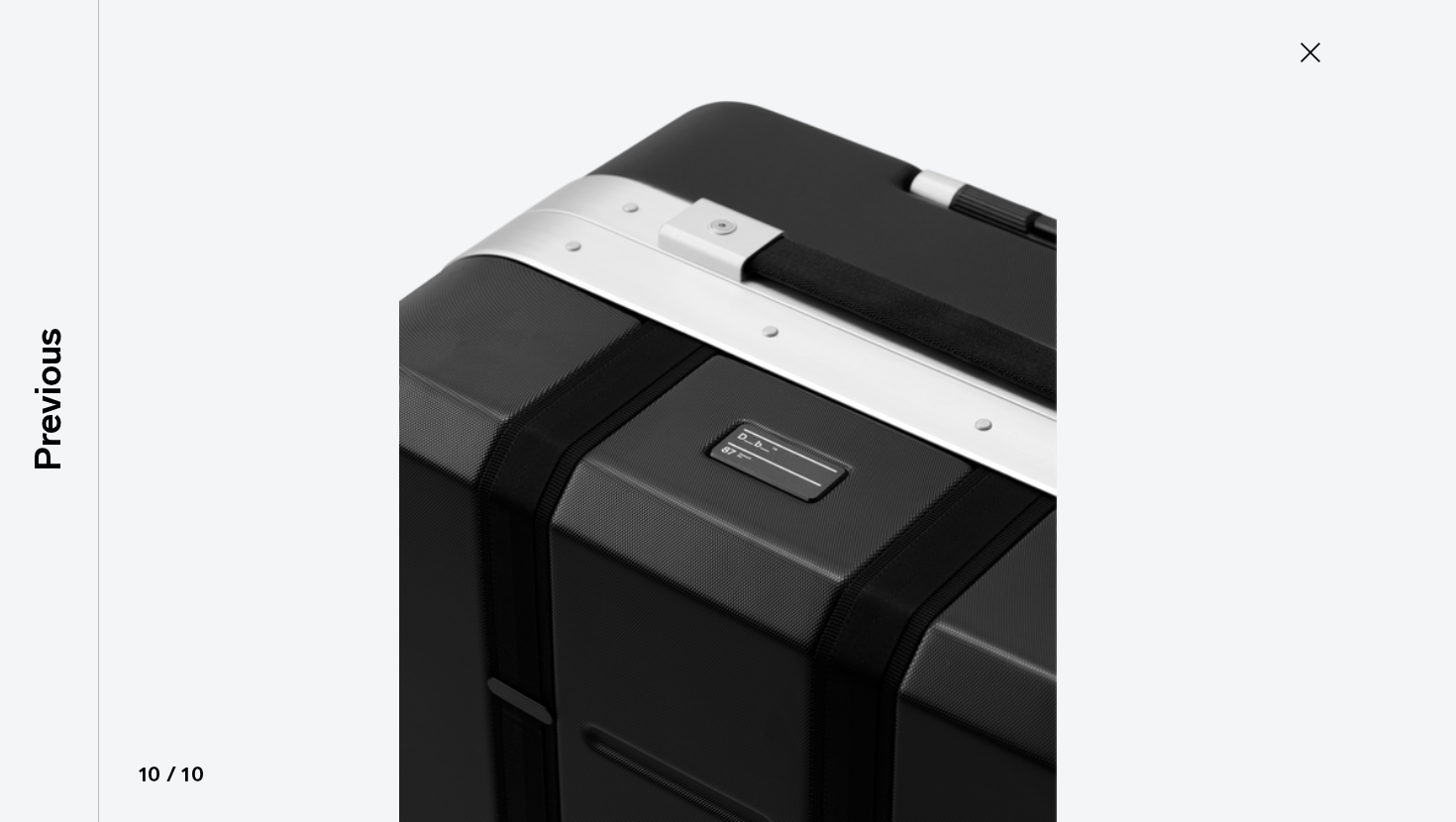 click 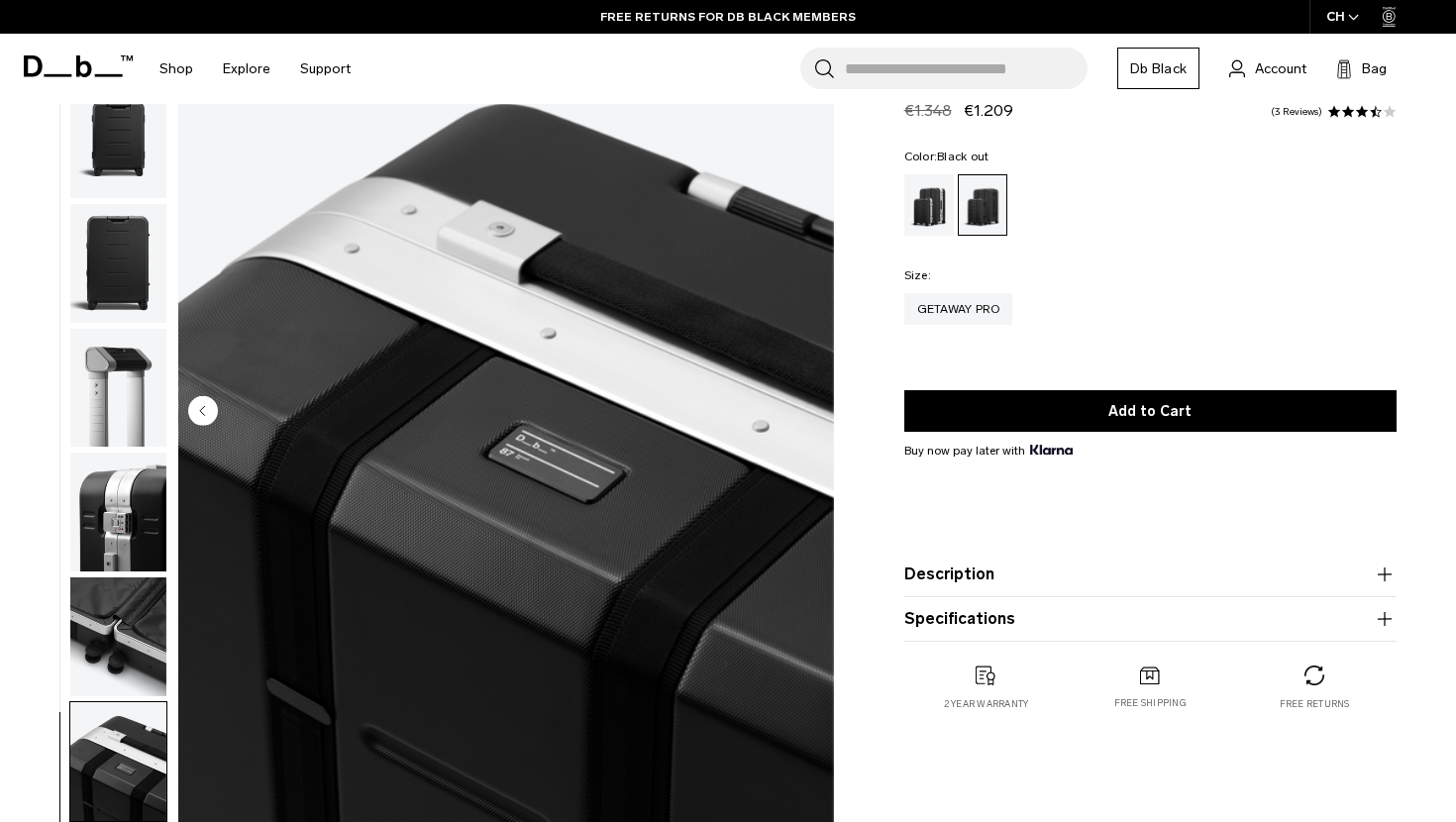 scroll, scrollTop: 117, scrollLeft: 0, axis: vertical 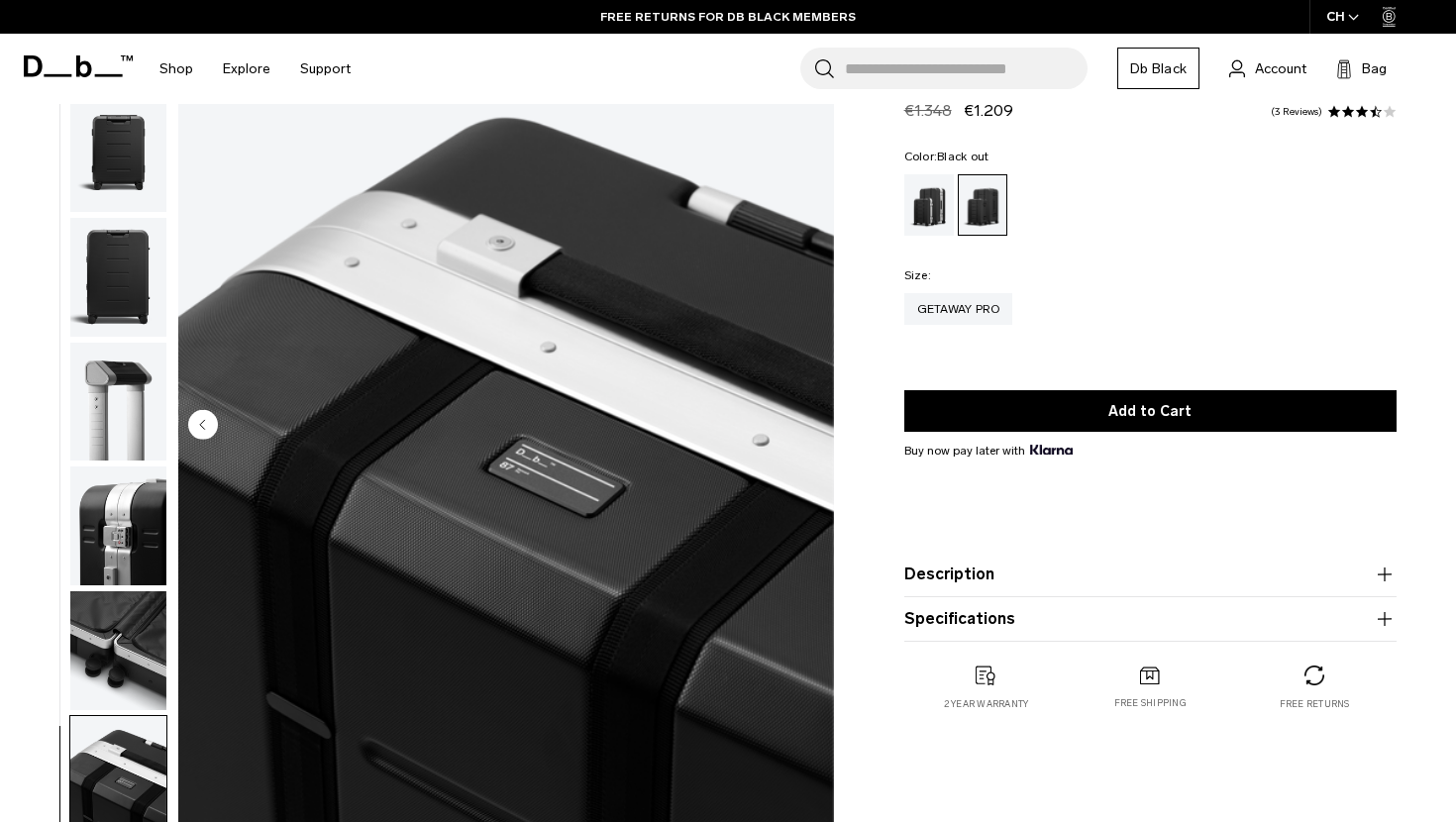click 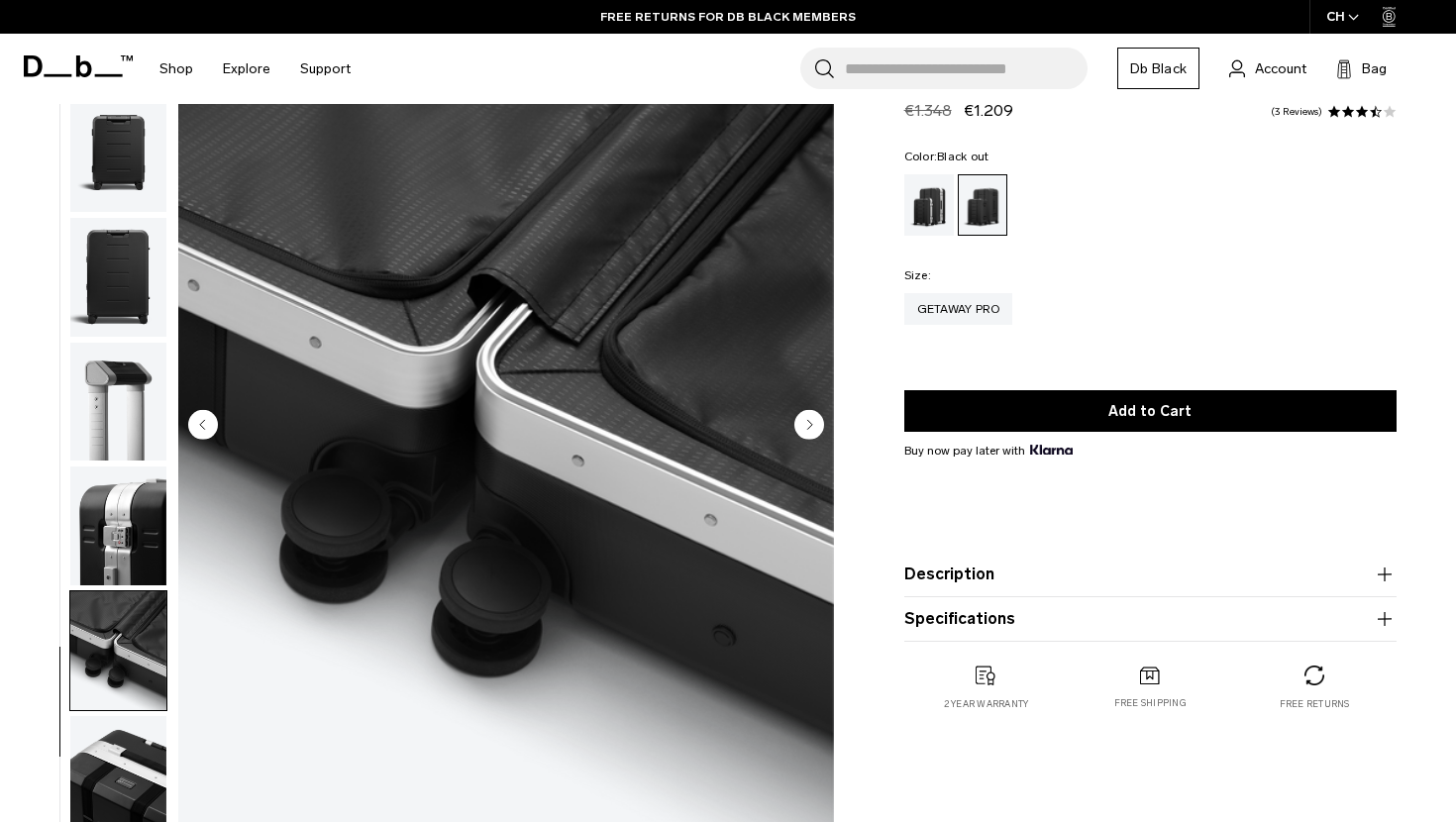 click 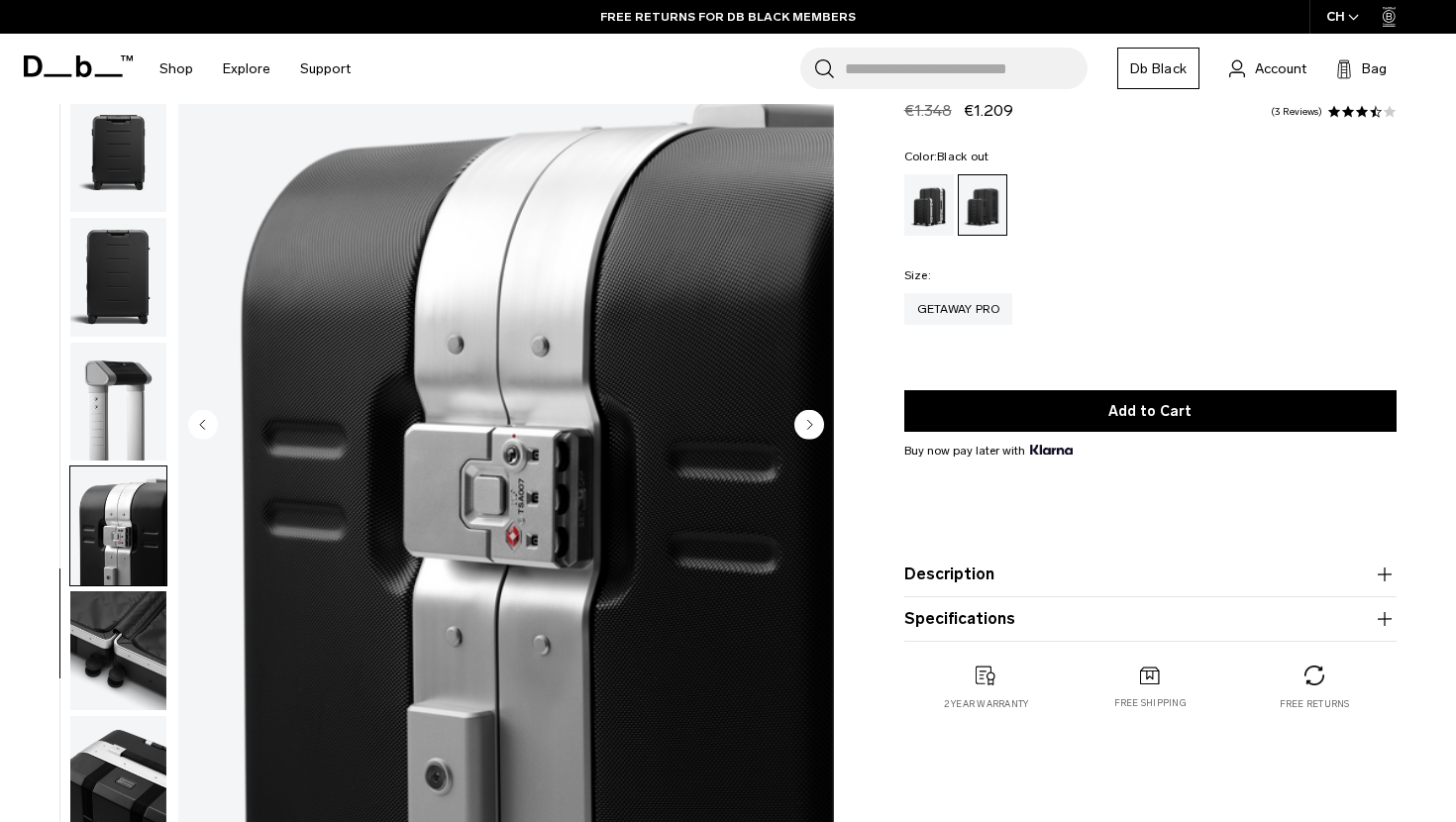 click 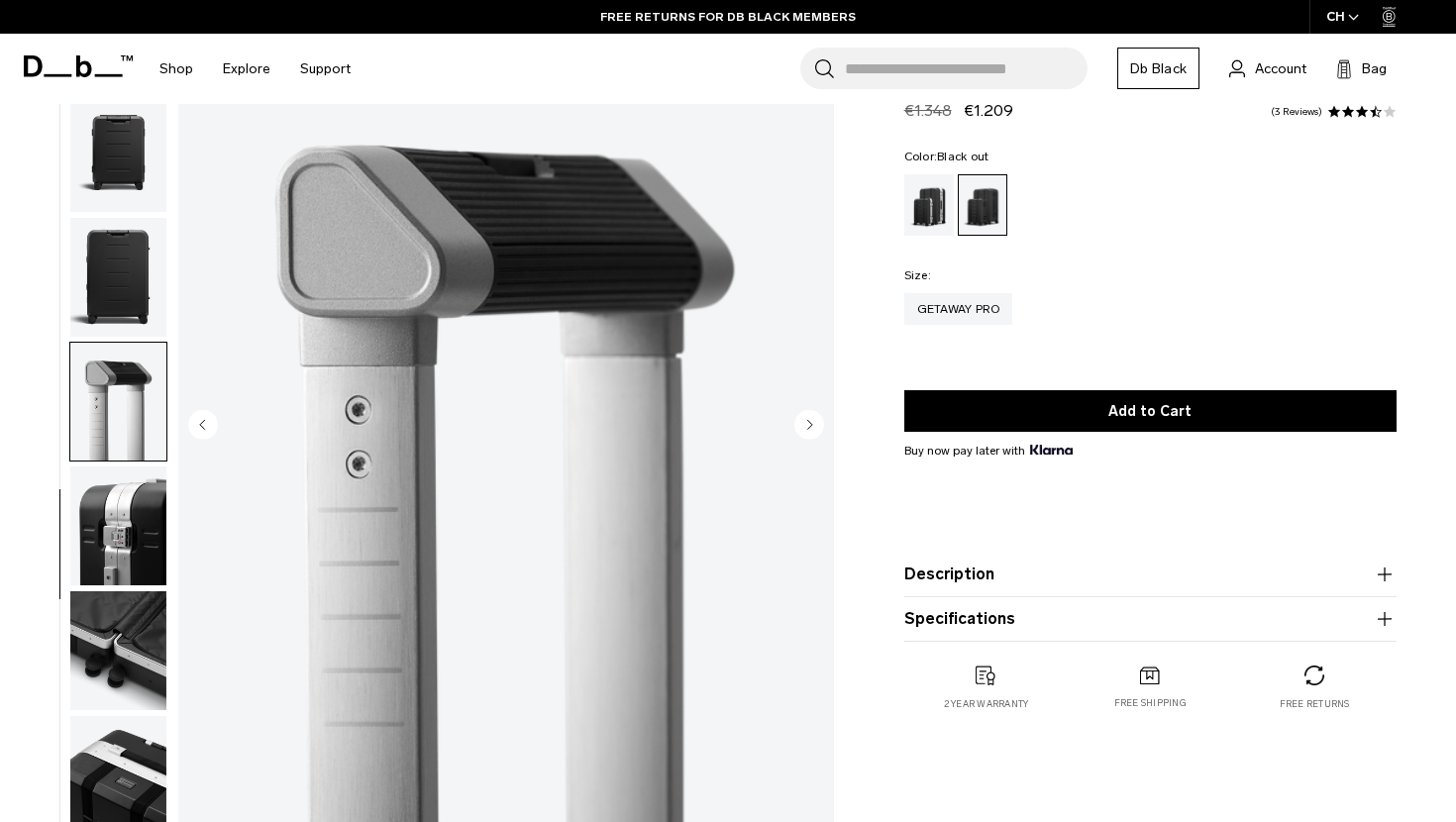 click 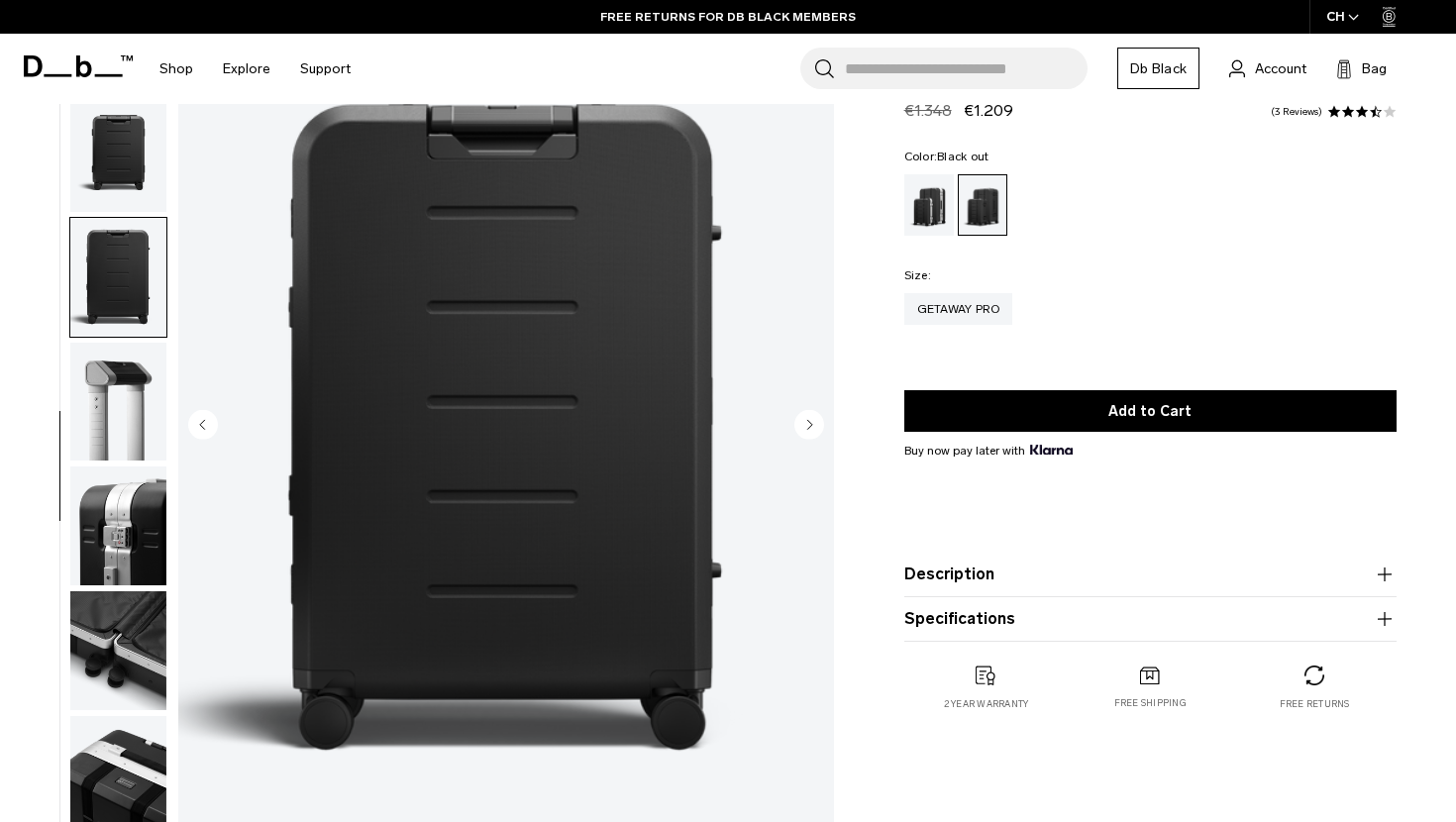 click 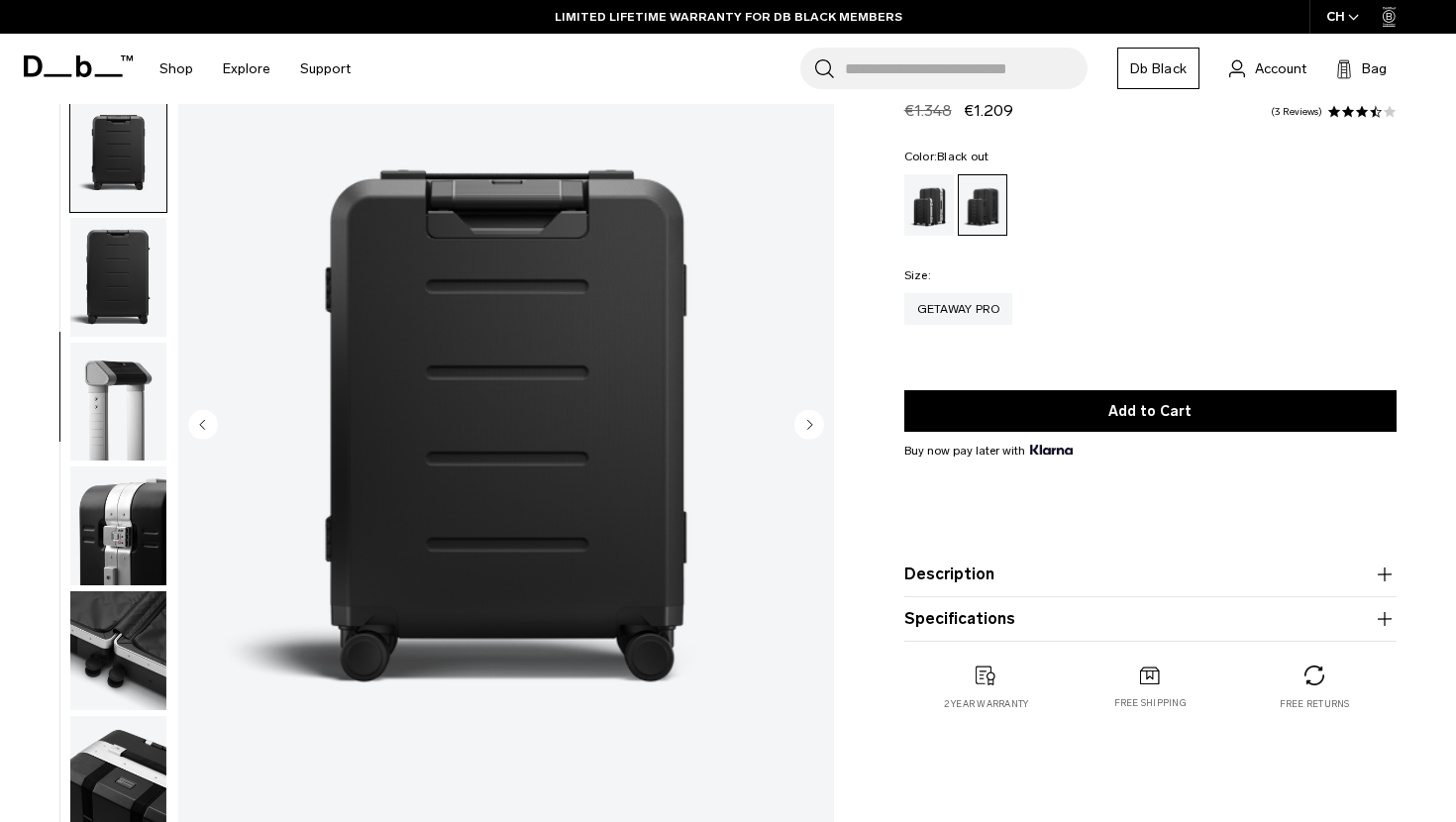 click 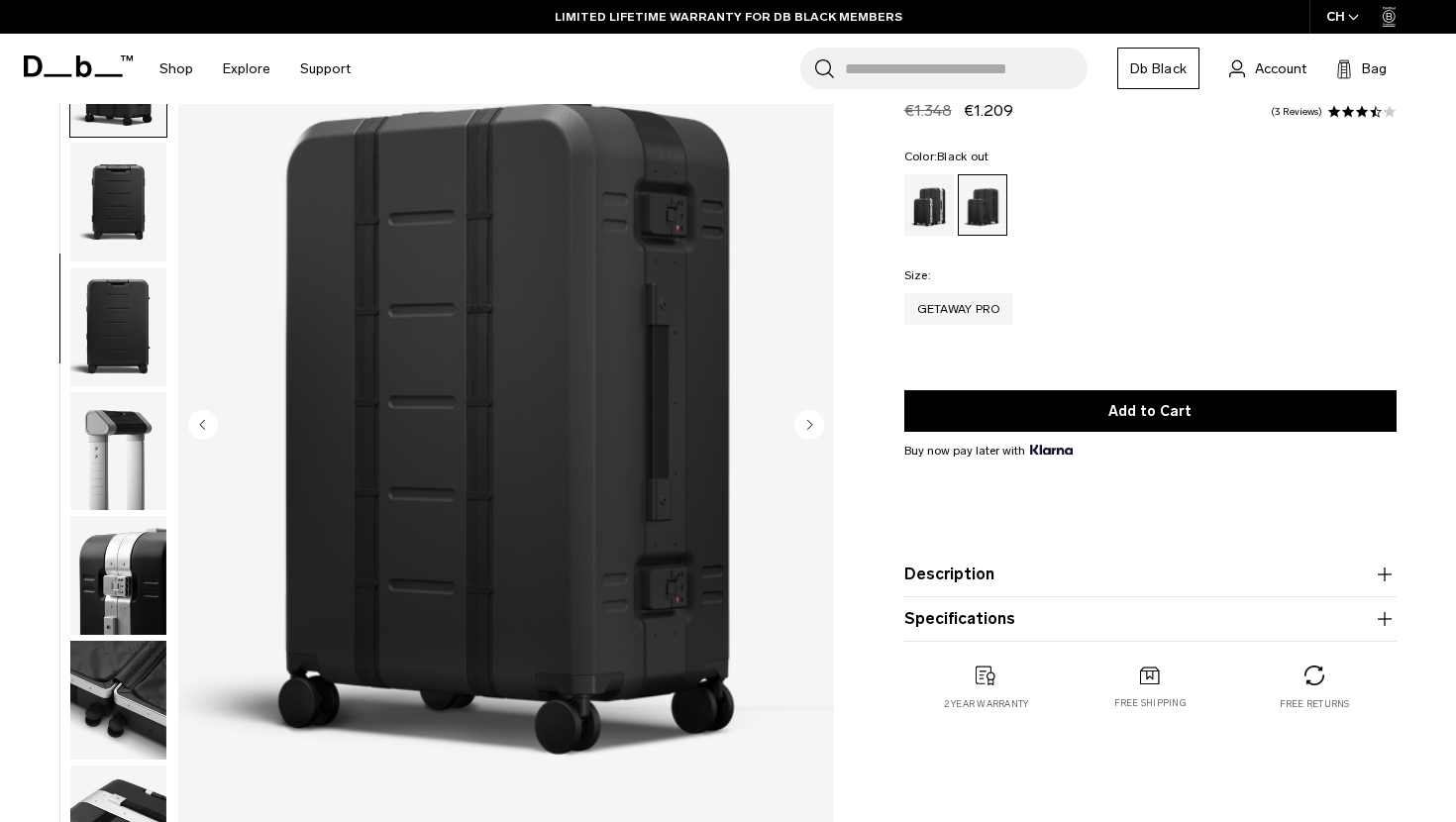 click 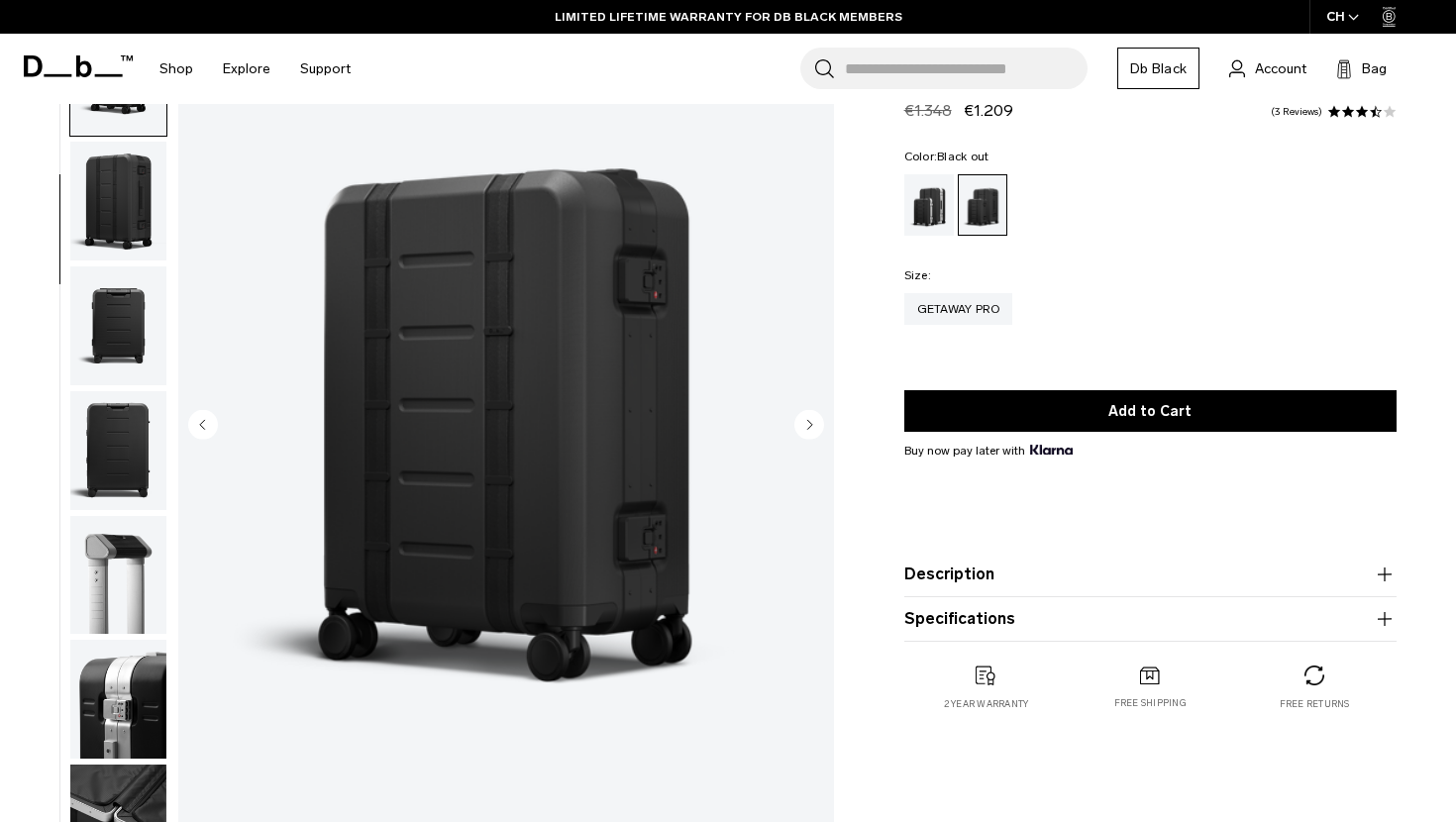 click 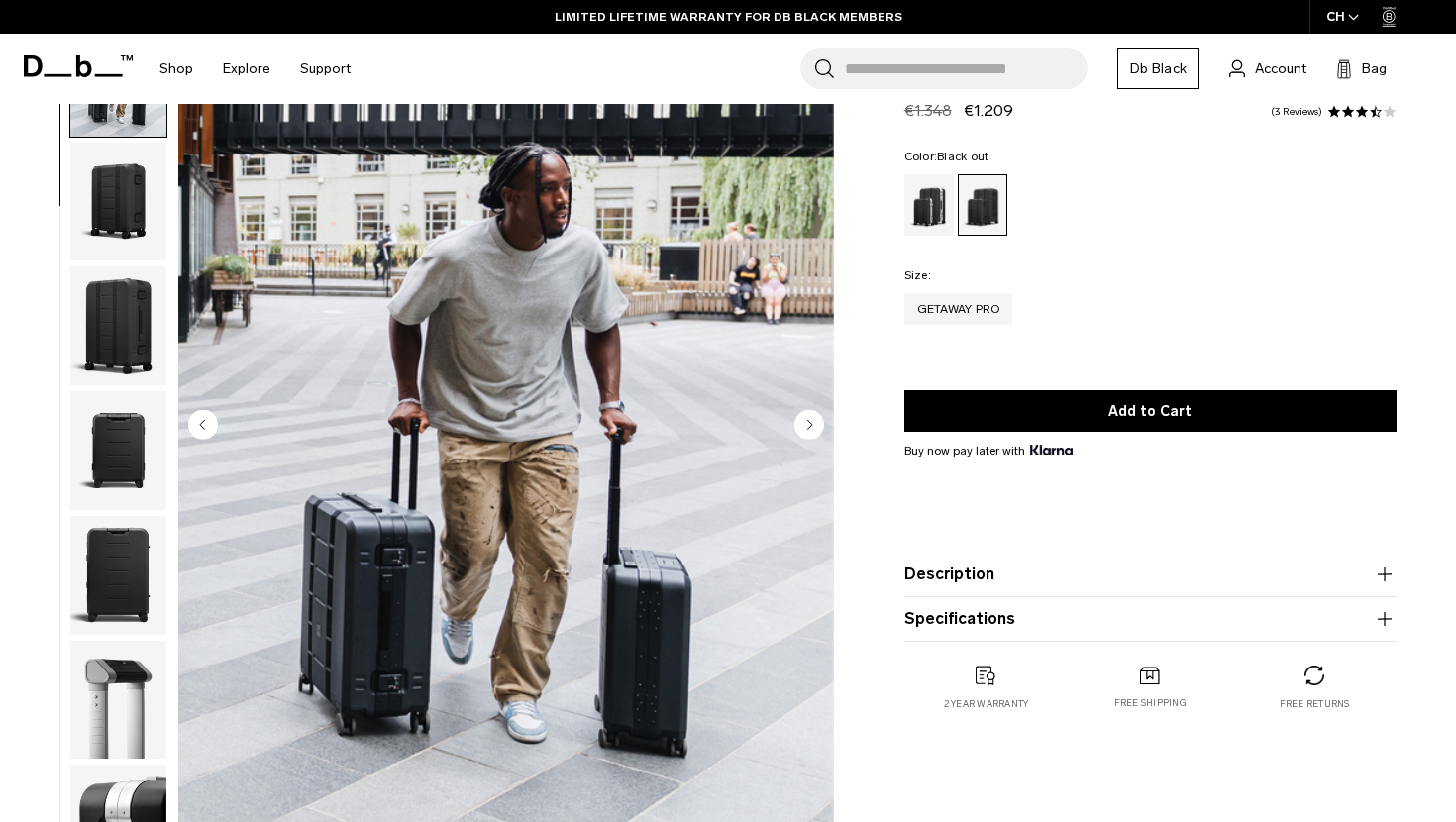 scroll, scrollTop: 125, scrollLeft: 0, axis: vertical 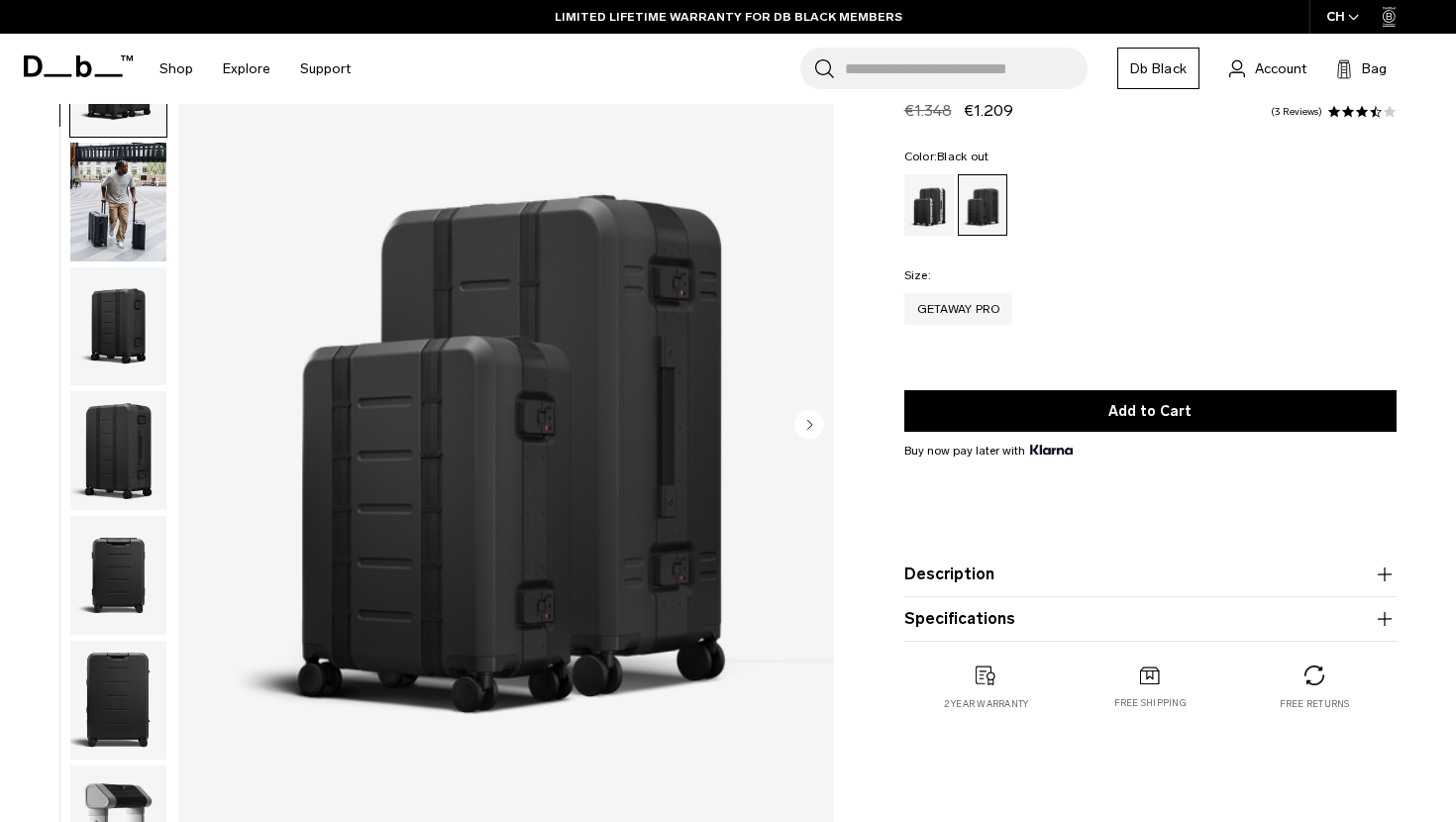 click at bounding box center [506, 426] 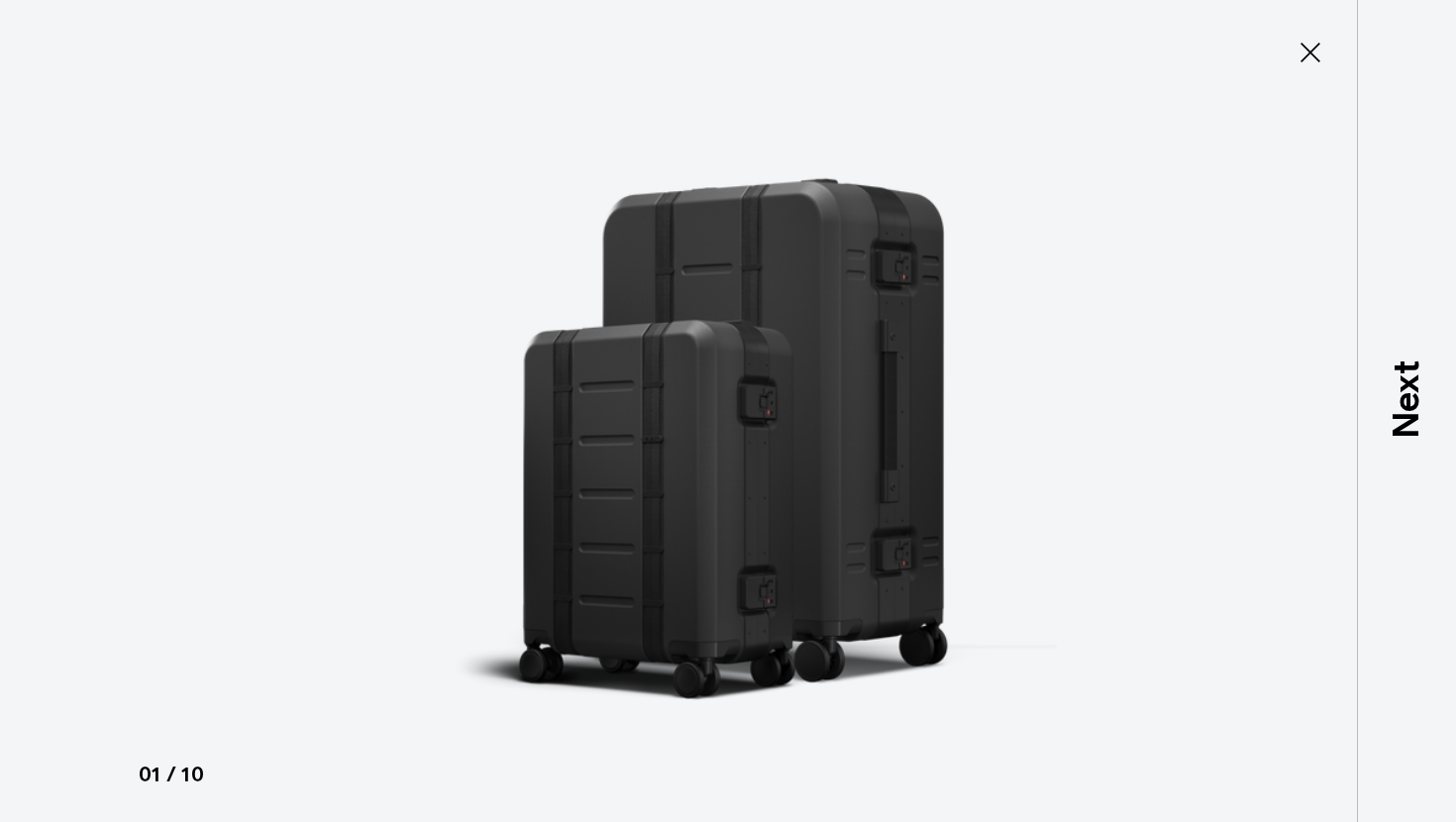 click 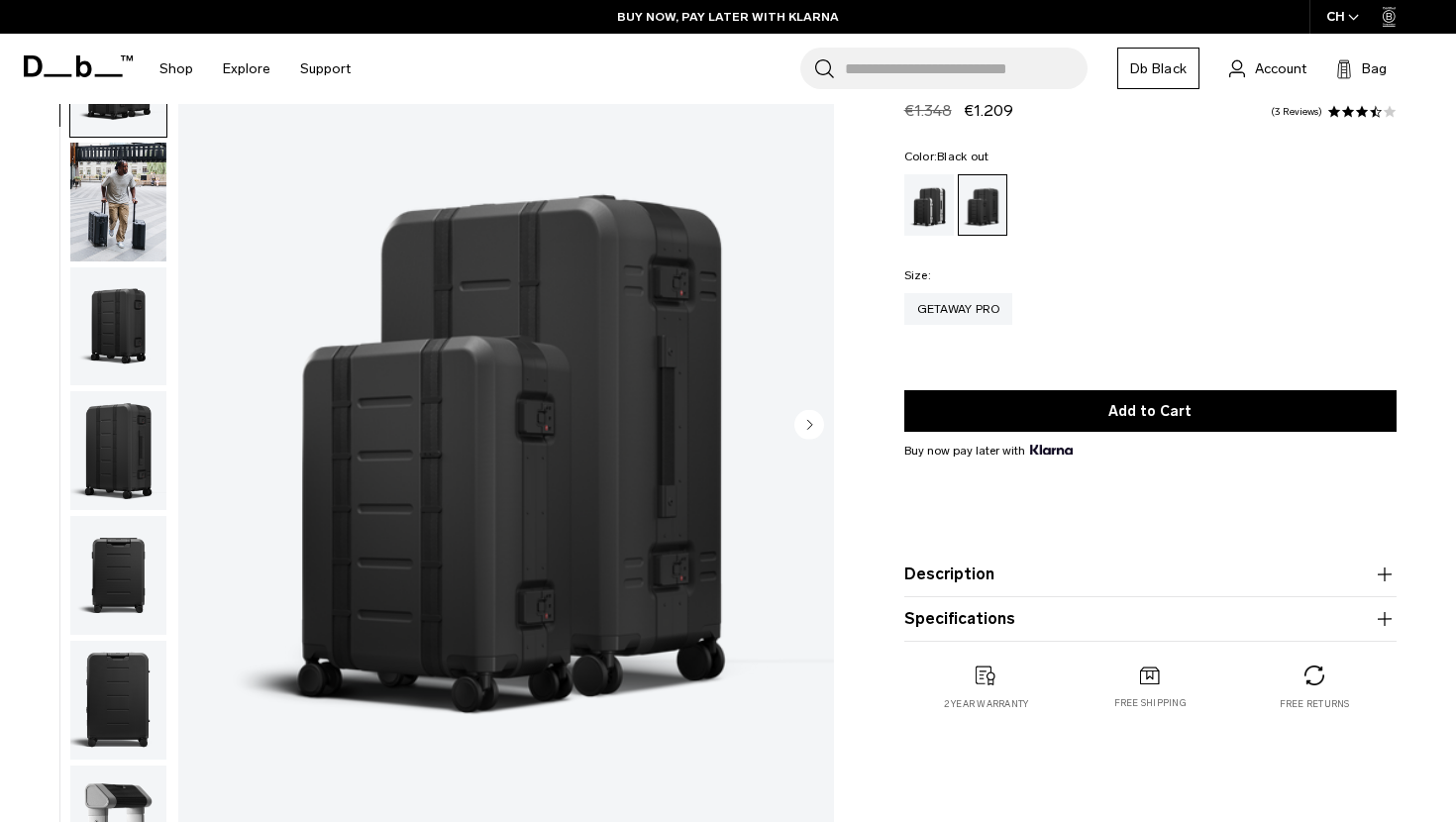 click 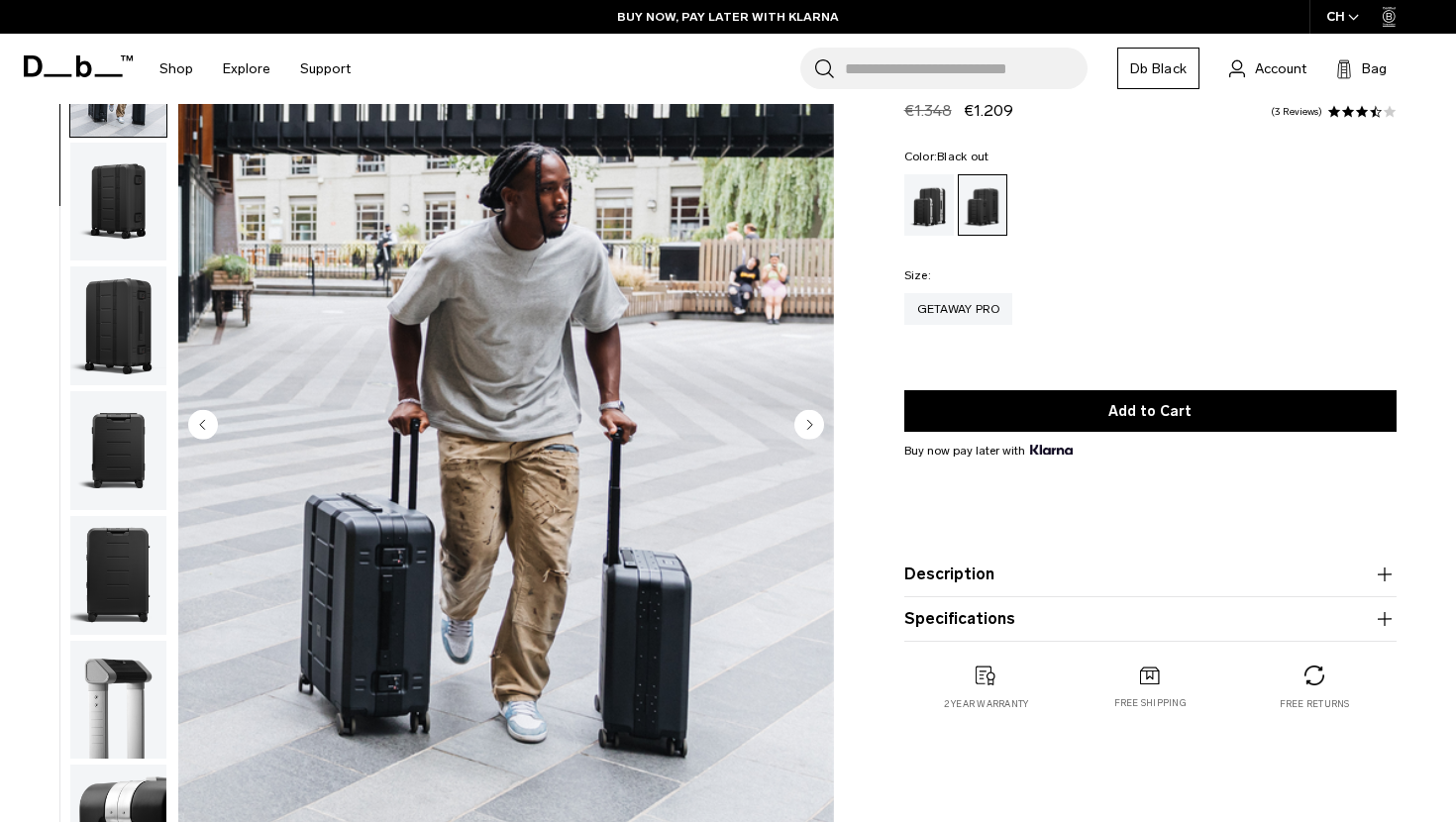 click 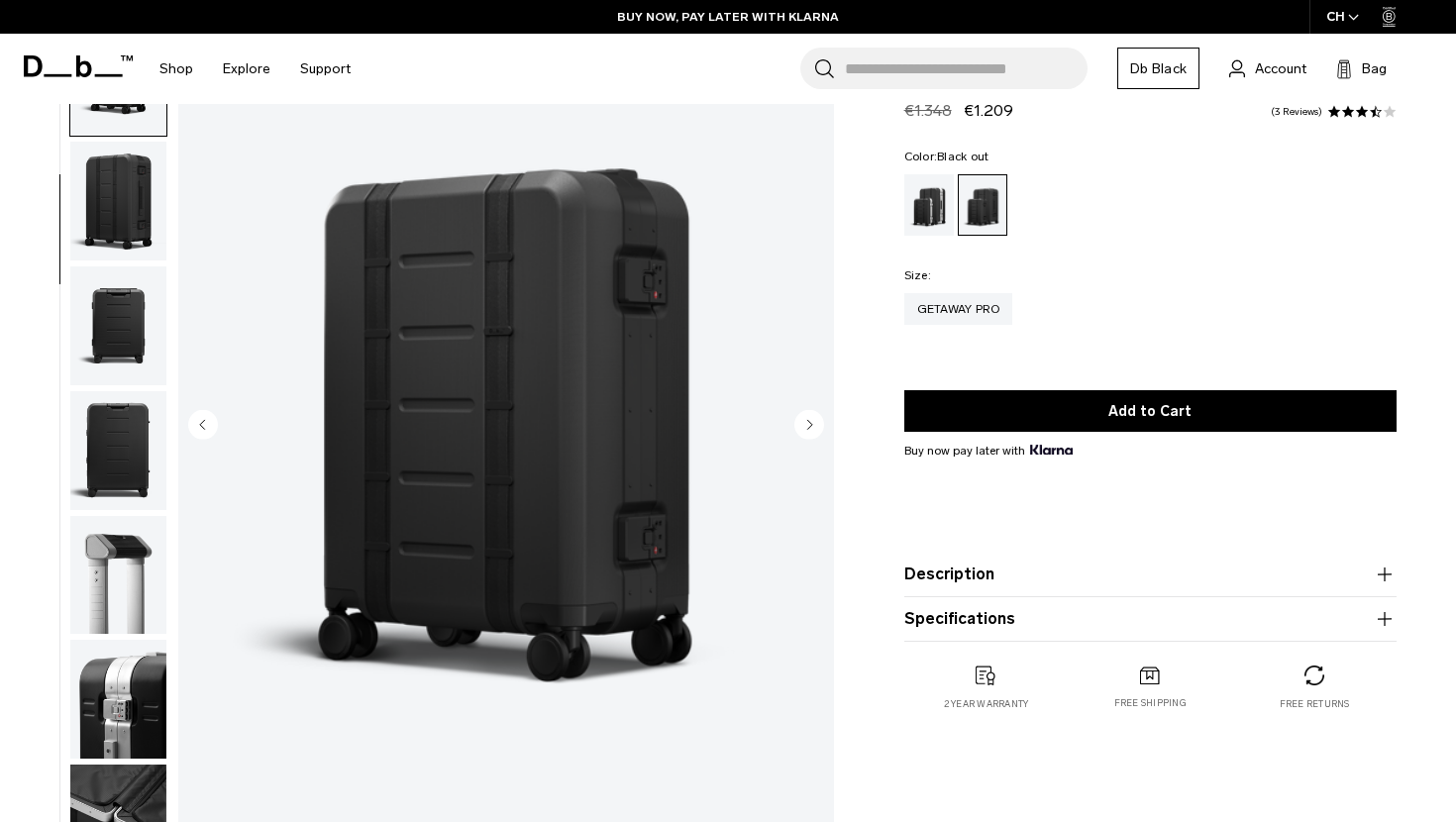 click 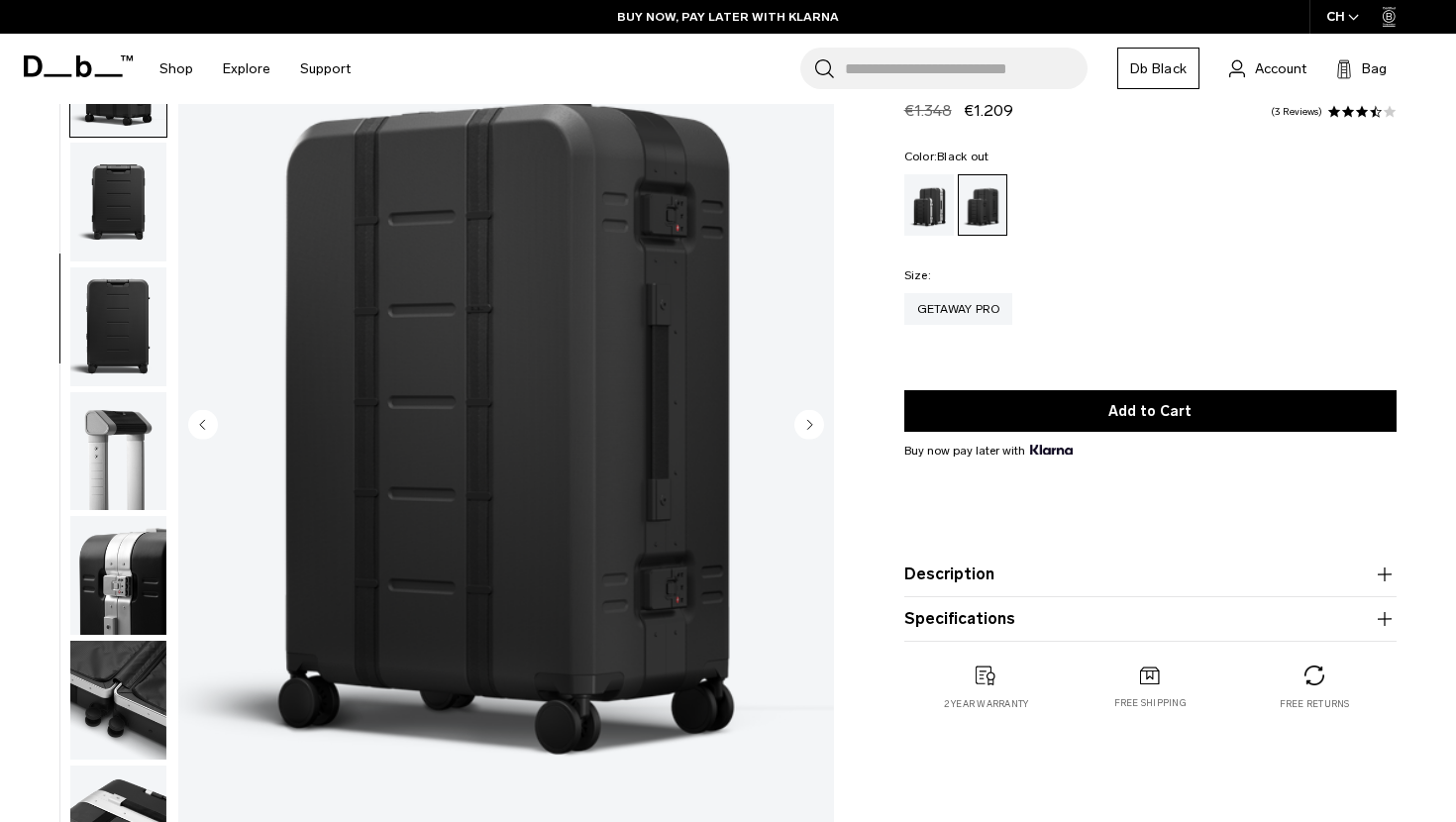 click 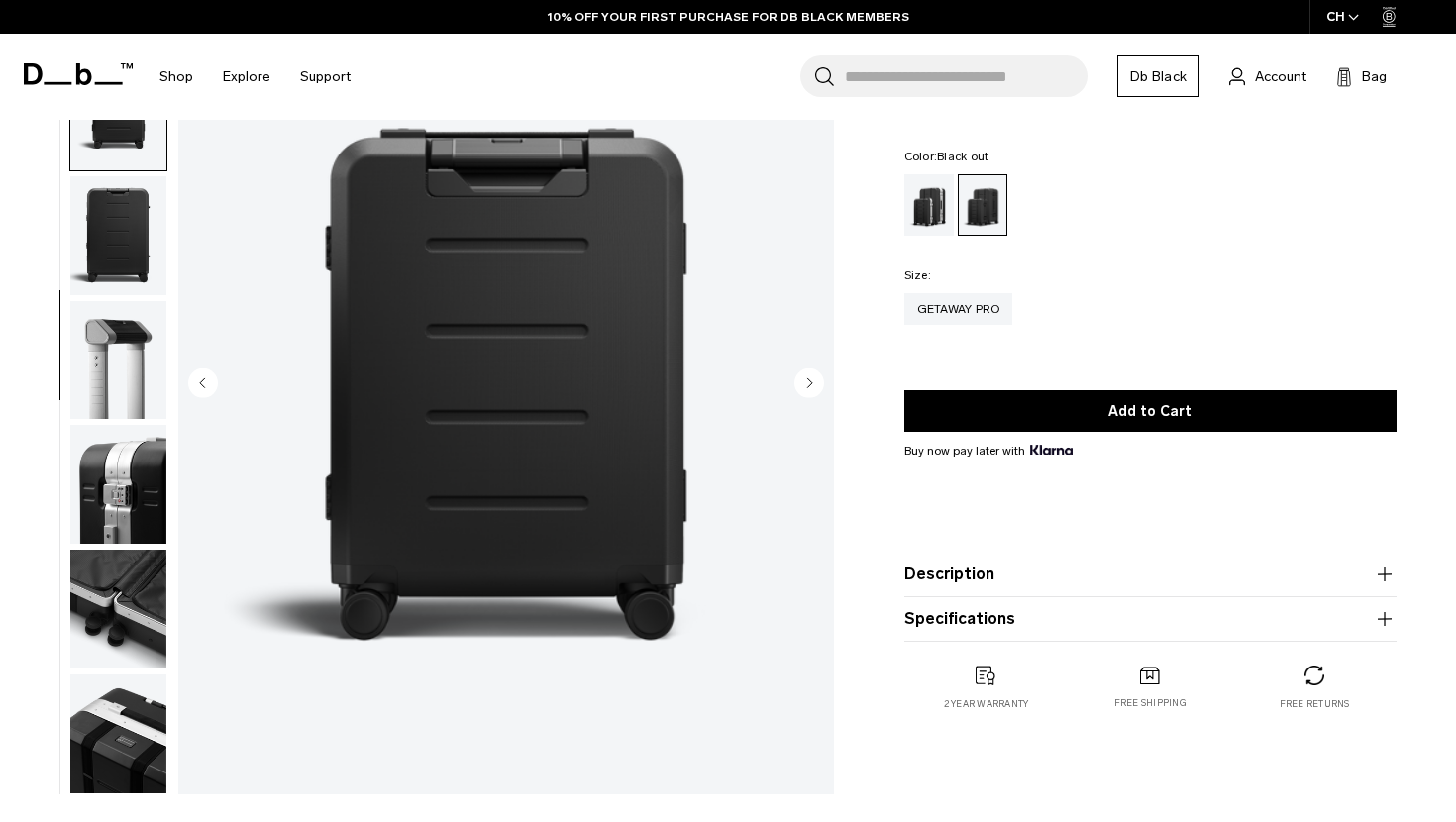 scroll, scrollTop: 159, scrollLeft: 0, axis: vertical 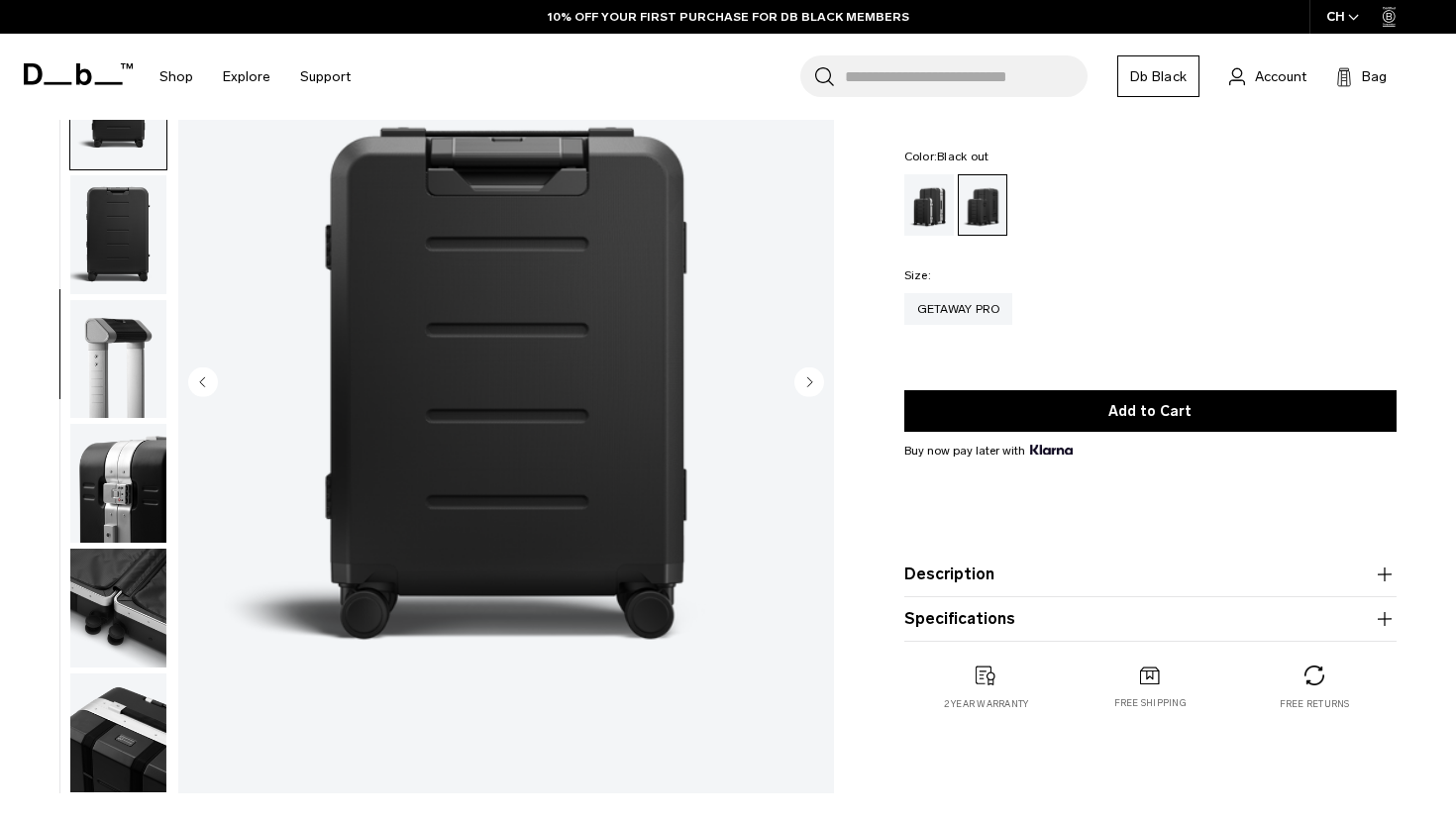 click at bounding box center (118, 608) 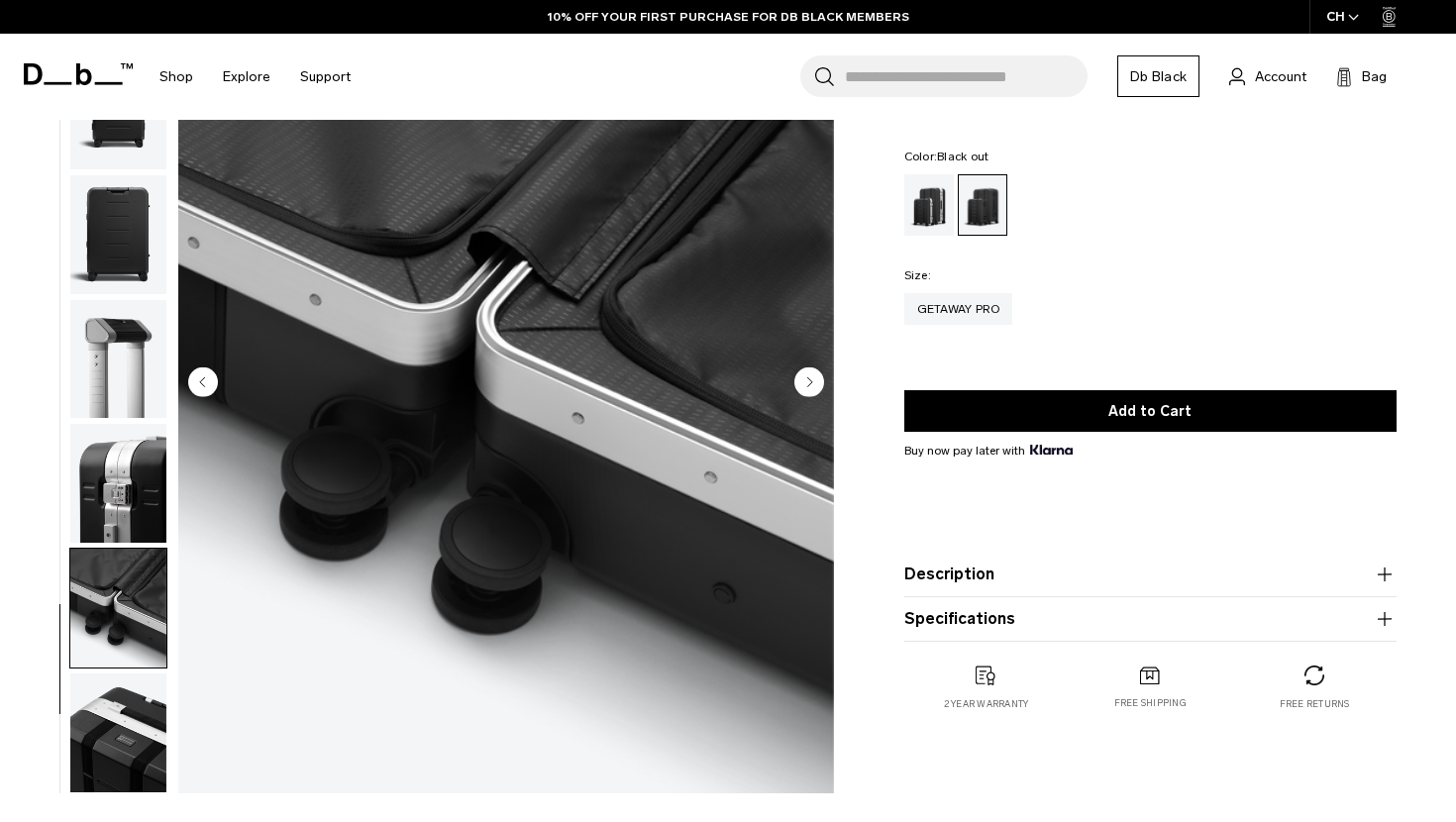 click at bounding box center [118, 733] 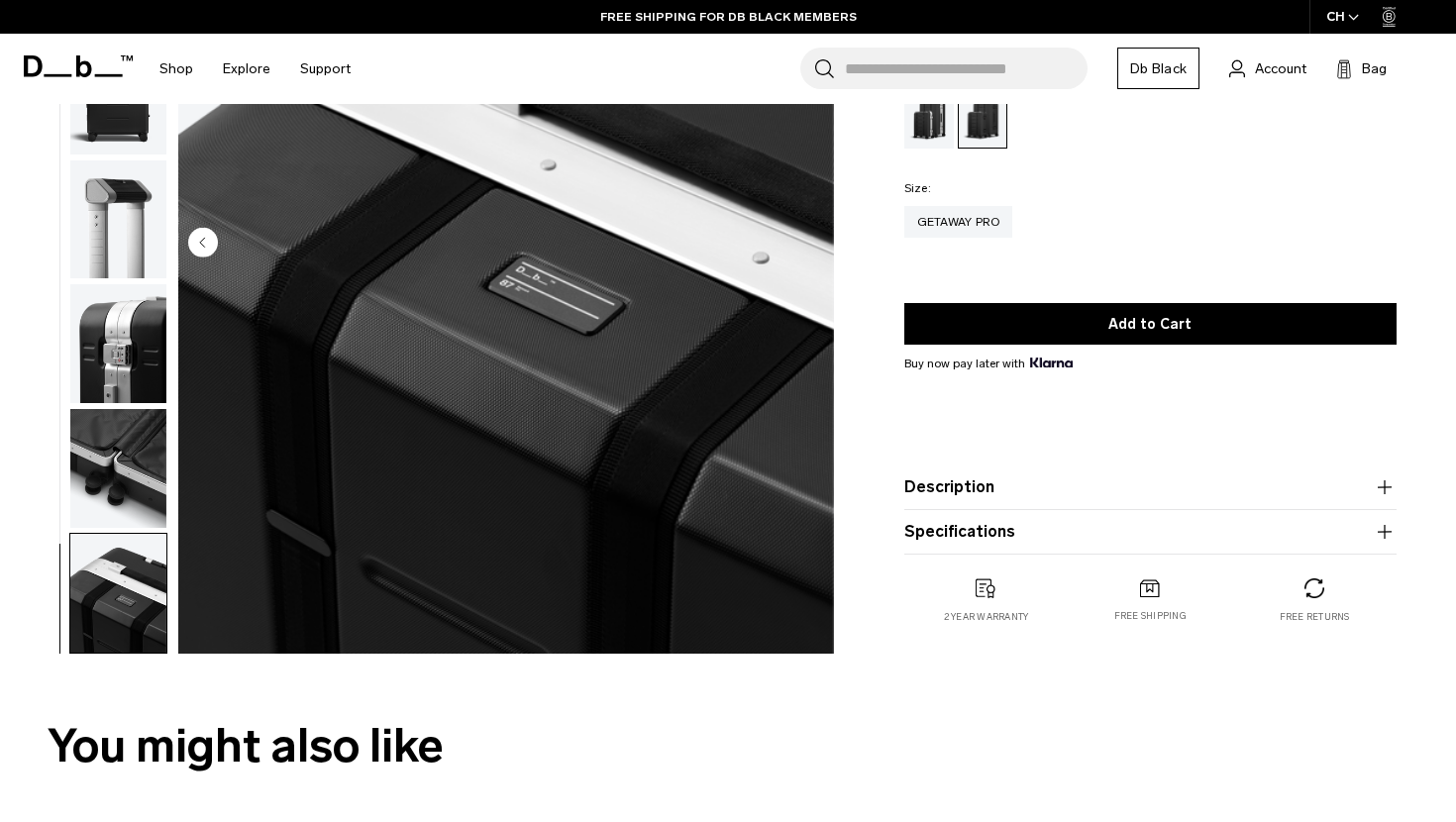 scroll, scrollTop: 262, scrollLeft: 0, axis: vertical 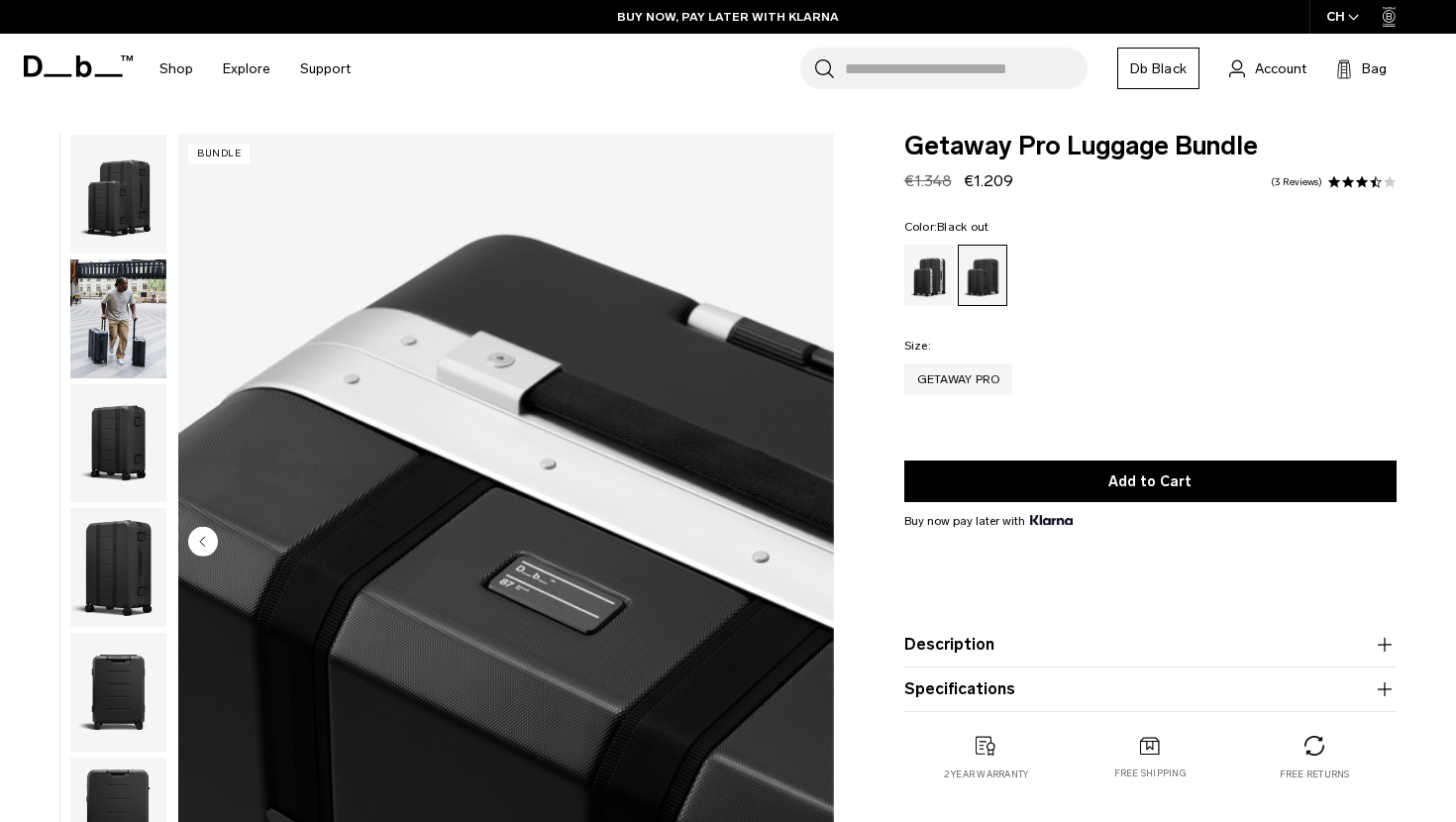 click at bounding box center [118, 194] 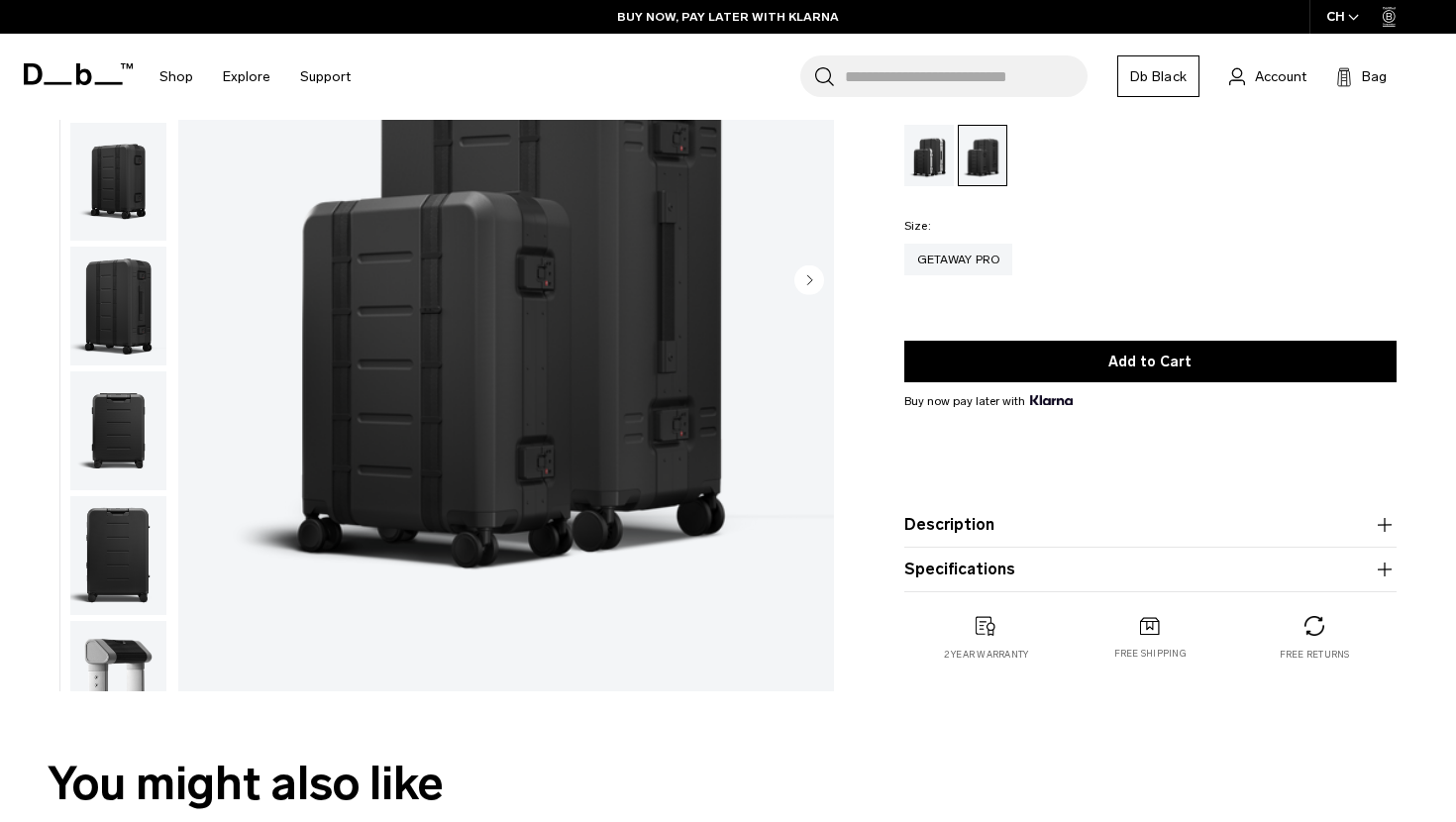 scroll, scrollTop: 25, scrollLeft: 0, axis: vertical 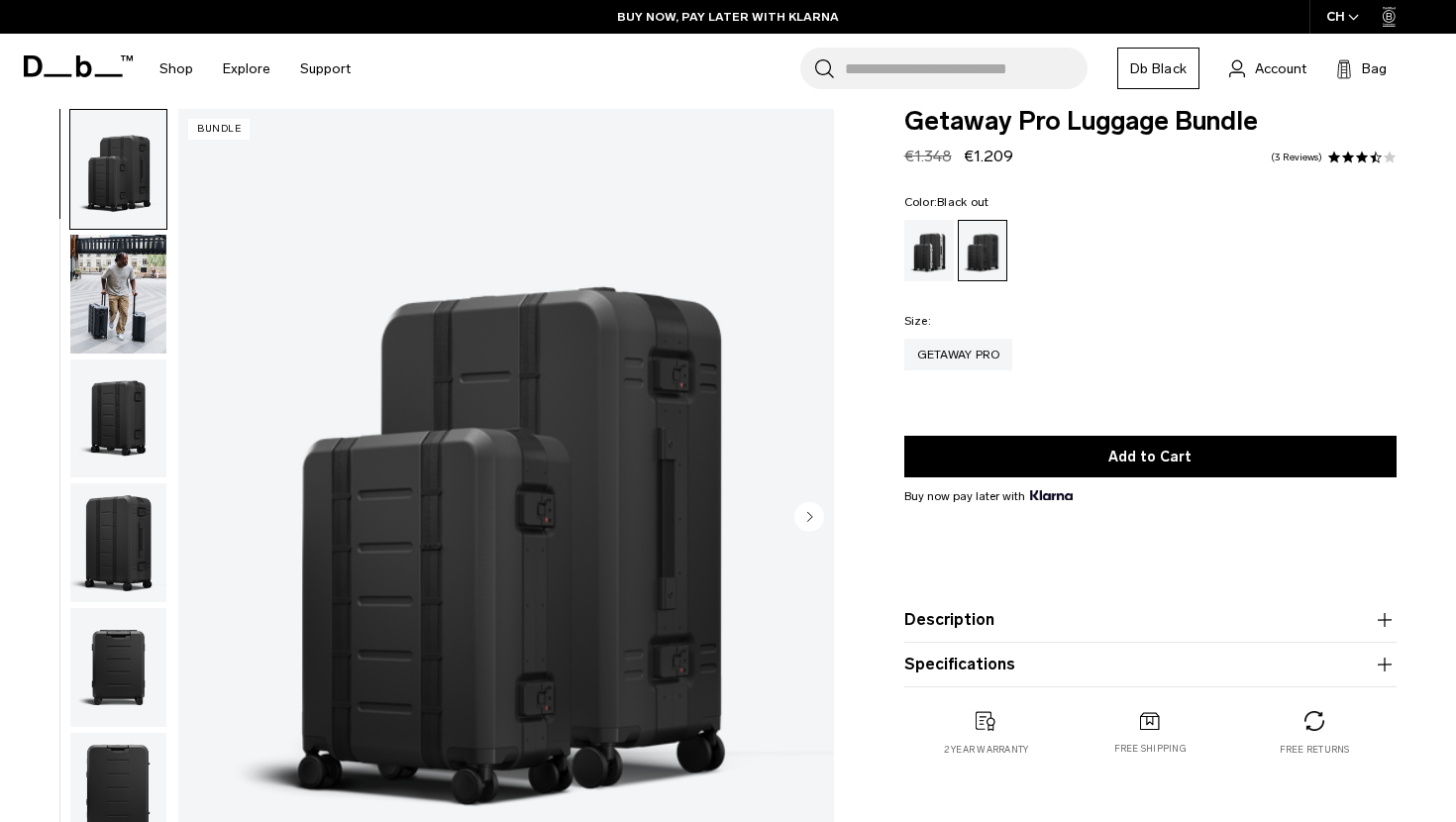click on "Description" at bounding box center (1150, 620) 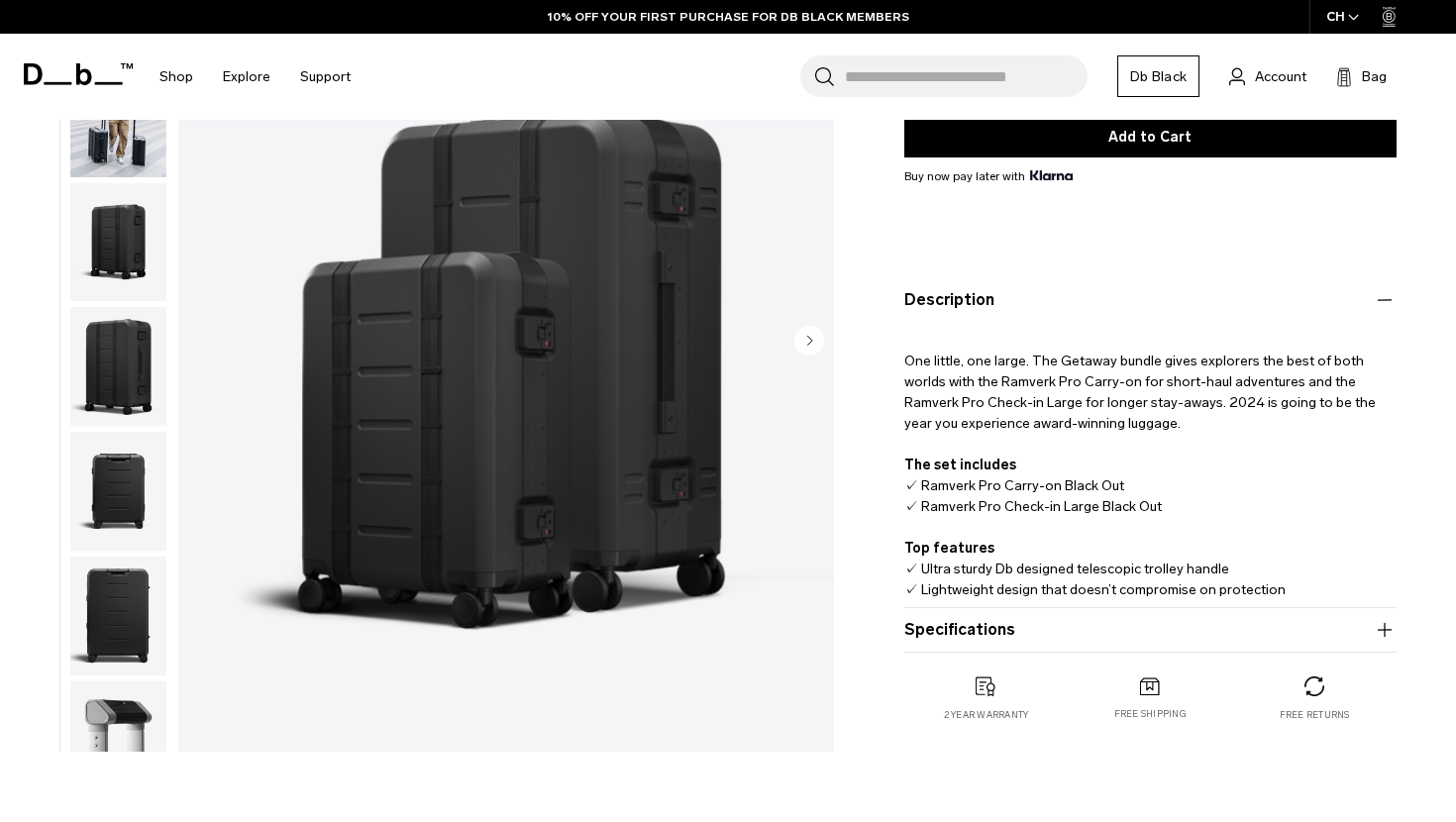 scroll, scrollTop: 346, scrollLeft: 0, axis: vertical 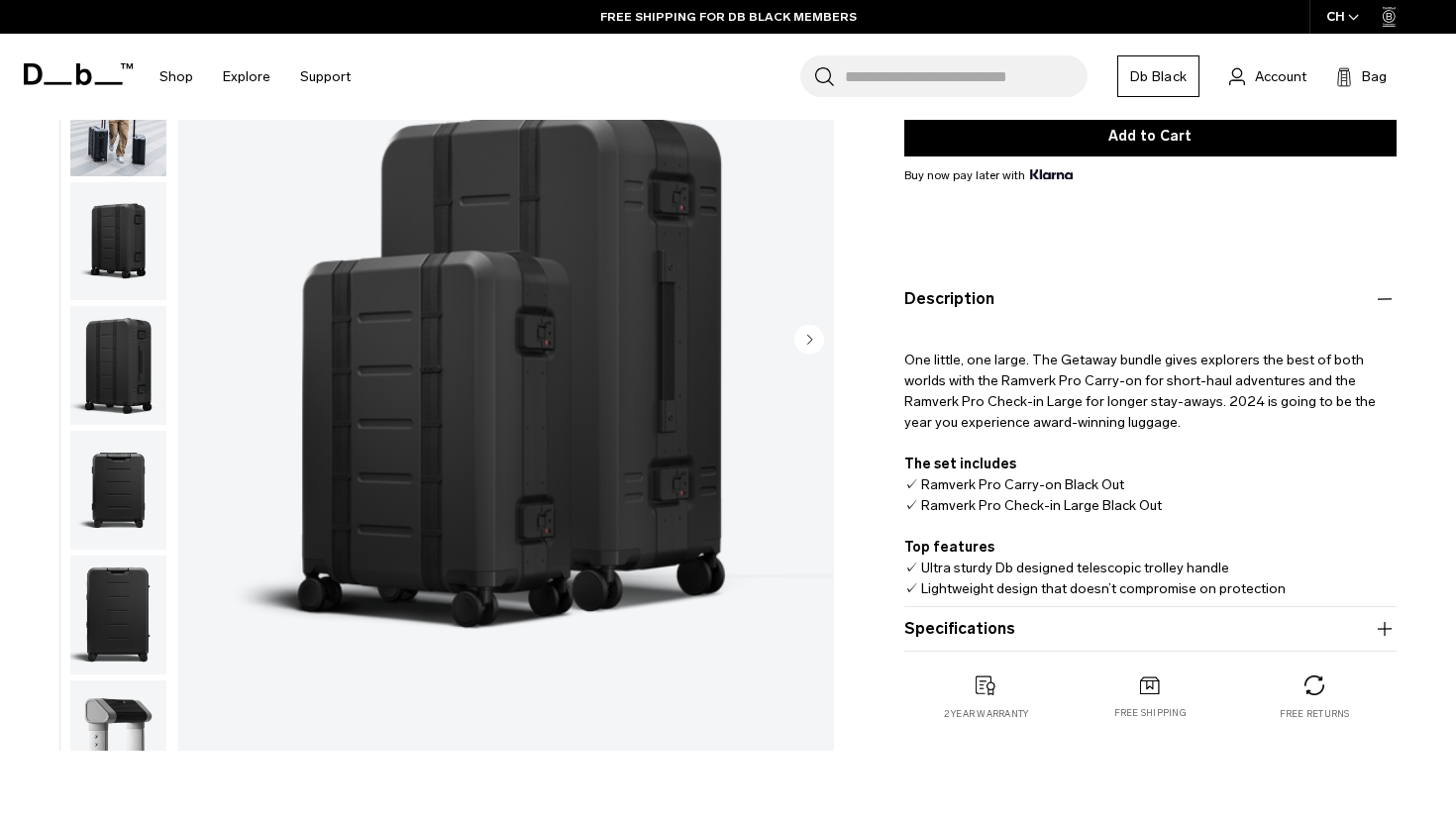 click on "Specifications
Volume  Ramverk Pro Carry-on Black Out: 36   Ramverk Pro Check-in arge Black Out: 87 Litres
Dimensions   Ramverk Pro Carry-on Black Out: 54 x 39.5 x 23 CM   Ramverk Pro Check-in Large Black Out: 73.5 x 49 x 30.5 CM (H x W x D)
Weight  Ramverk Pro Carry-on Black Out: 4.5KG   Ramverk Pro Check-in Large Black Out: 6.9KG" at bounding box center (1150, 629) 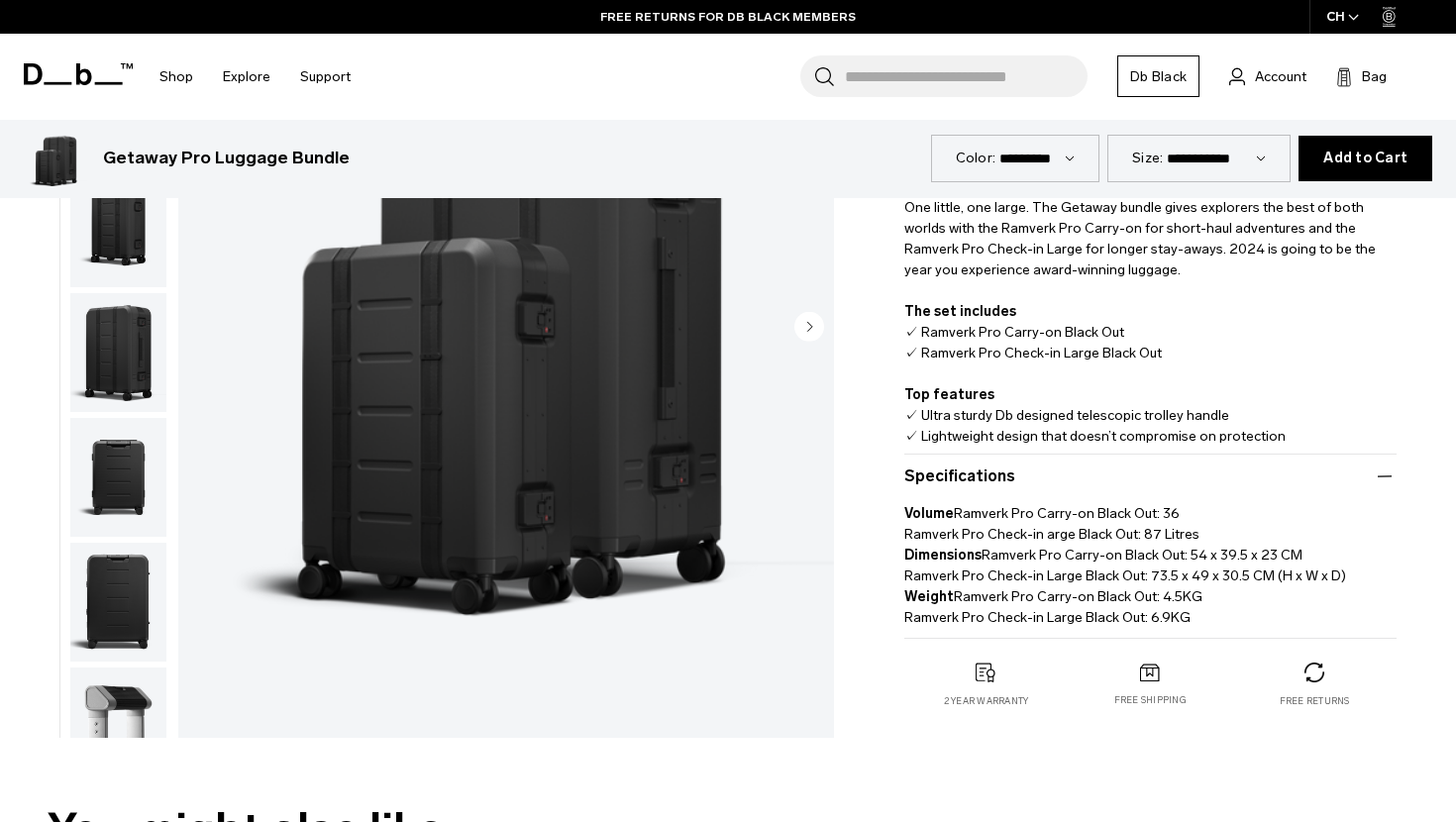 scroll, scrollTop: 489, scrollLeft: 0, axis: vertical 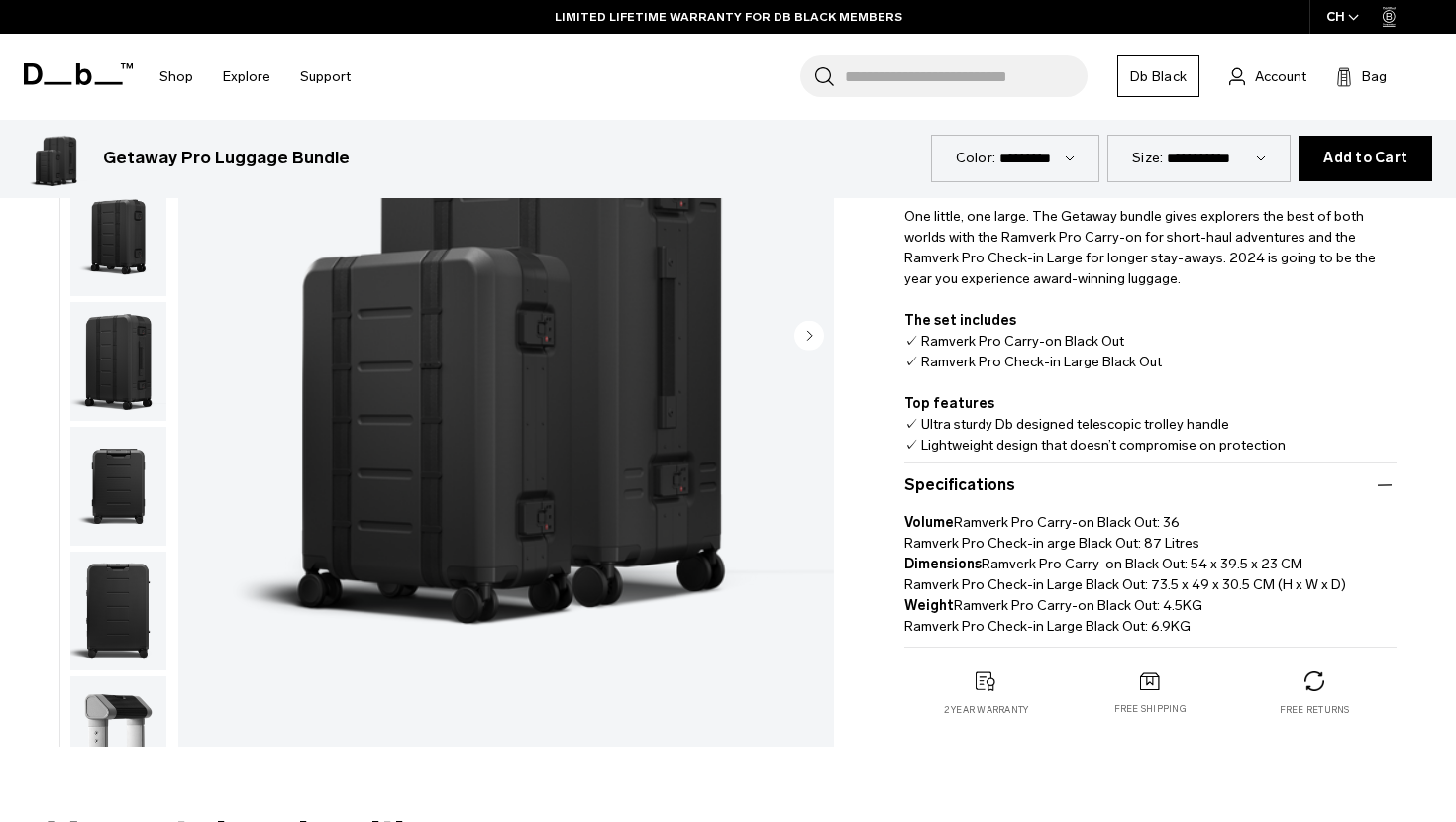 click on "**********" at bounding box center [1216, 157] 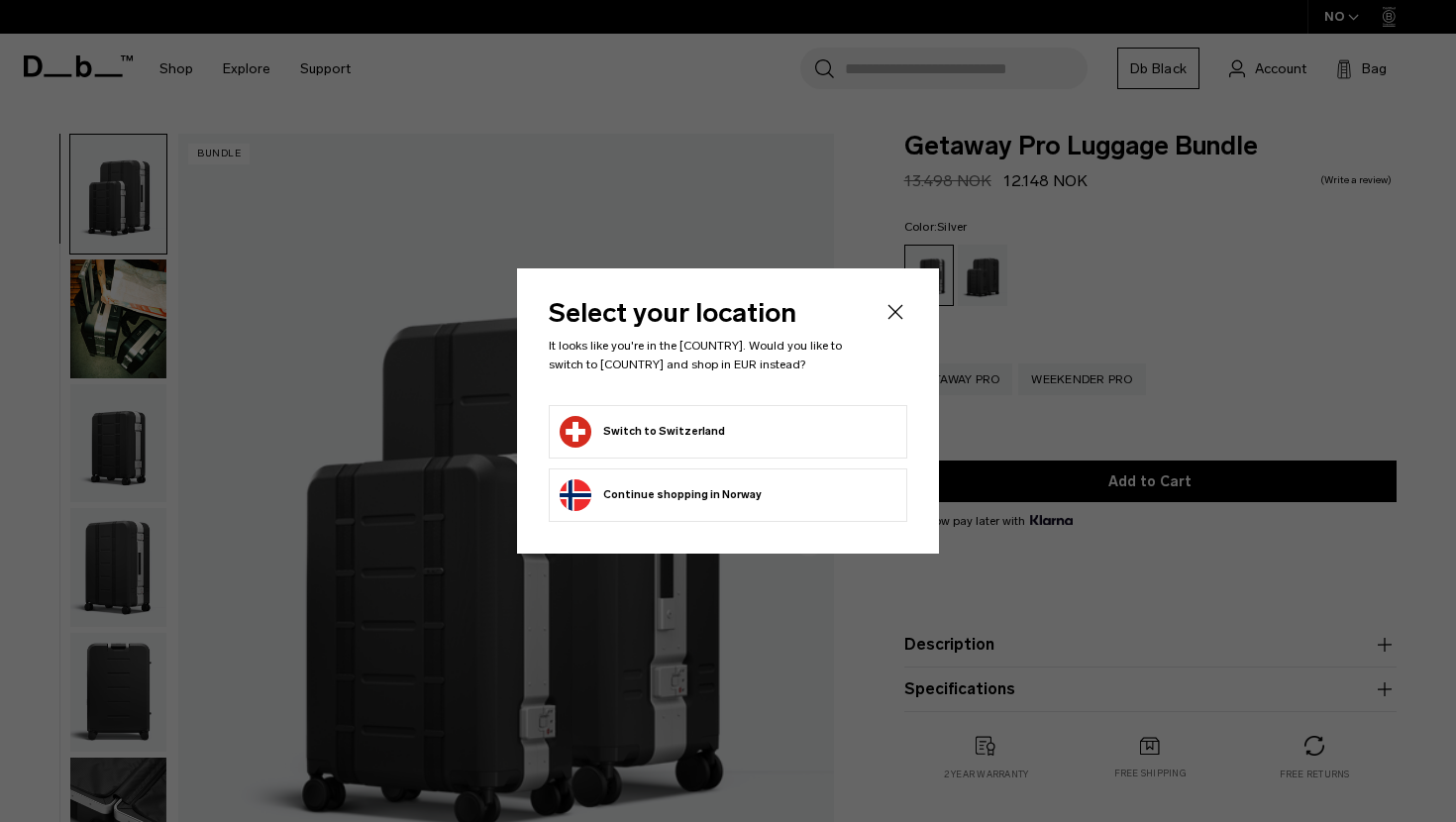 scroll, scrollTop: 489, scrollLeft: 0, axis: vertical 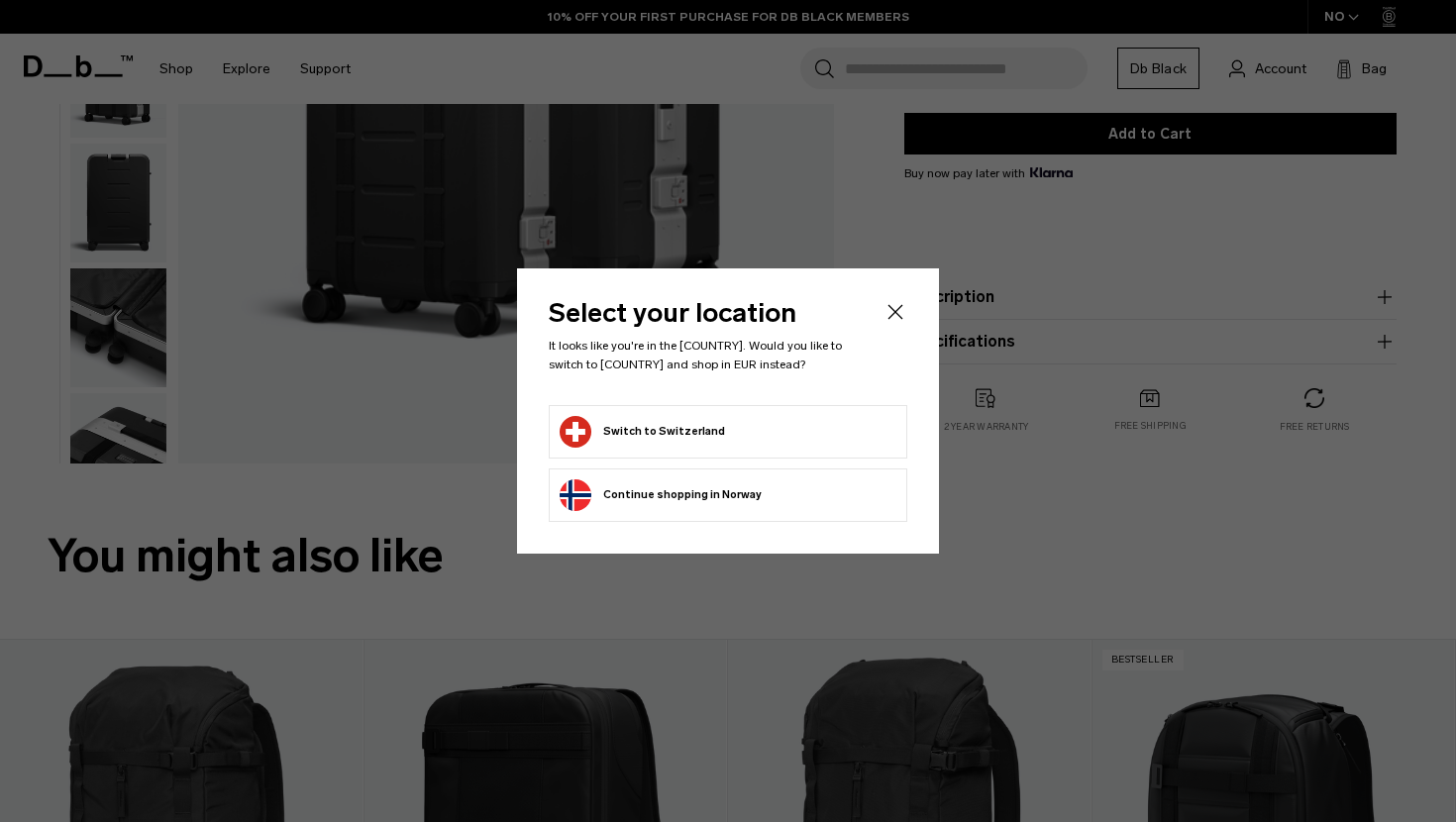 click on "Switch to Switzerland" at bounding box center (728, 432) 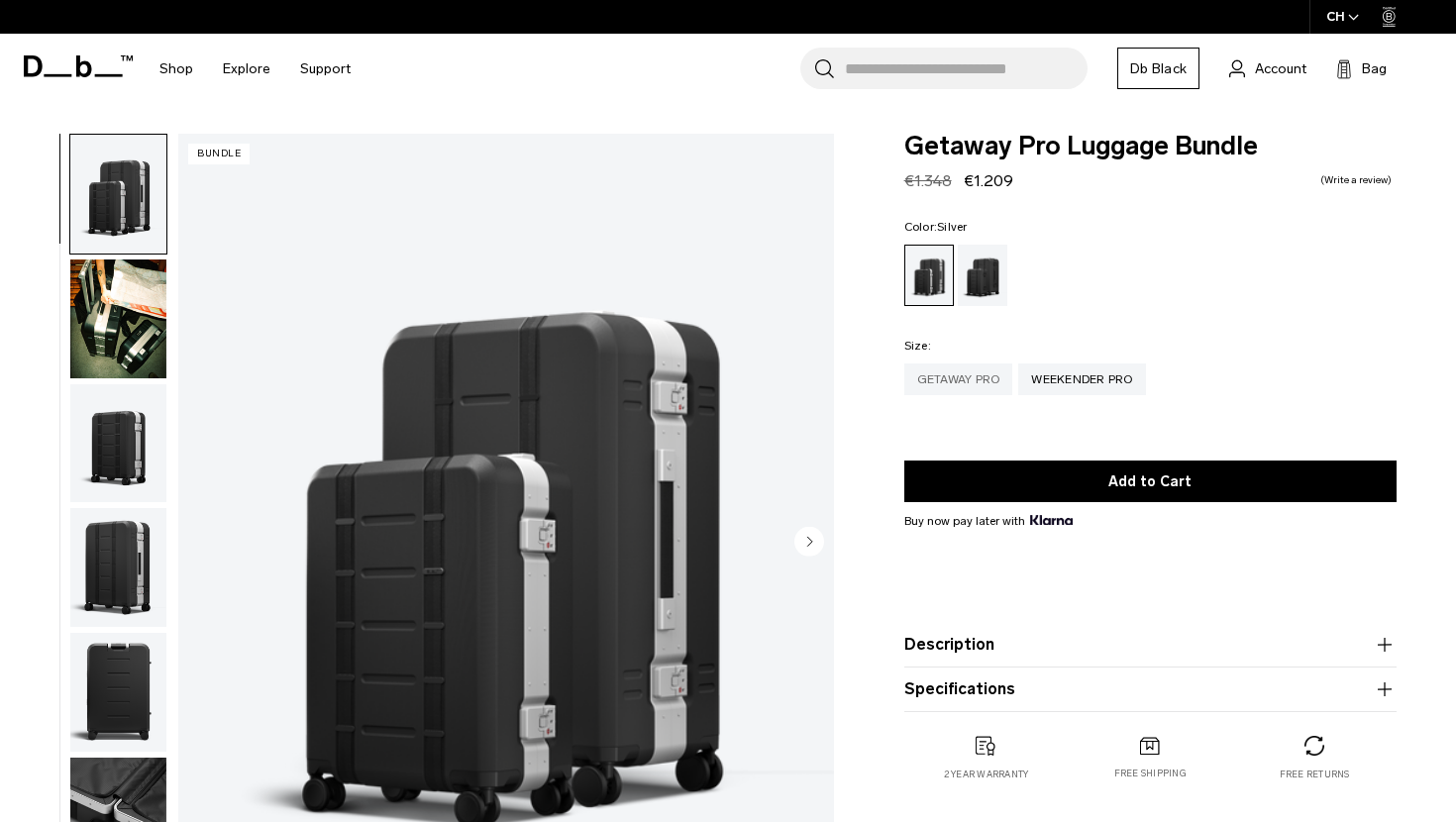 scroll, scrollTop: 0, scrollLeft: 0, axis: both 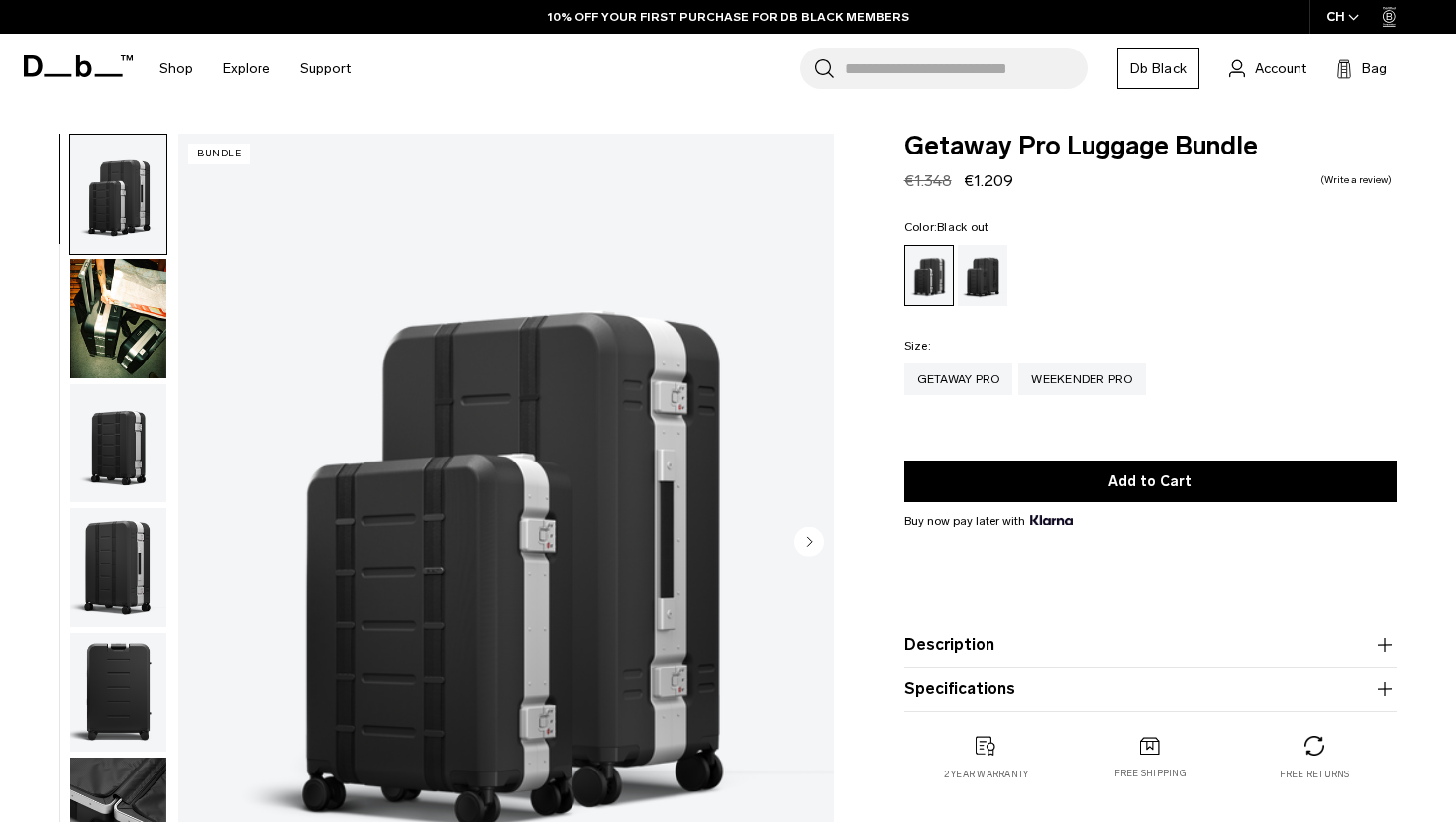 click at bounding box center [983, 275] 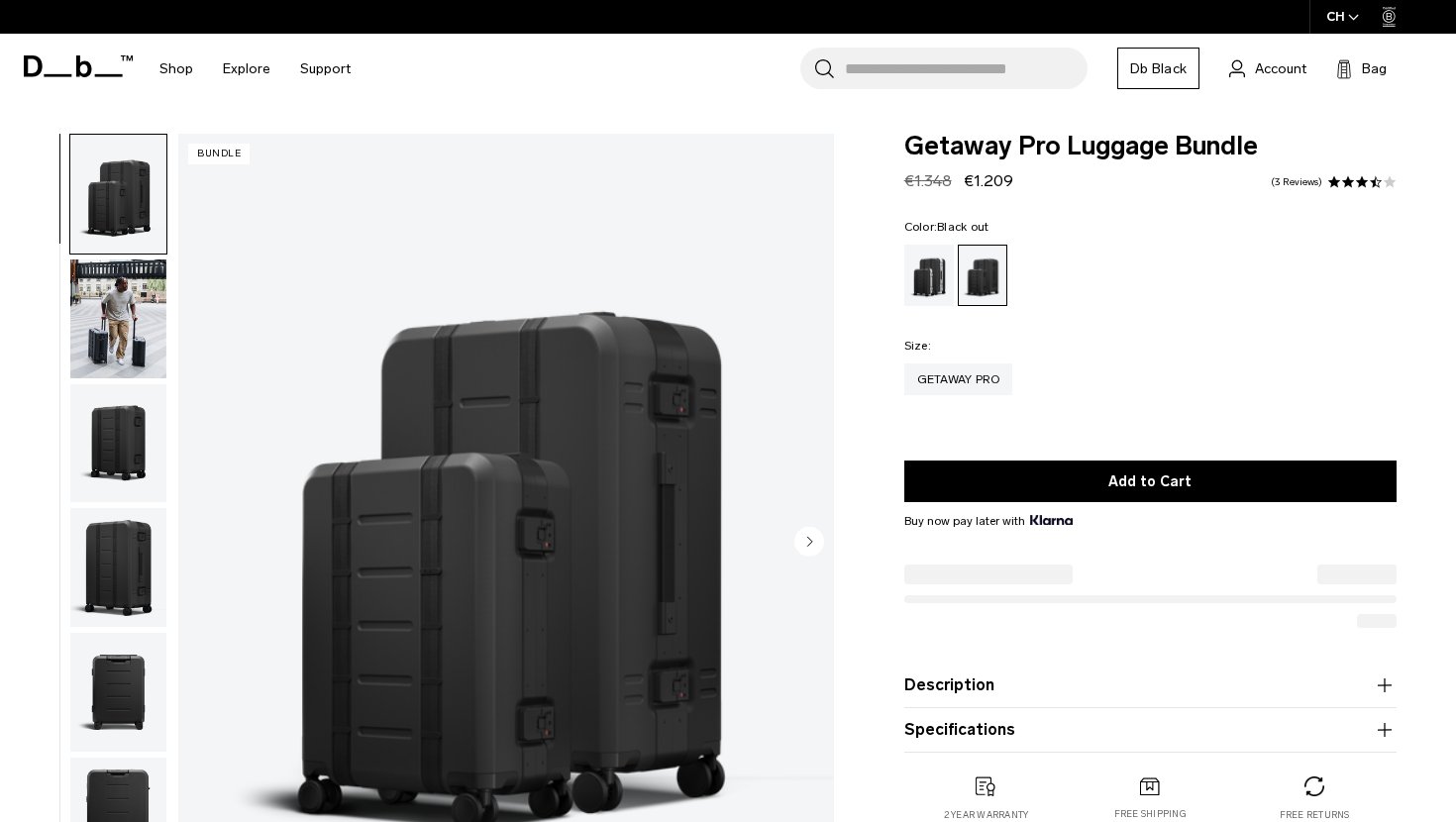 scroll, scrollTop: 0, scrollLeft: 0, axis: both 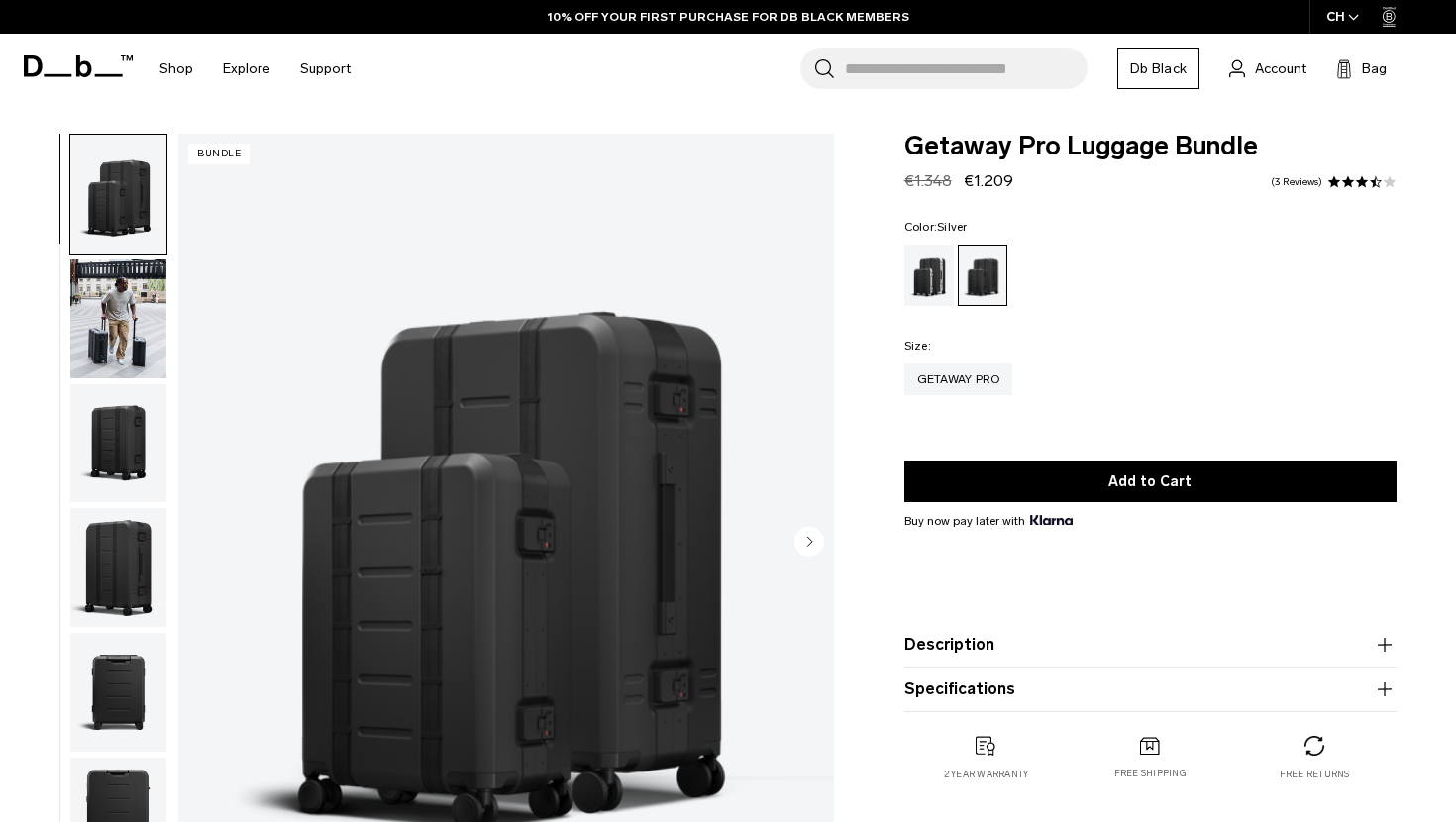 click at bounding box center (929, 275) 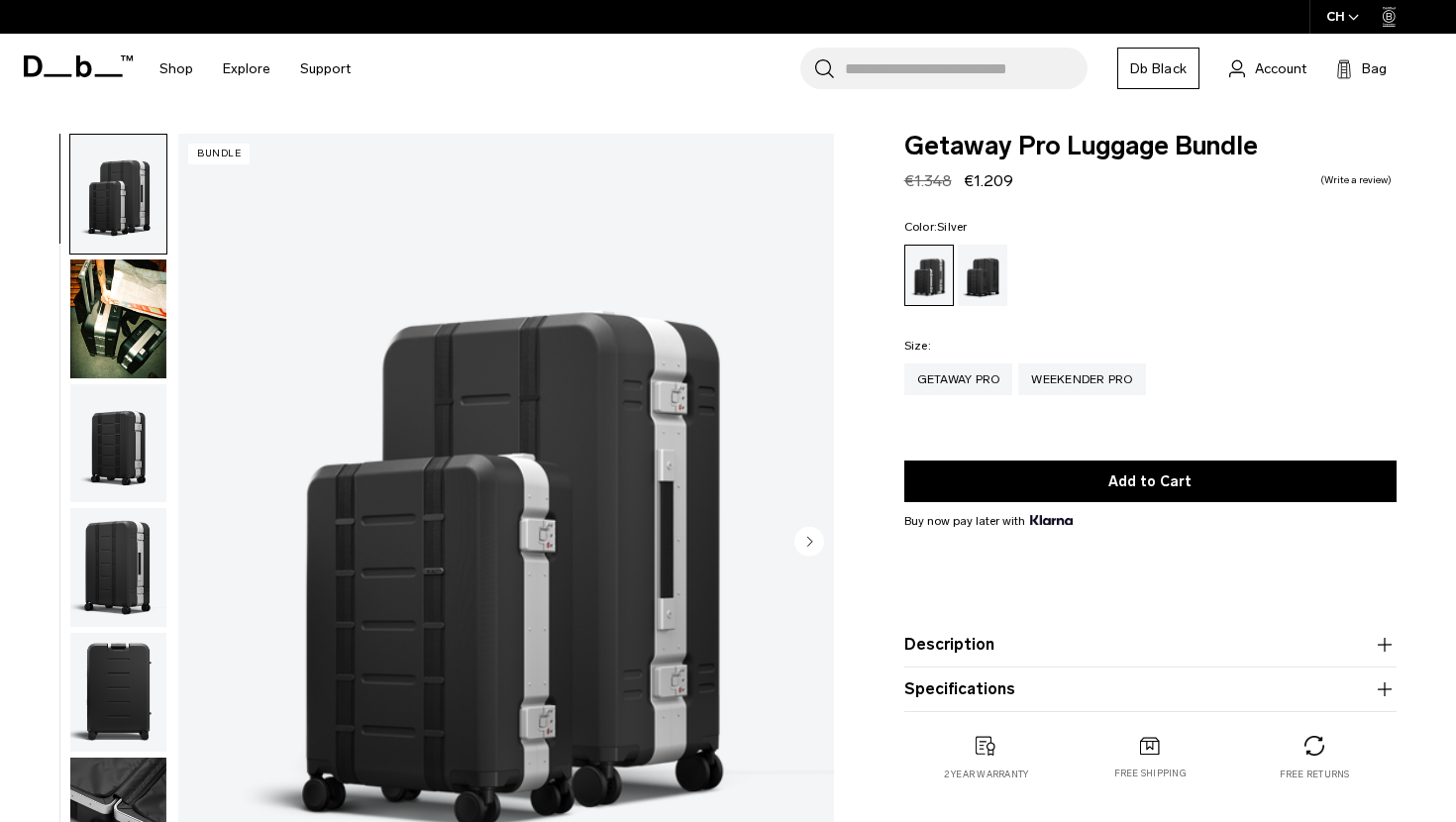 scroll, scrollTop: 0, scrollLeft: 0, axis: both 